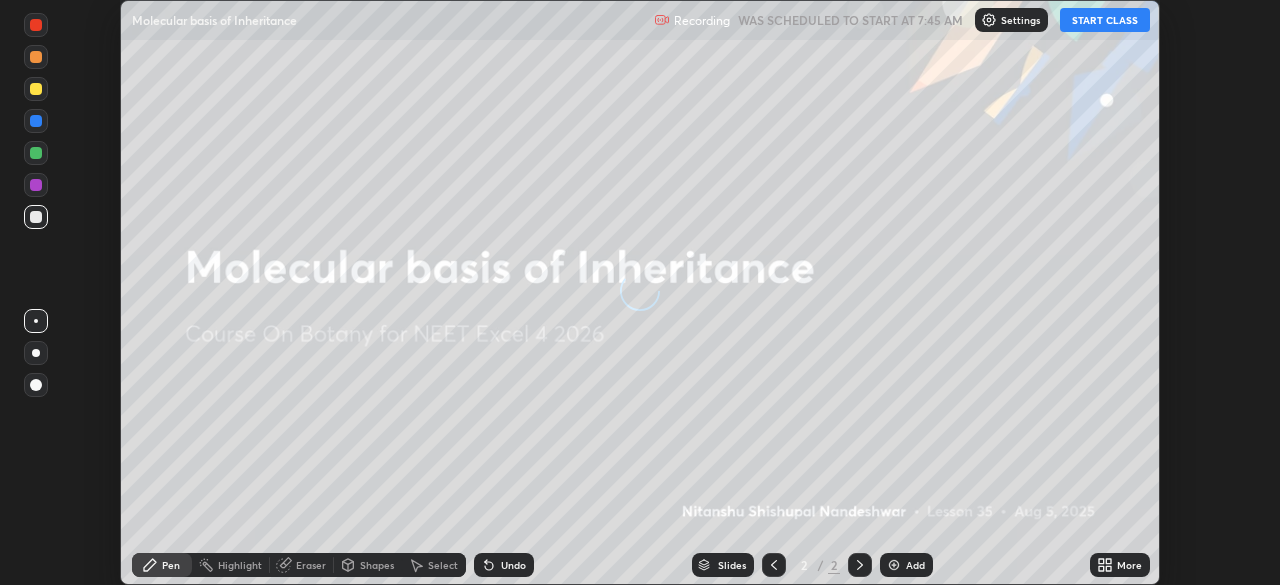 scroll, scrollTop: 0, scrollLeft: 0, axis: both 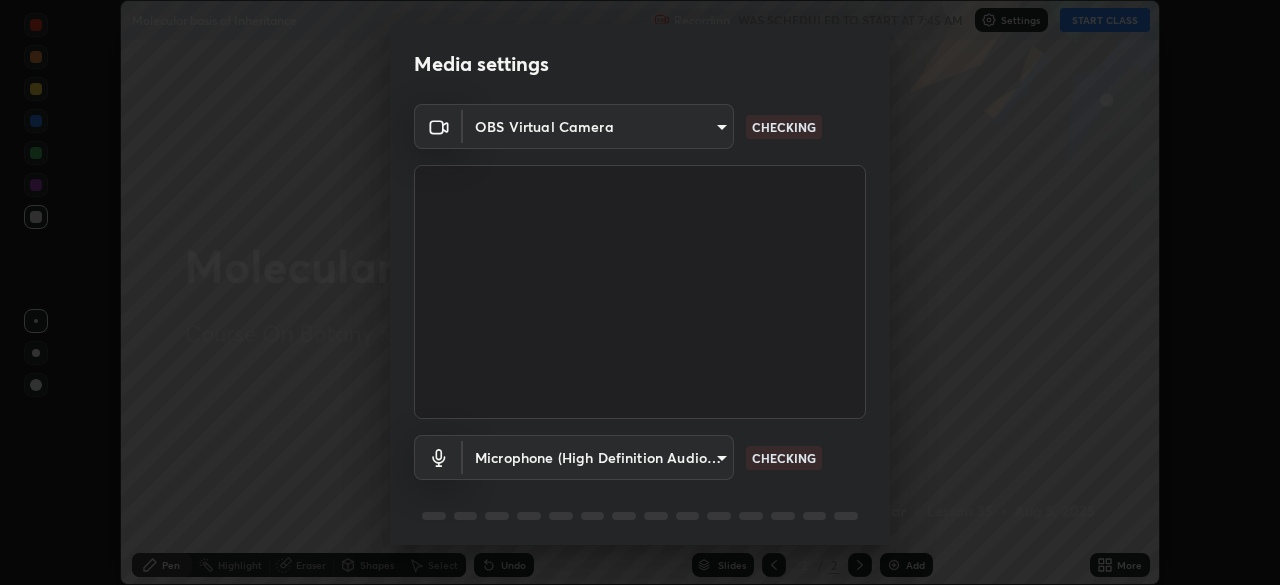 type on "b6d43a0201c377cd3575a75f153ec5d0f3e4dbb9f65f31adcc094efdfdde2c03" 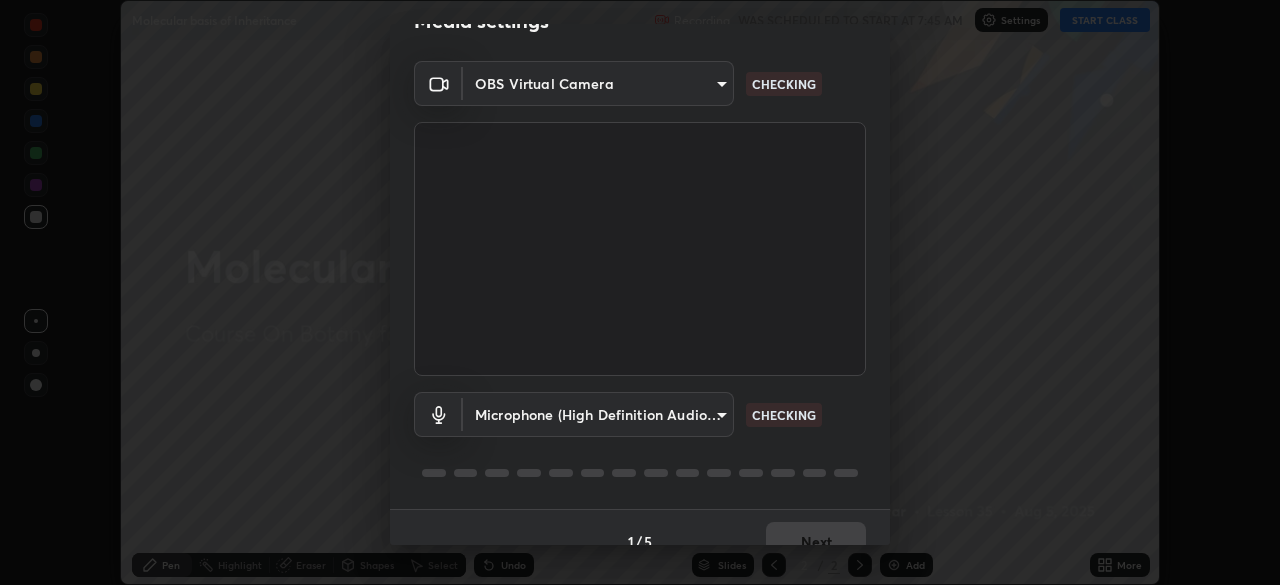 scroll, scrollTop: 71, scrollLeft: 0, axis: vertical 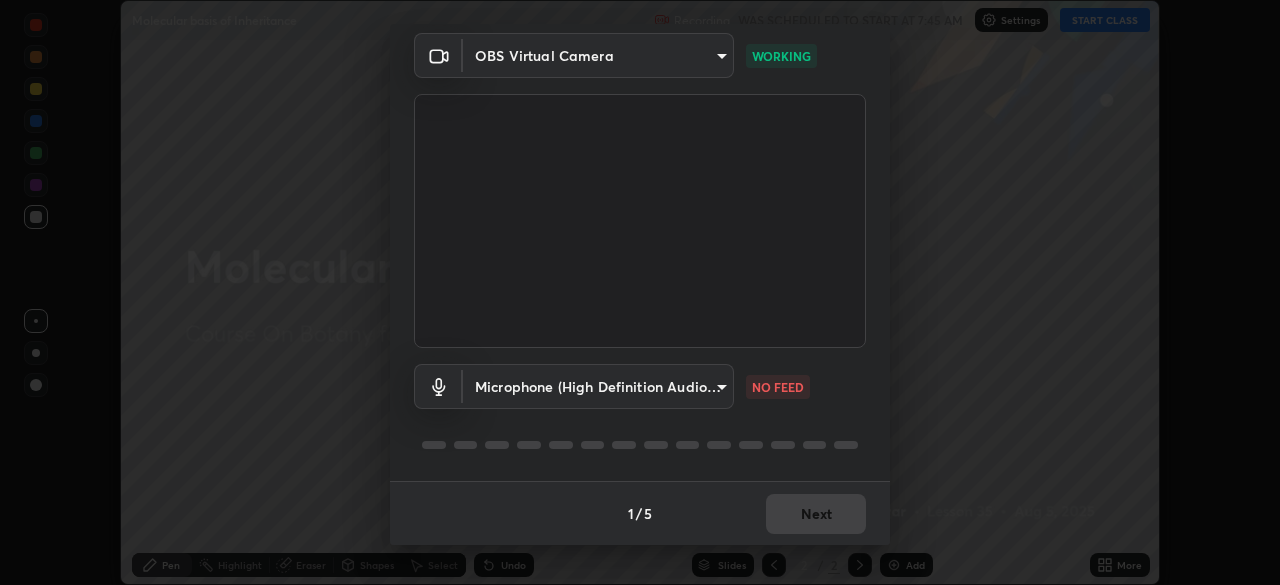click on "Erase all Molecular basis of Inheritance Recording WAS SCHEDULED TO START AT 7:45 AM Settings START CLASS Setting up your live class Molecular basis of Inheritance • L35 of Course On Botany for NEET Excel 4 2026 [FIRST] [LAST] Pen Highlight Eraser Shapes Select Undo Slides 2 / 2 Add More No doubts shared Encourage your learners to ask a doubt for better clarity Report an issue Reason for reporting Buffering Chat not working Audio - Video sync issue Educator video quality low ​ Attach an image Report Media settings OBS Virtual Camera b6d43a0201c377cd3575a75f153ec5d0f3e4dbb9f65f31adcc094efdfdde2c03 WORKING Microphone (High Definition Audio Device) a6ee452b3c3c981f37b91fab9e57a88ace2356bc1621e3195187a85011e1320b NO FEED 1 / 5 Next" at bounding box center [640, 292] 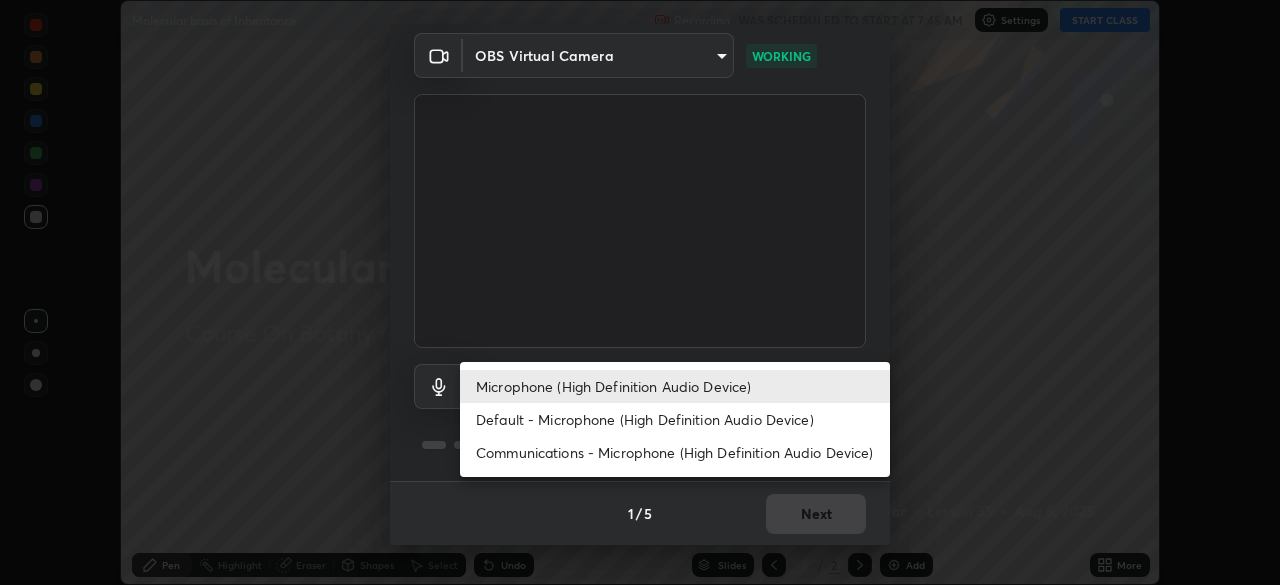click on "Default - Microphone (High Definition Audio Device)" at bounding box center (675, 419) 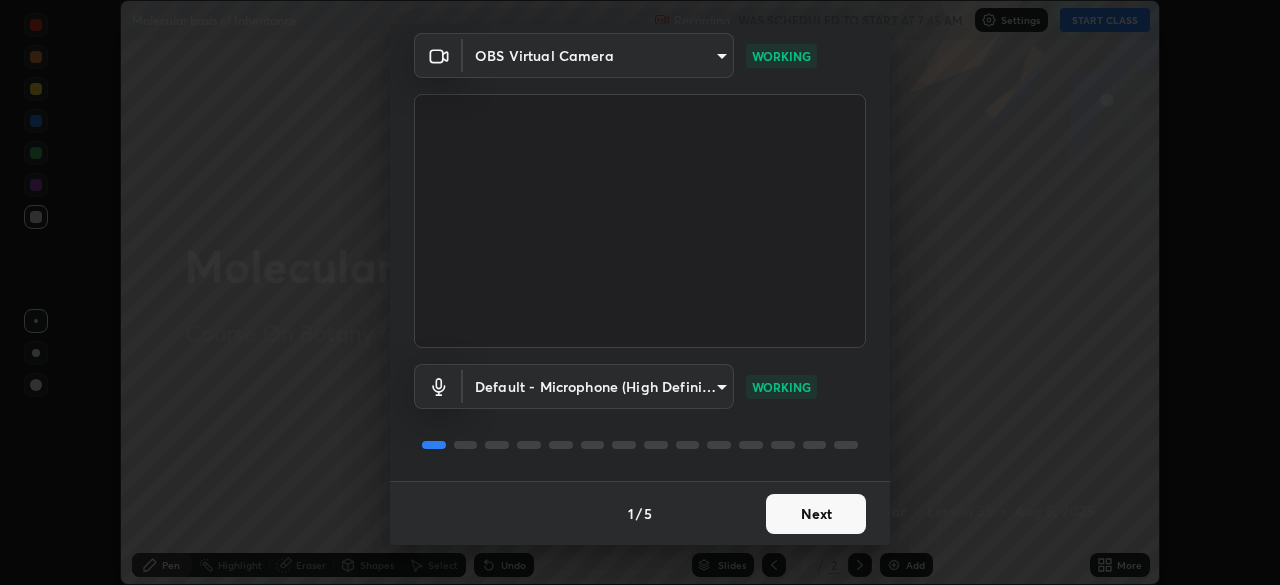 click on "Next" at bounding box center (816, 514) 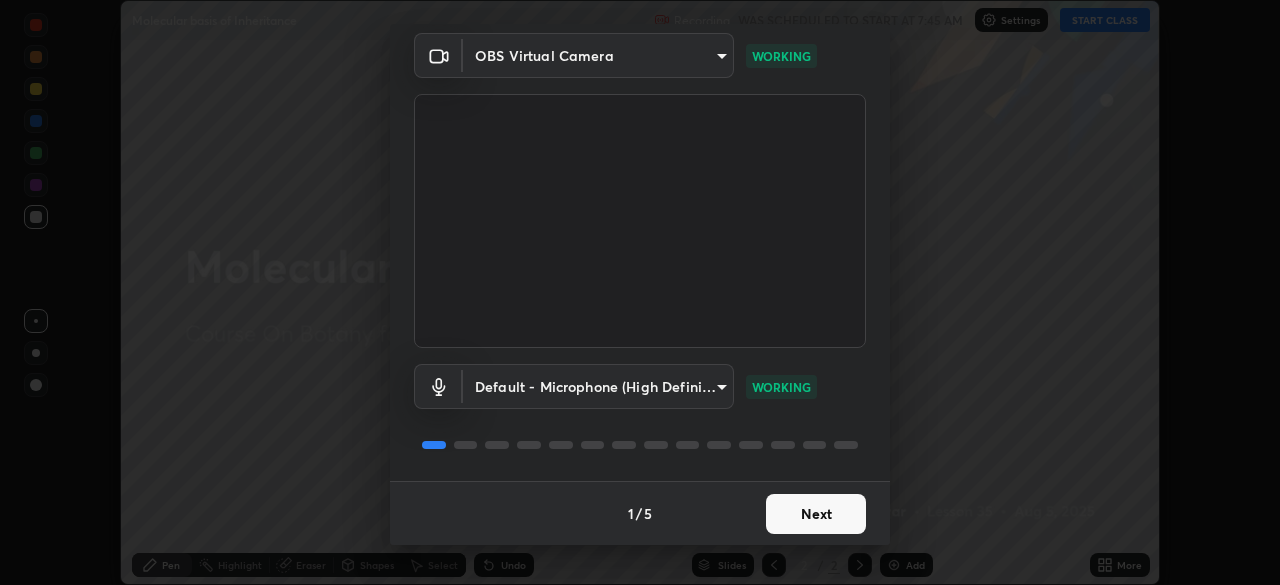 scroll, scrollTop: 0, scrollLeft: 0, axis: both 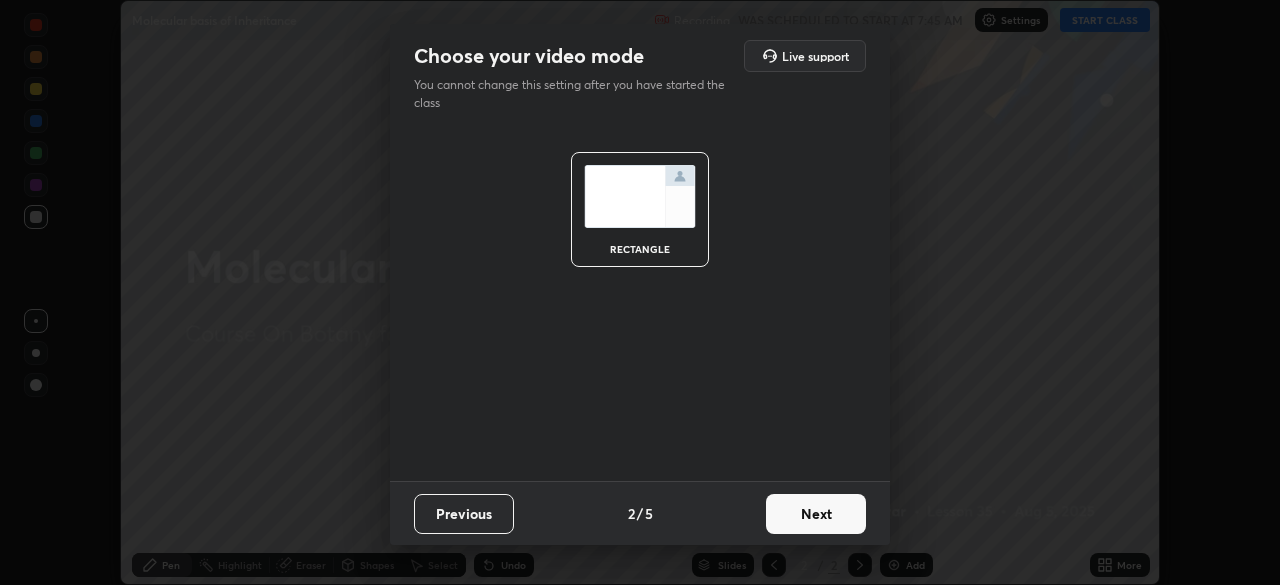 click on "Next" at bounding box center [816, 514] 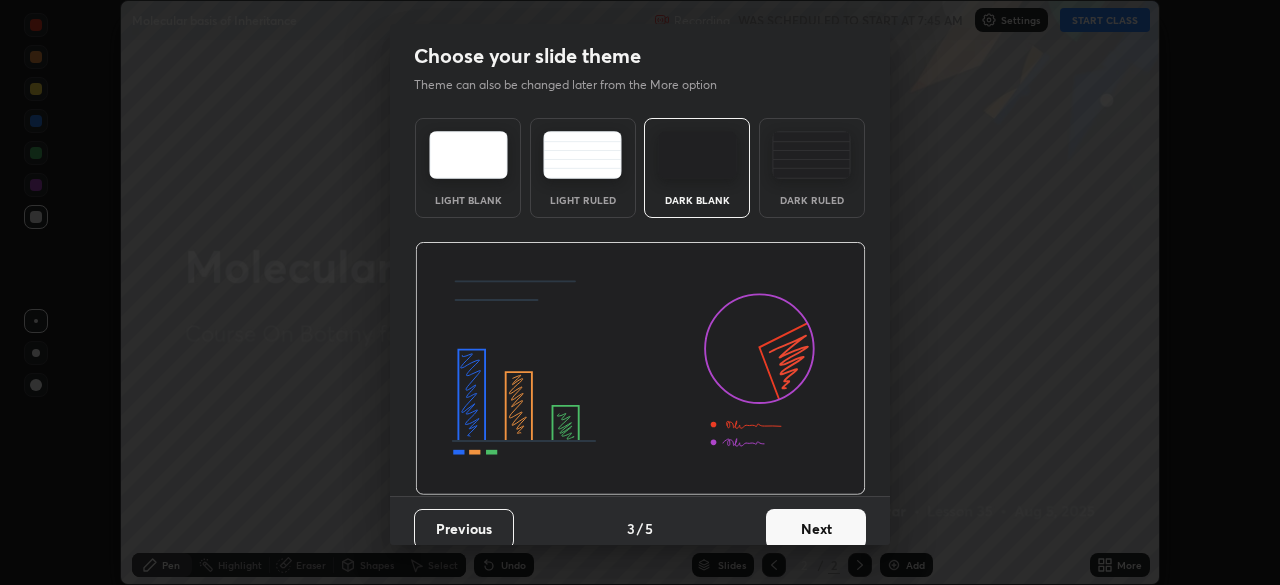 click on "Dark Ruled" at bounding box center [812, 168] 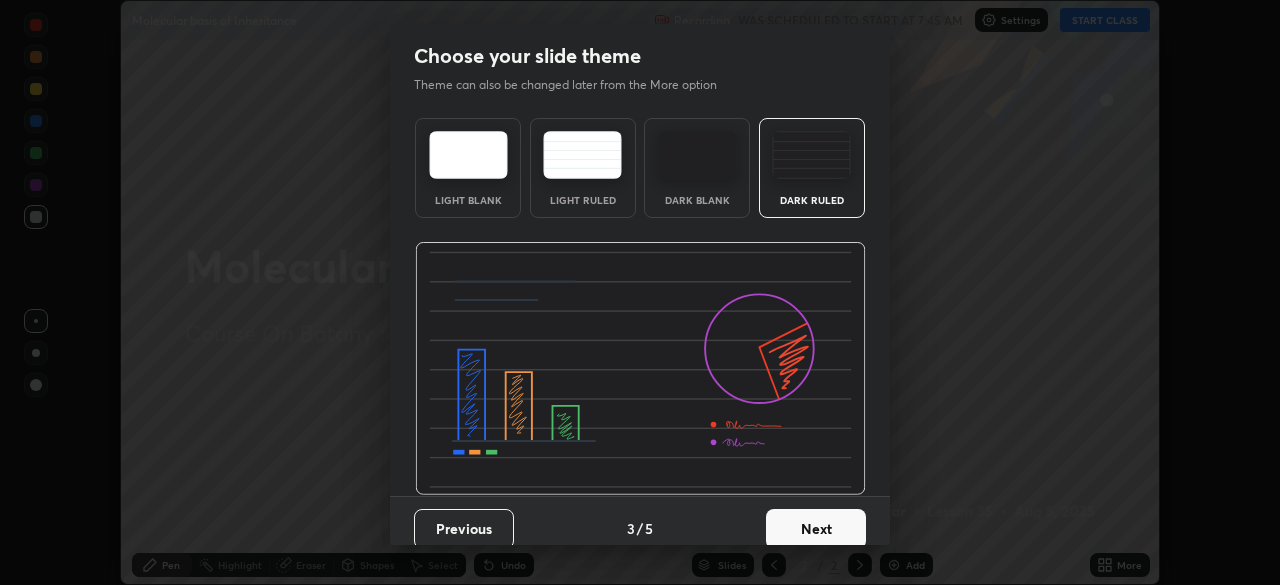 click on "Next" at bounding box center (816, 529) 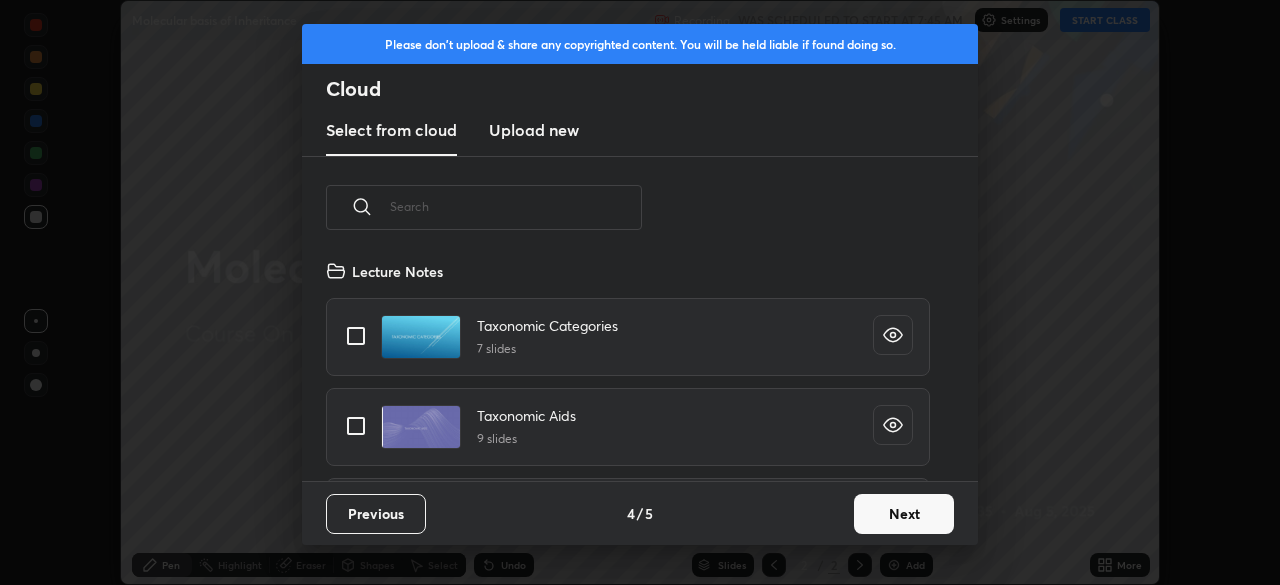 scroll, scrollTop: 7, scrollLeft: 11, axis: both 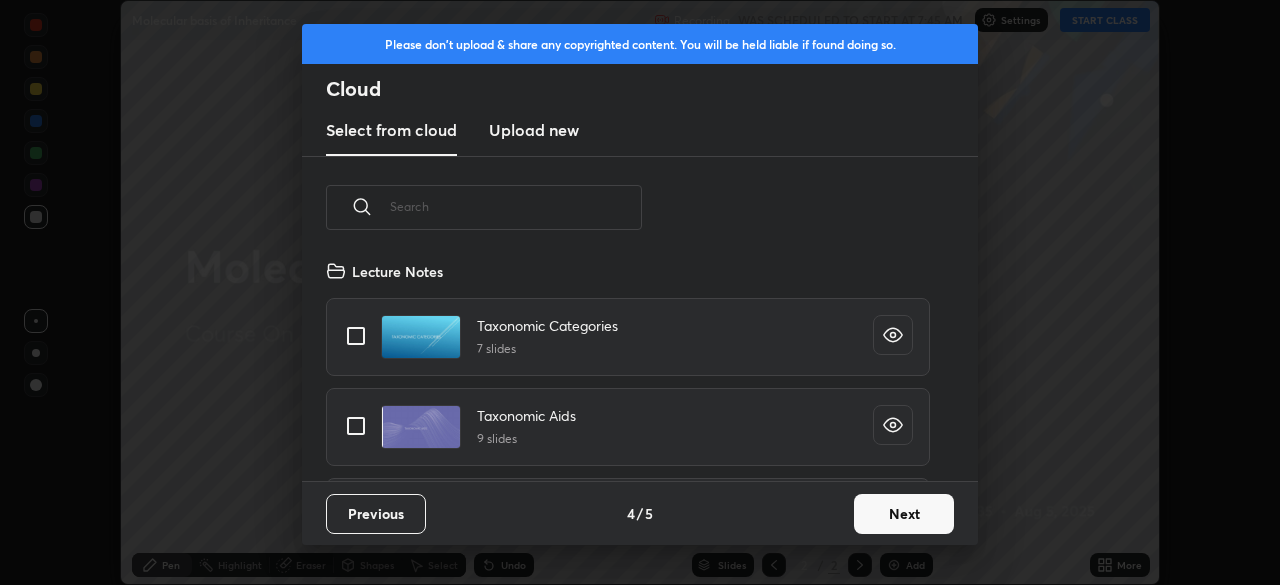 click on "Next" at bounding box center [904, 514] 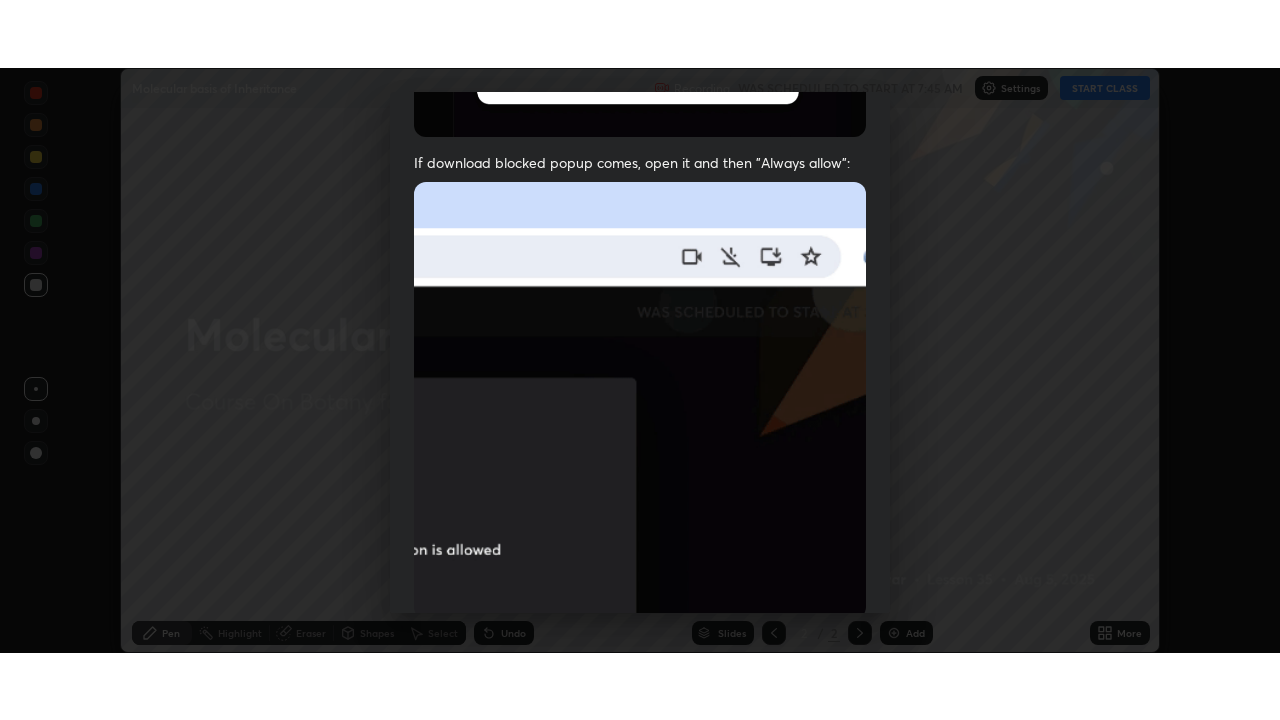 scroll, scrollTop: 479, scrollLeft: 0, axis: vertical 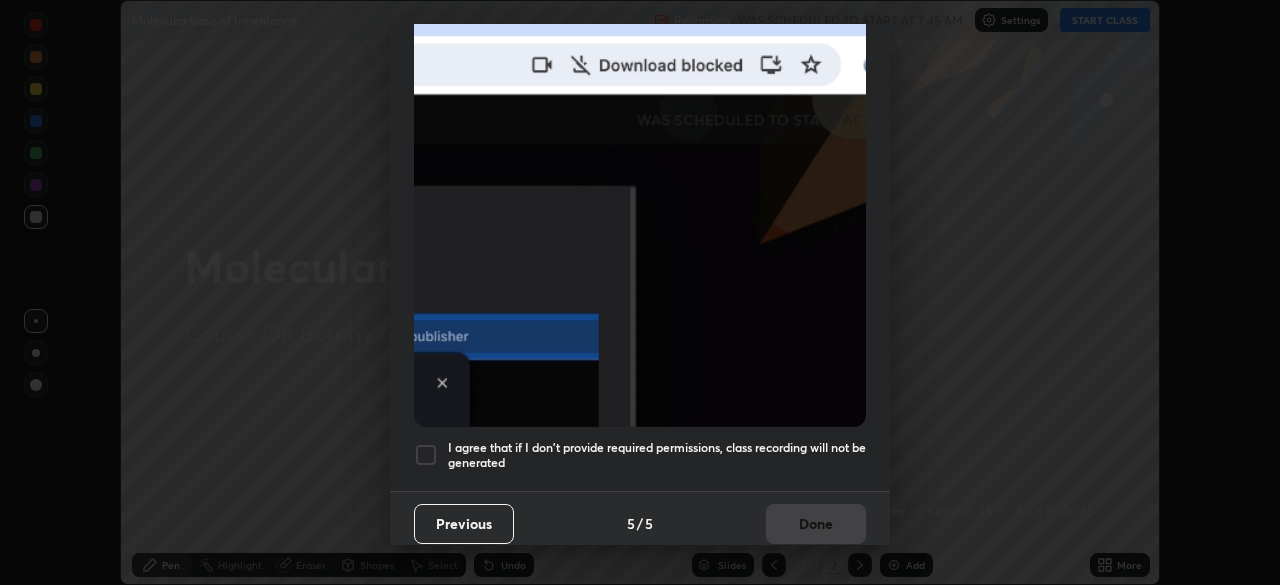 click on "I agree that if I don't provide required permissions, class recording will not be generated" at bounding box center [640, 455] 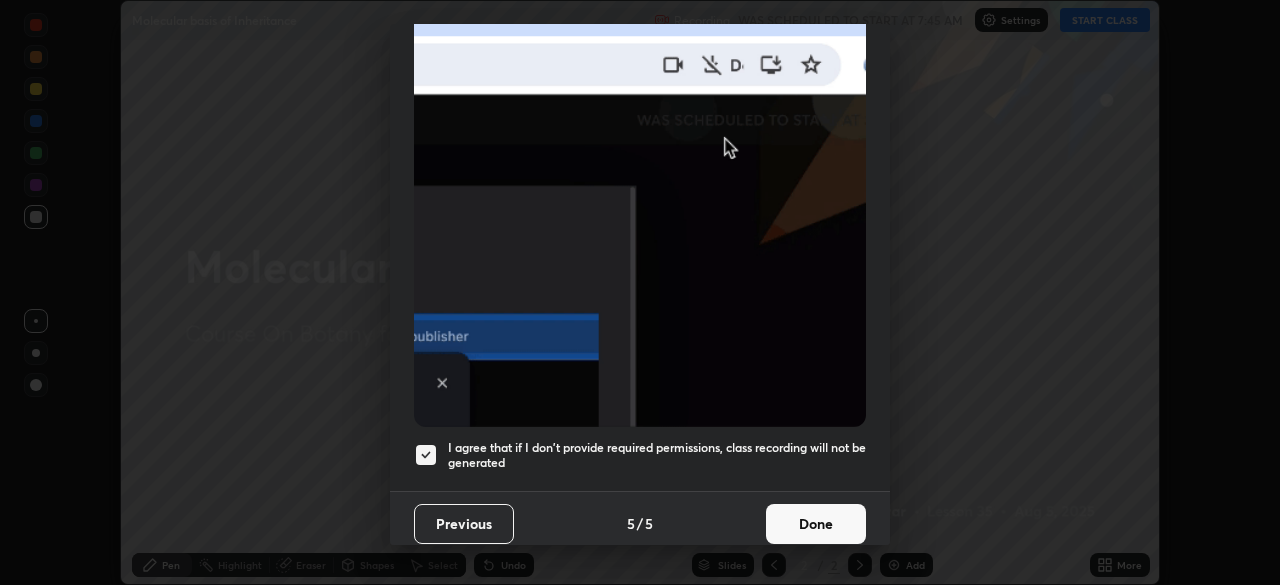 click on "Done" at bounding box center (816, 524) 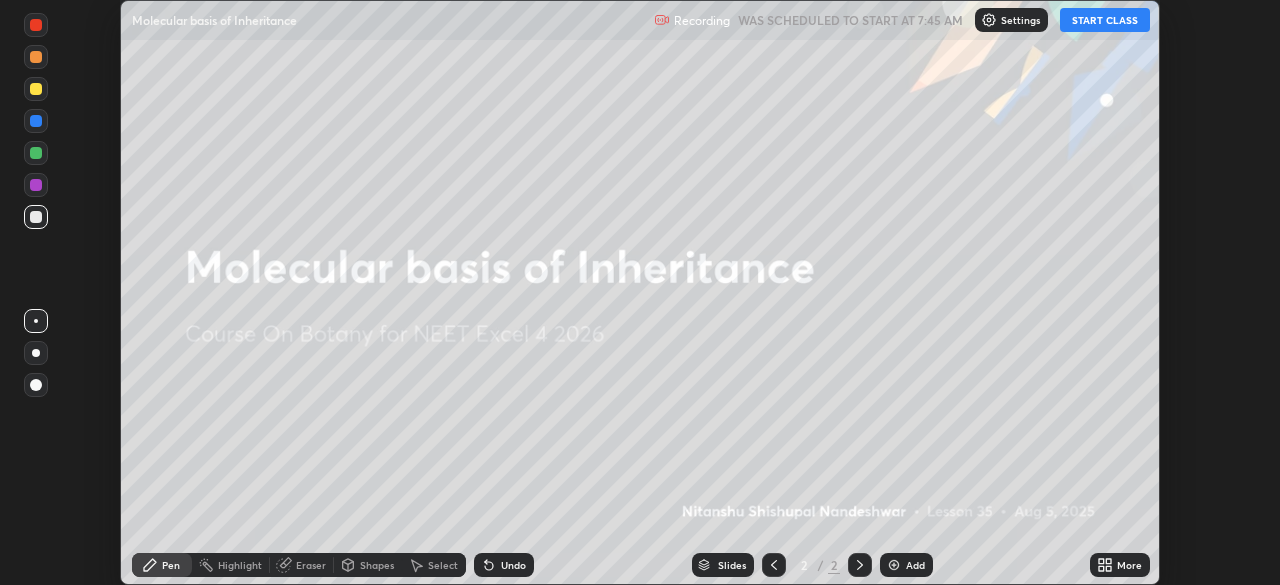 click on "START CLASS" at bounding box center (1105, 20) 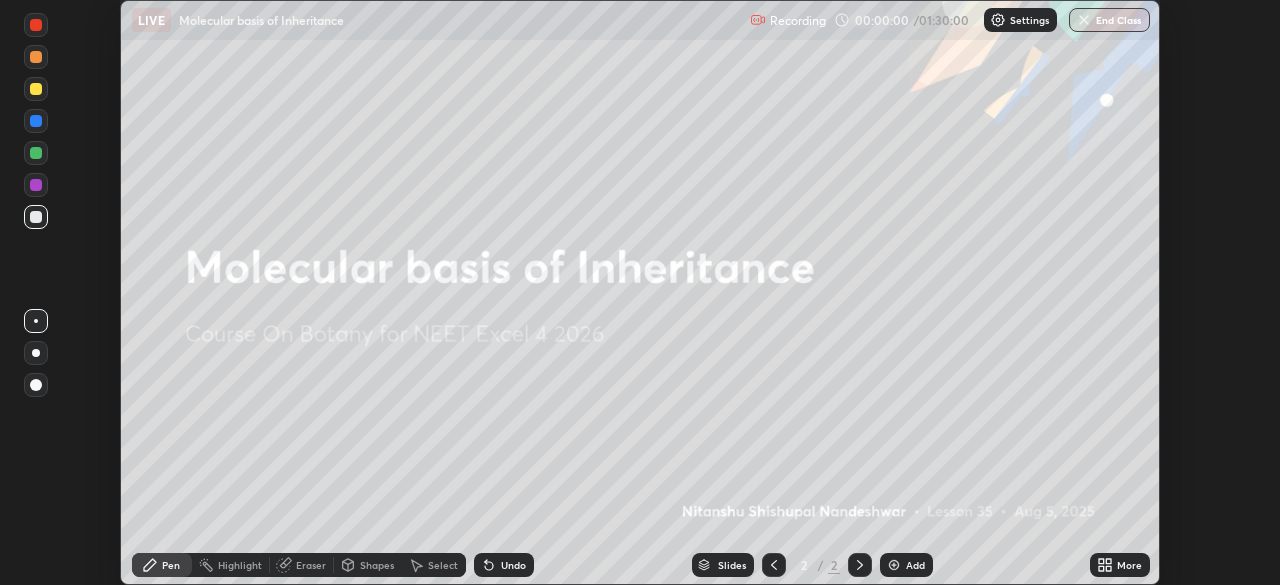 click 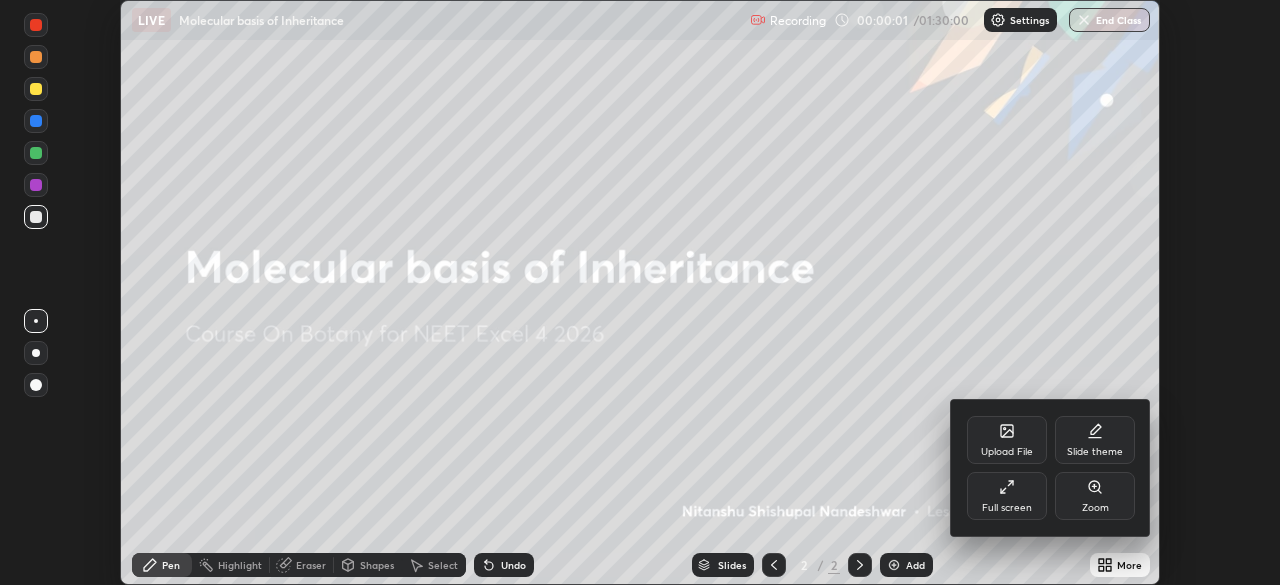 click on "Full screen" at bounding box center (1007, 496) 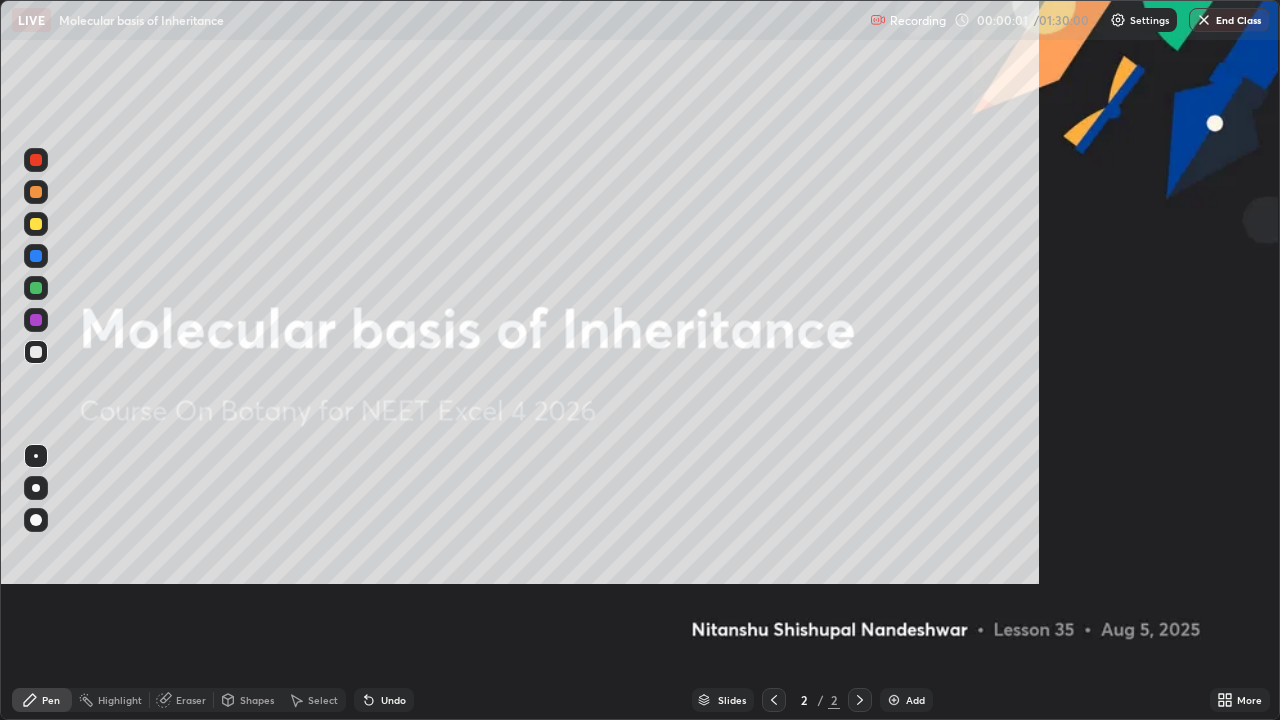 scroll, scrollTop: 99280, scrollLeft: 98720, axis: both 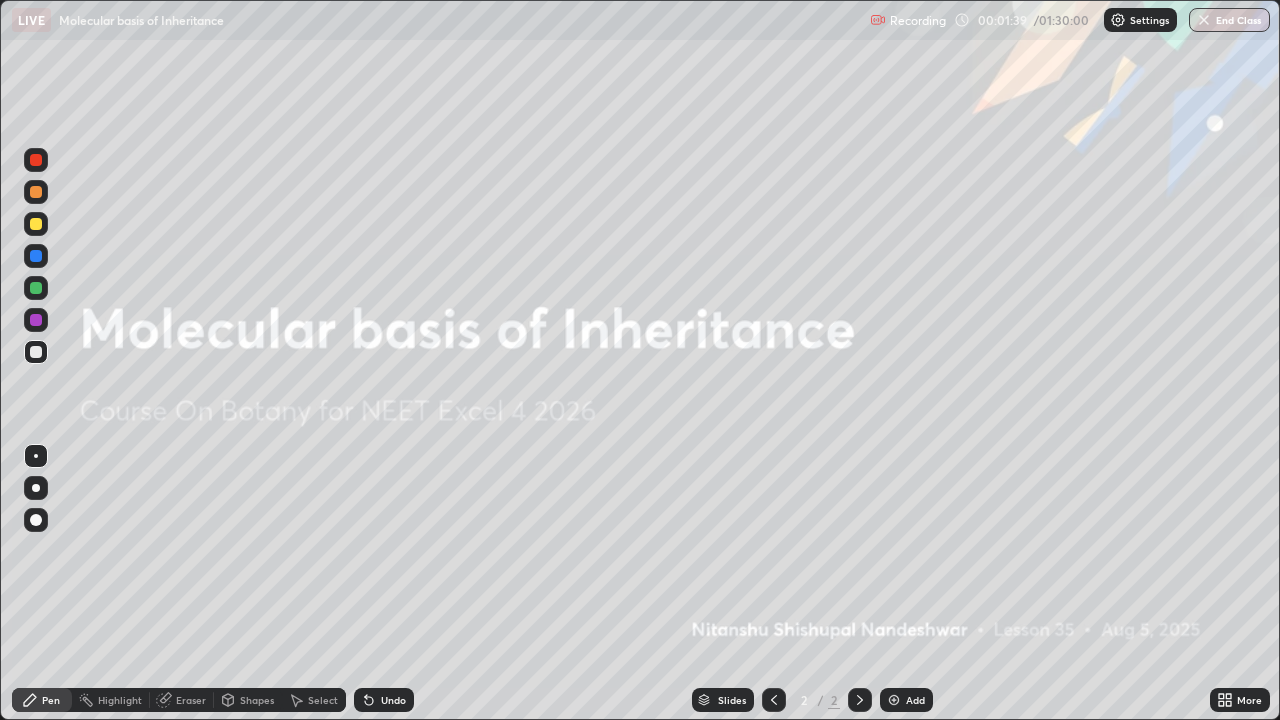 click at bounding box center [894, 700] 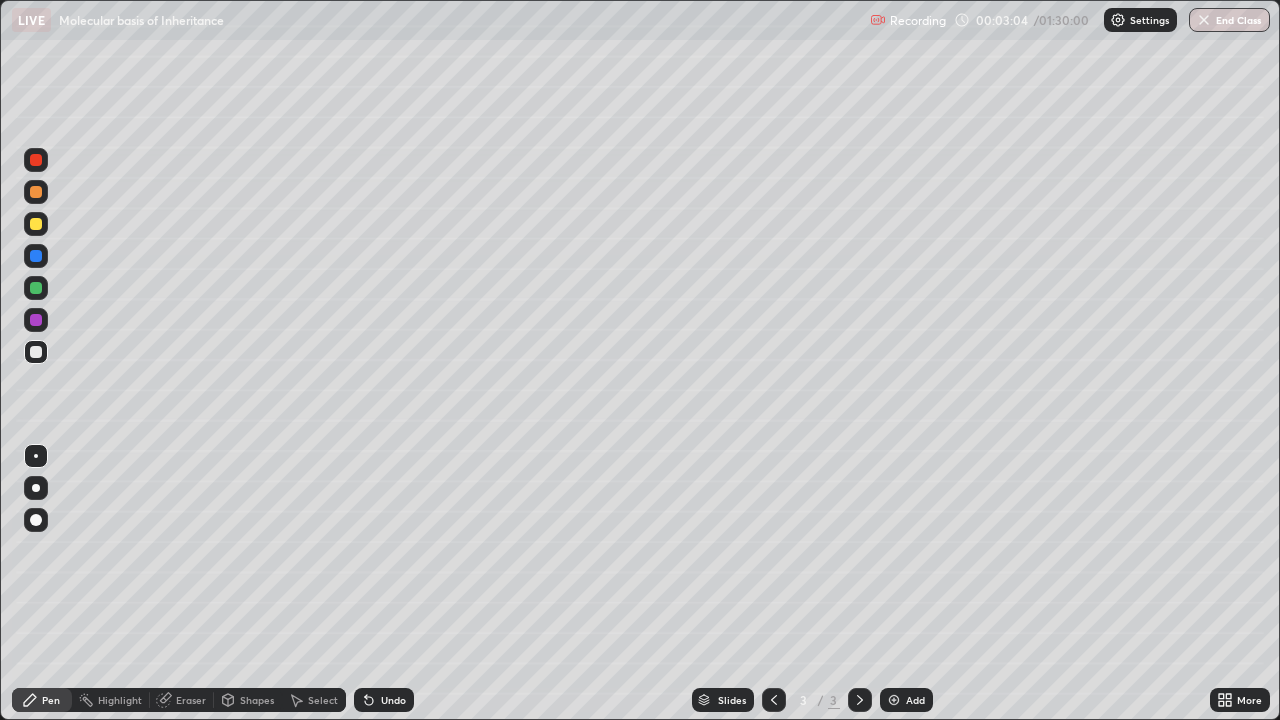 click on "Undo" at bounding box center (384, 700) 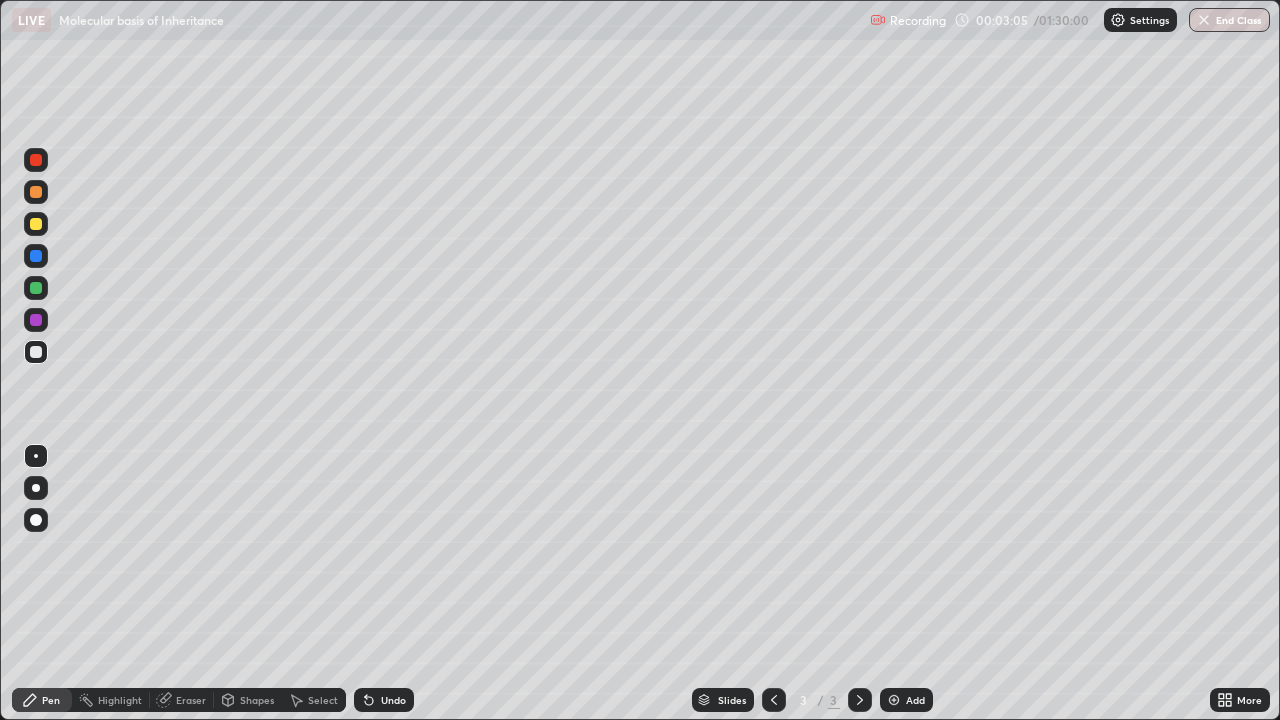click at bounding box center (36, 160) 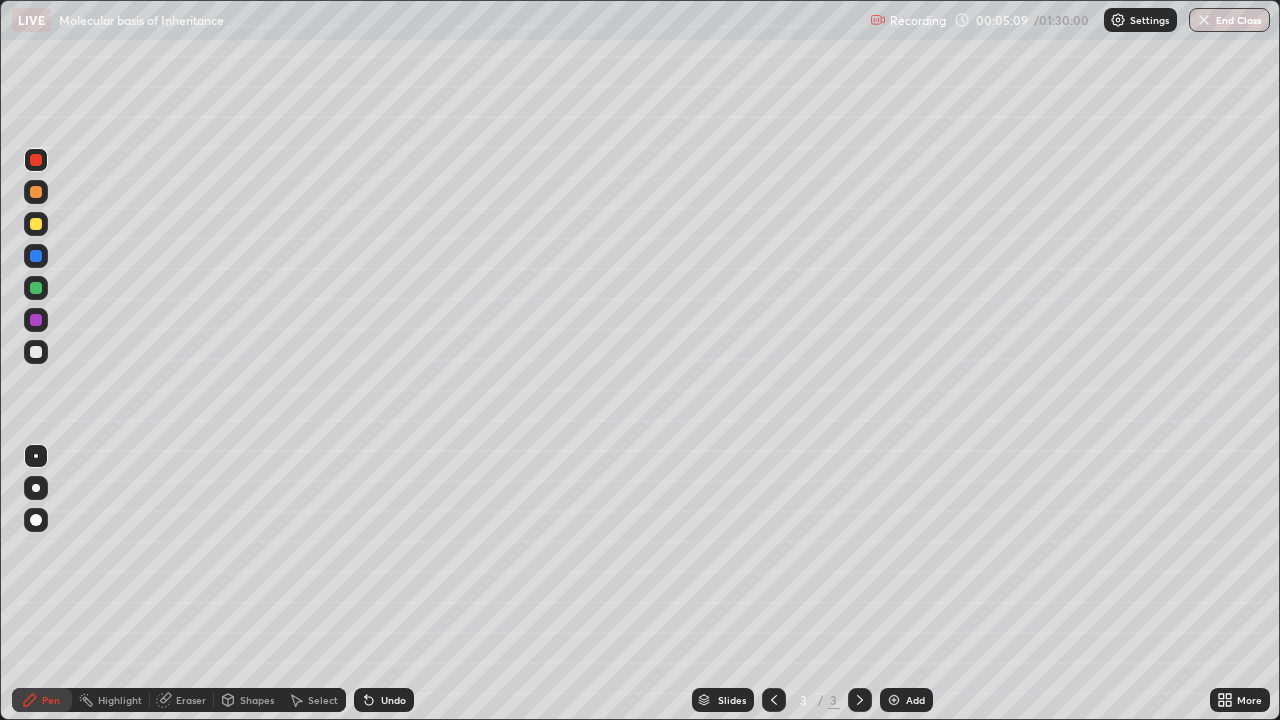 click at bounding box center [36, 352] 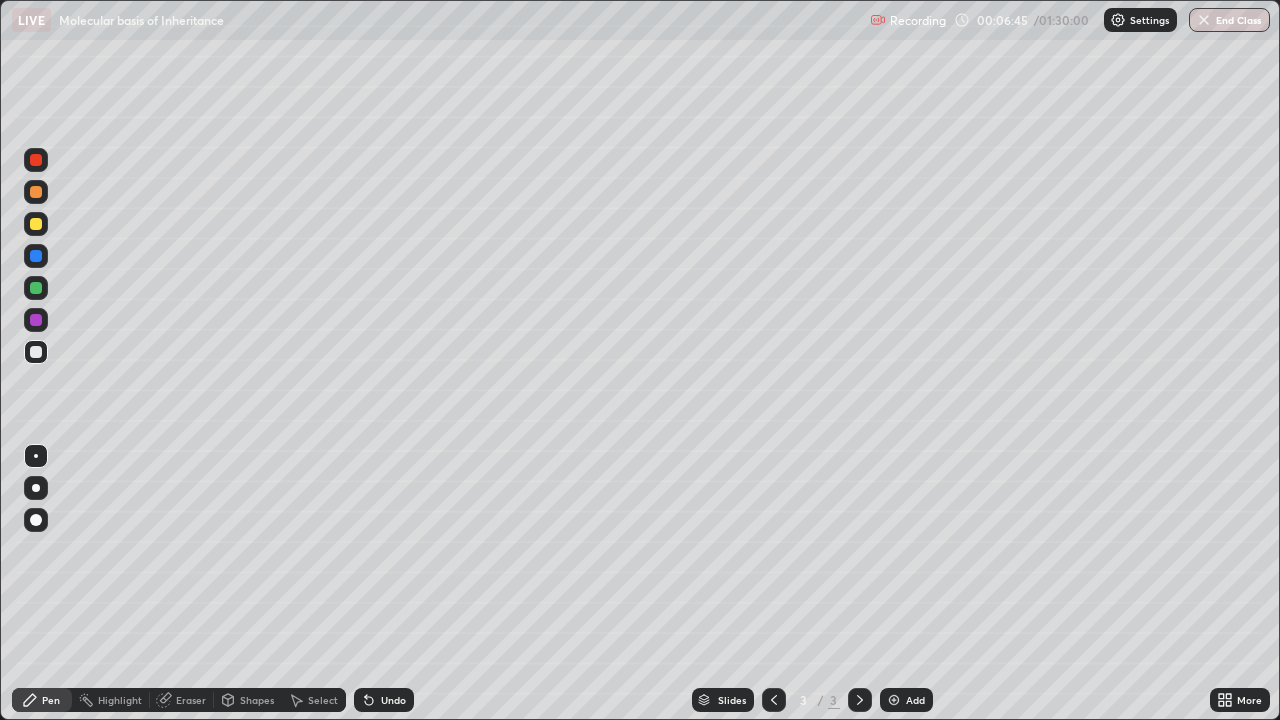 click at bounding box center [36, 160] 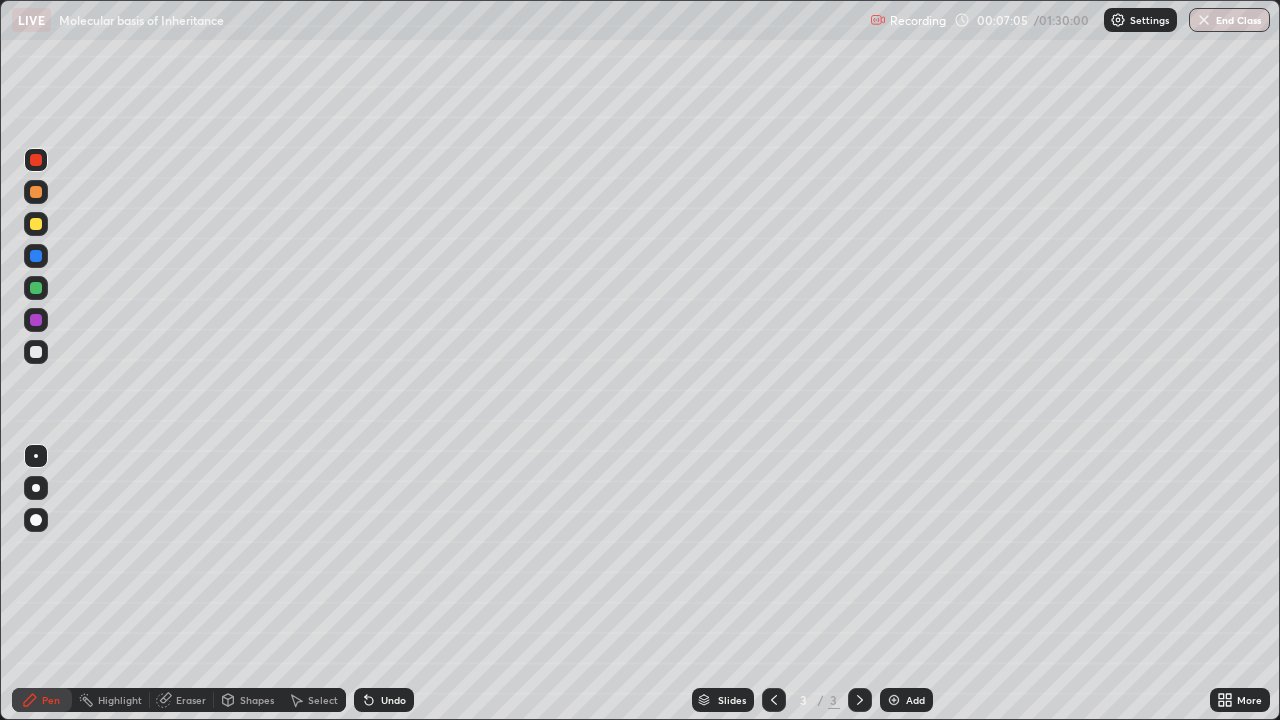 click at bounding box center [36, 352] 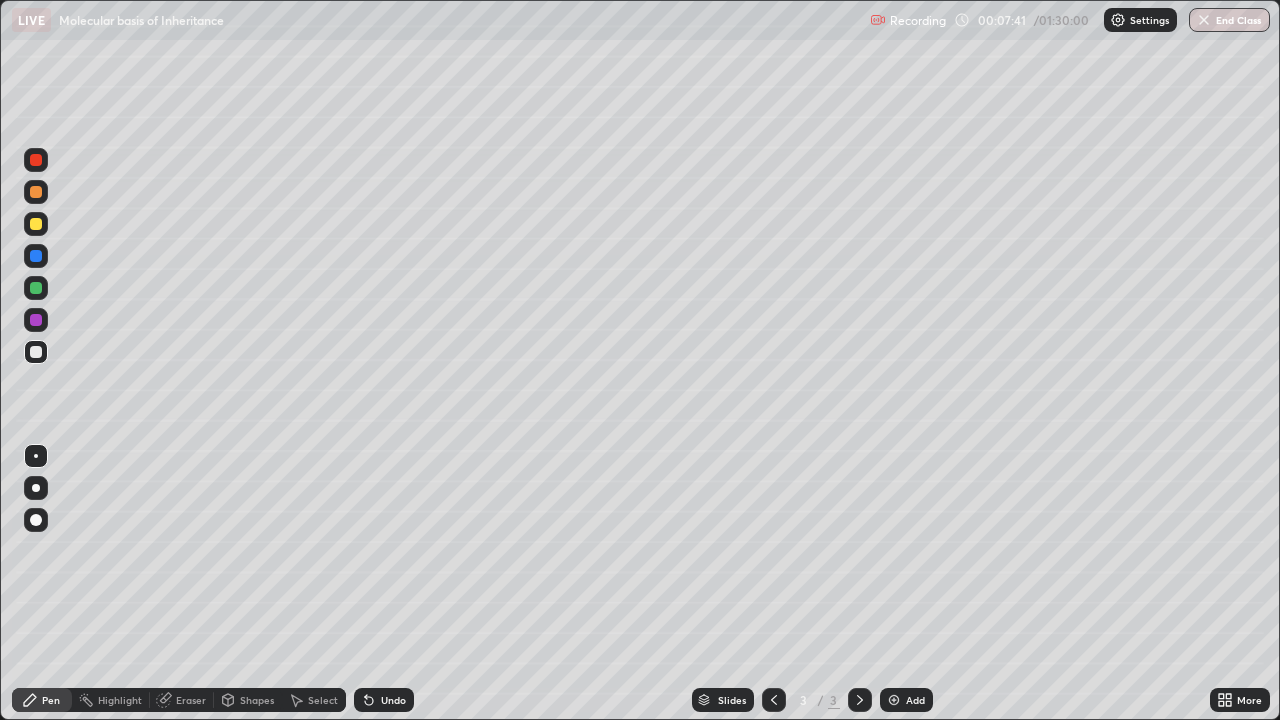click at bounding box center [36, 192] 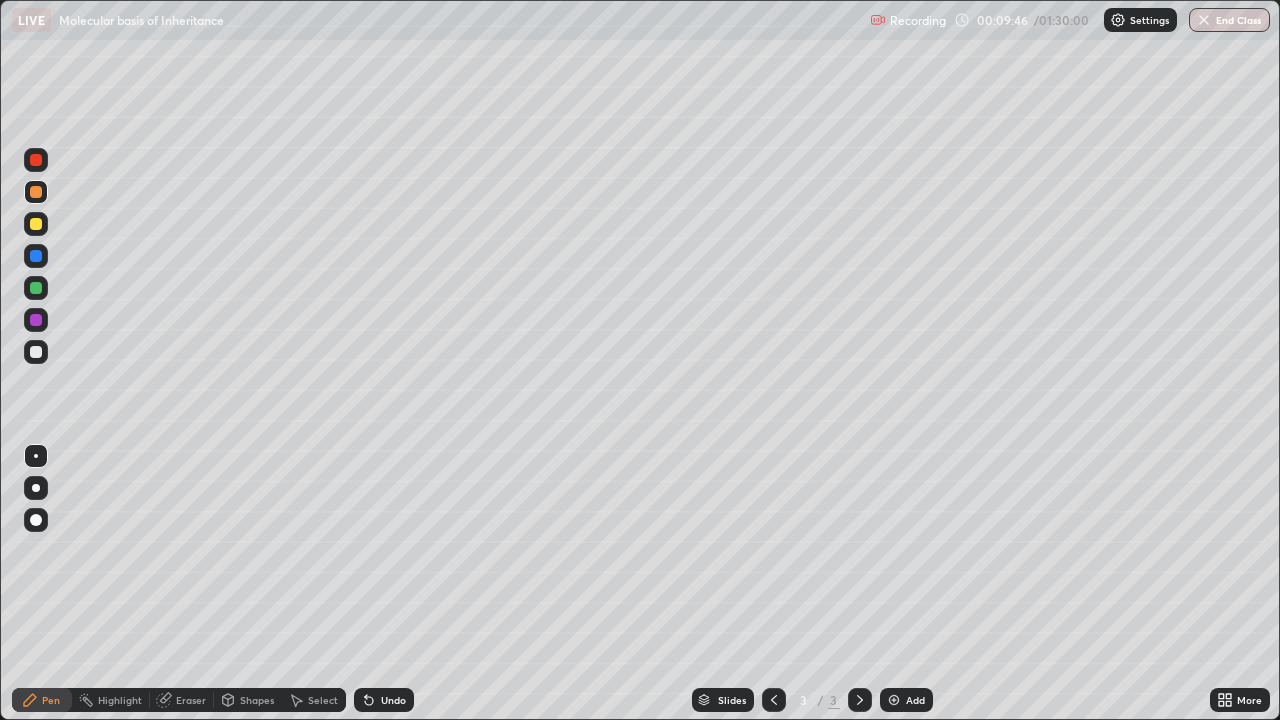 click at bounding box center (36, 320) 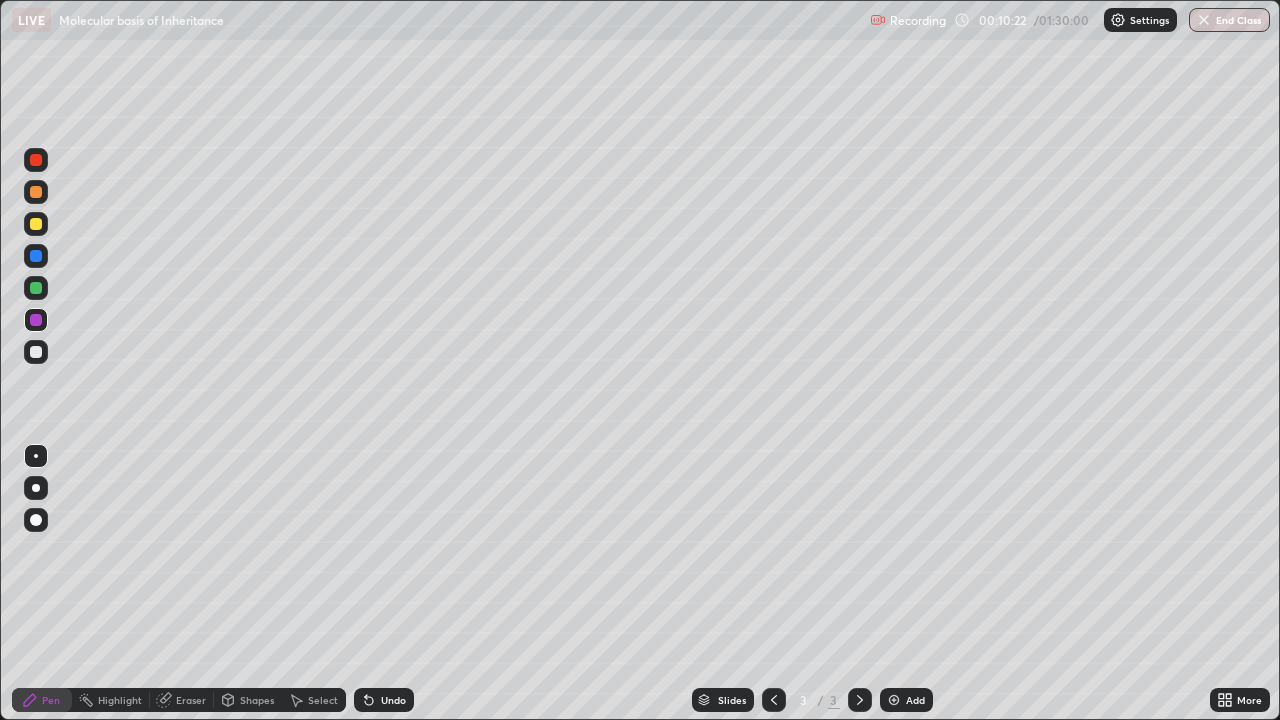 click on "Undo" at bounding box center (393, 700) 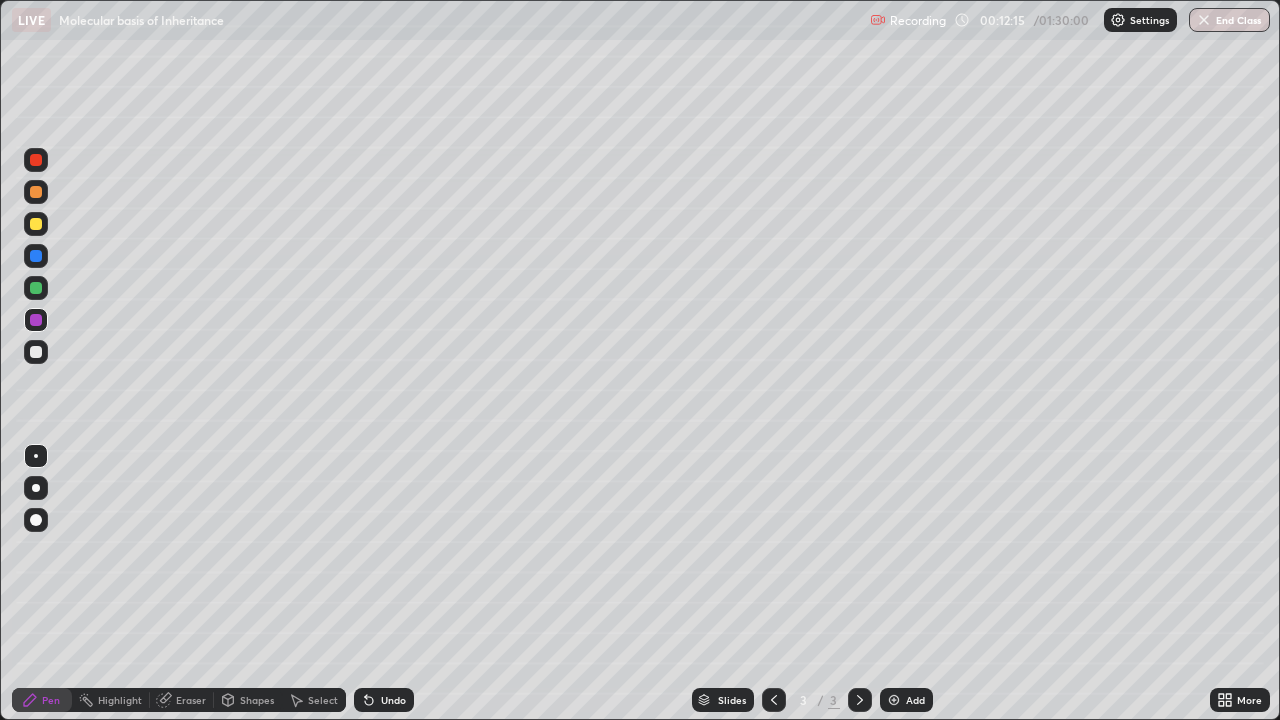 click on "Undo" at bounding box center (384, 700) 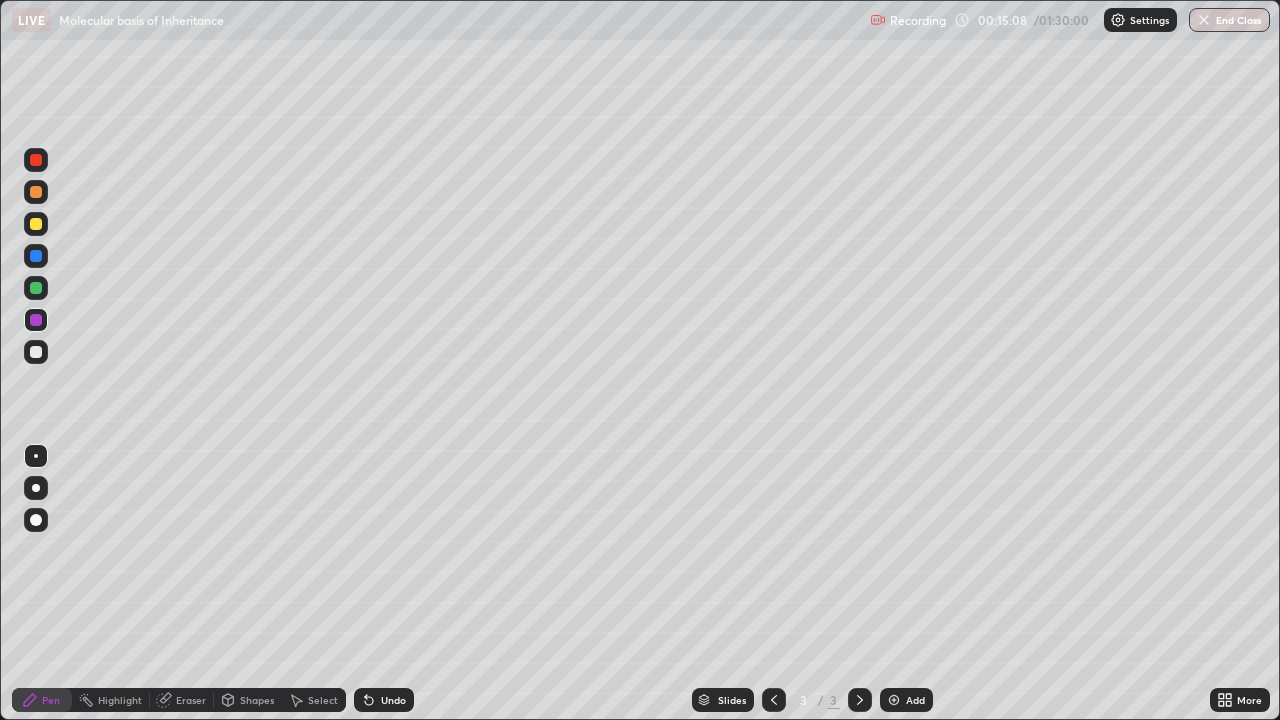 click at bounding box center [36, 352] 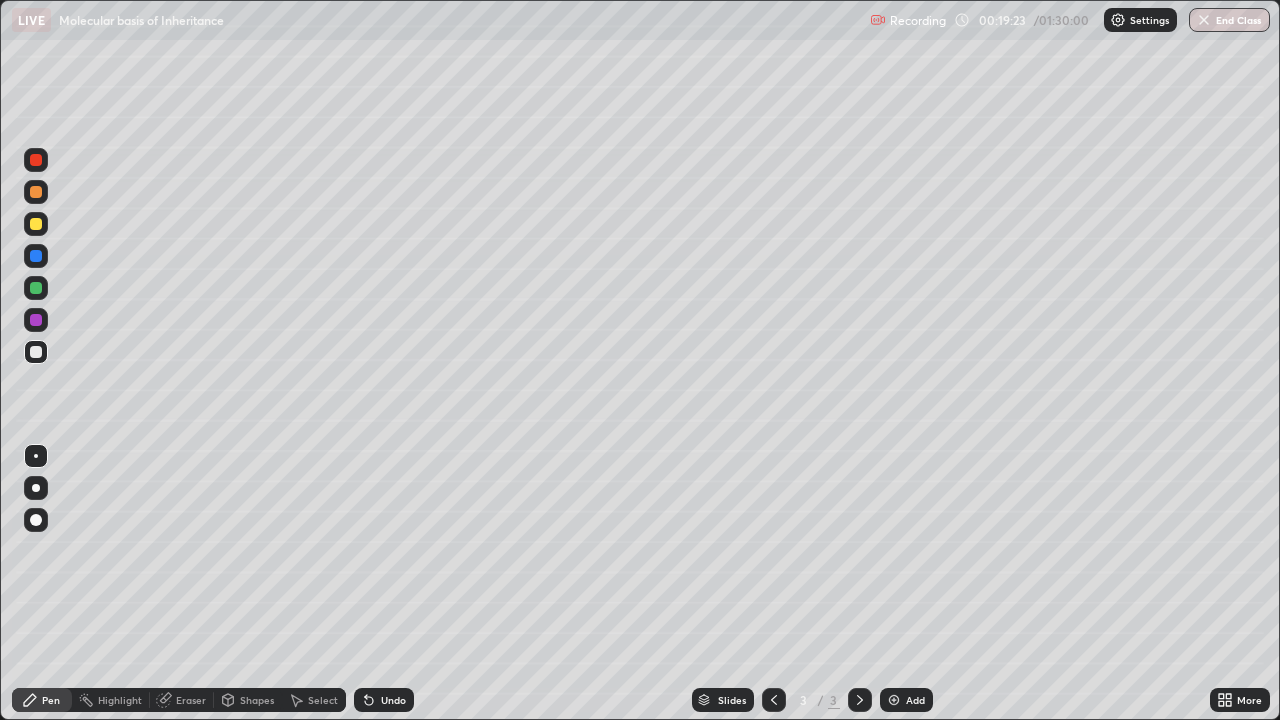click at bounding box center (894, 700) 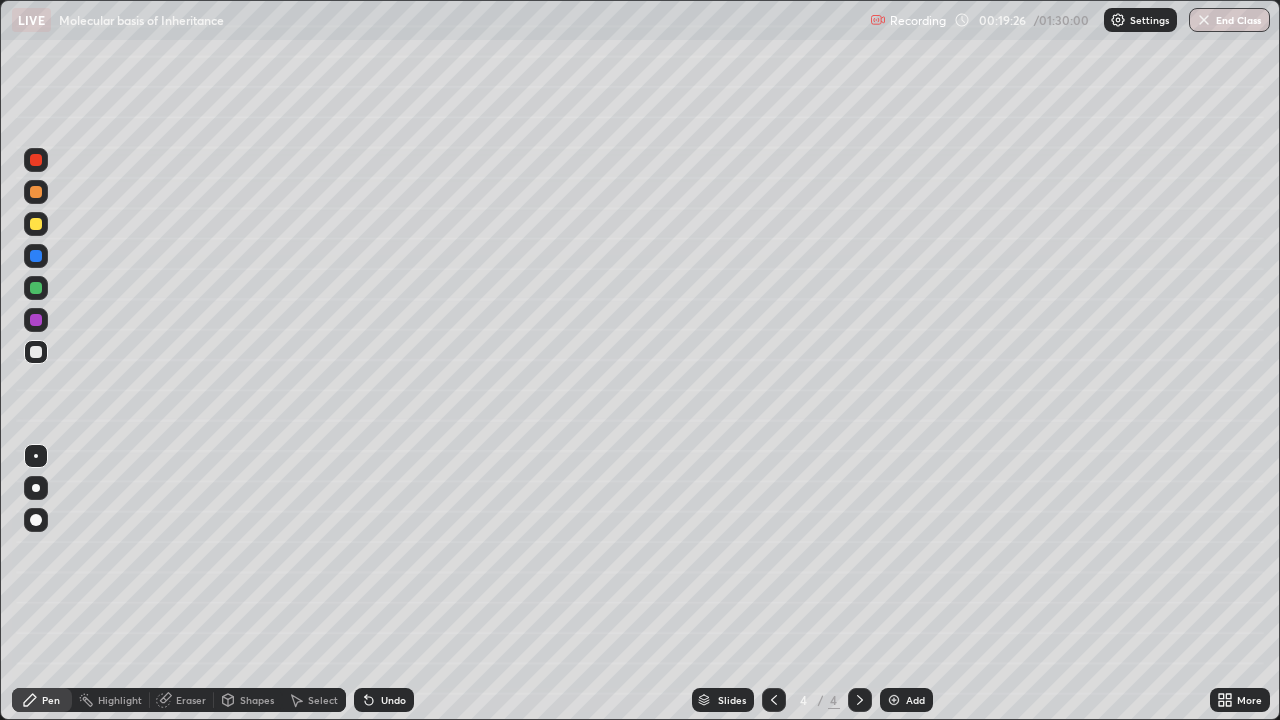 click at bounding box center [36, 192] 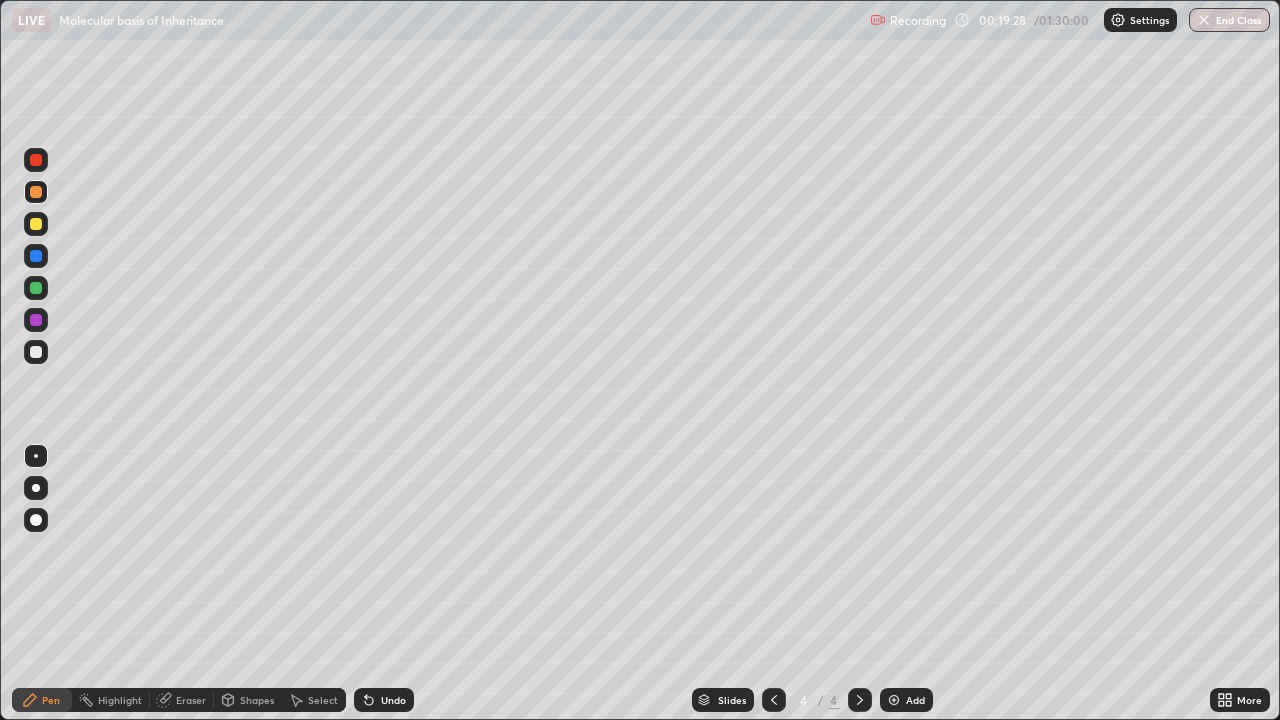 click at bounding box center [36, 160] 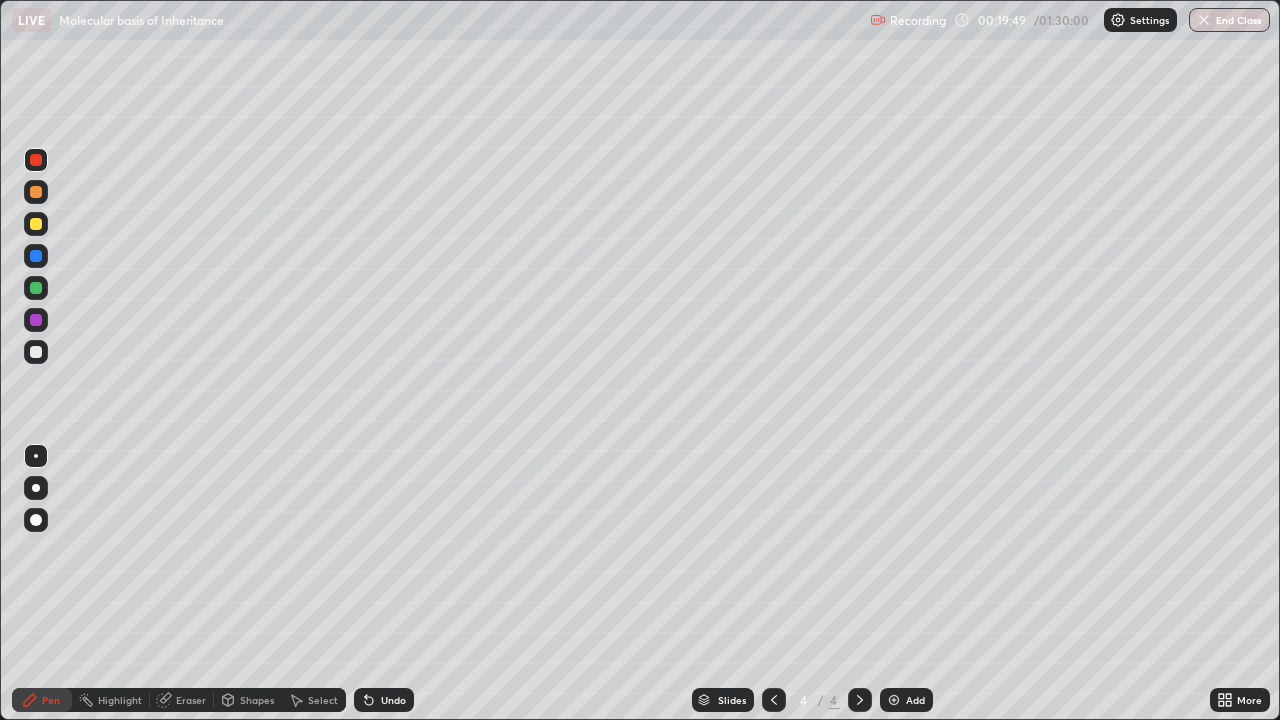 click at bounding box center (36, 192) 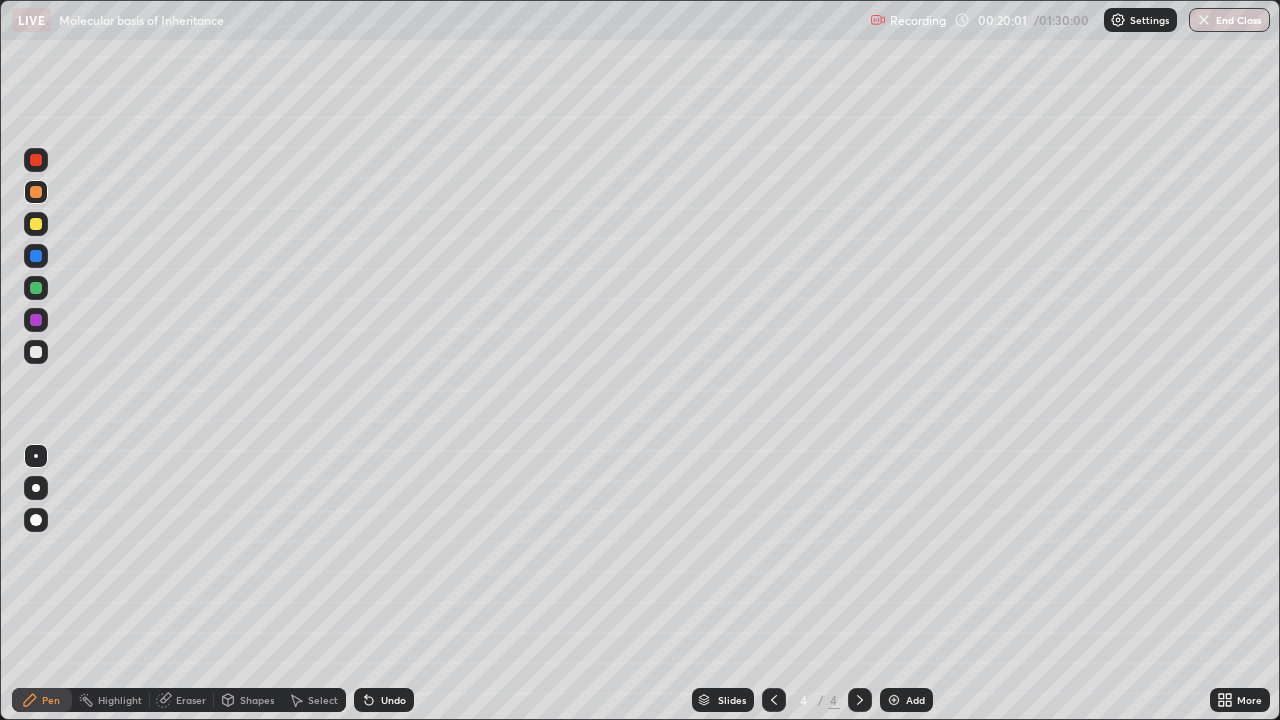 click at bounding box center (36, 352) 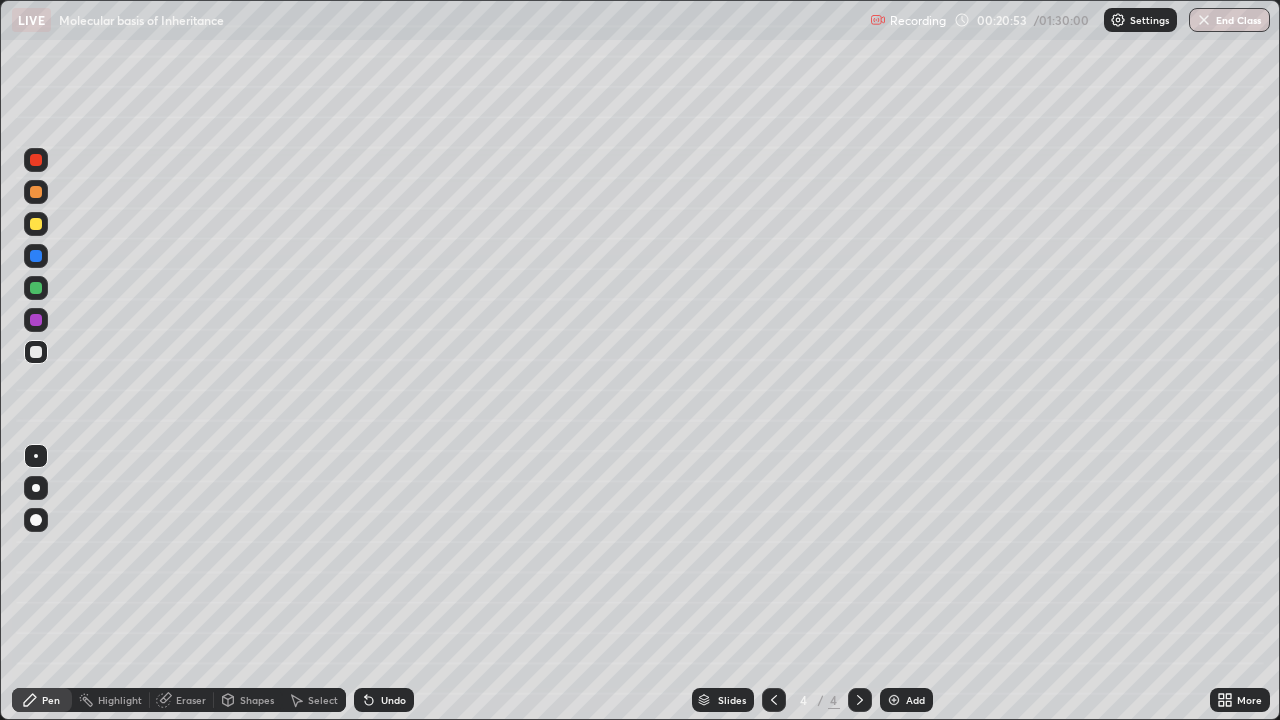 click on "Eraser" at bounding box center [182, 700] 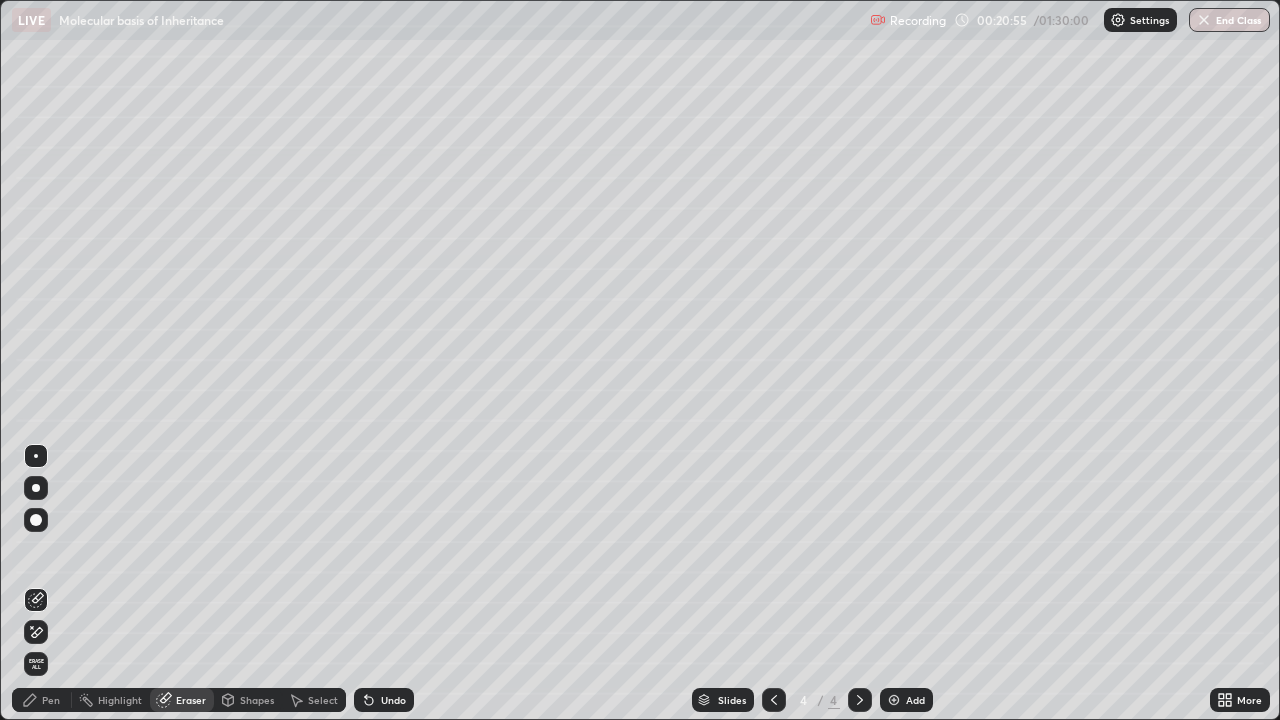 click on "Pen" at bounding box center [42, 700] 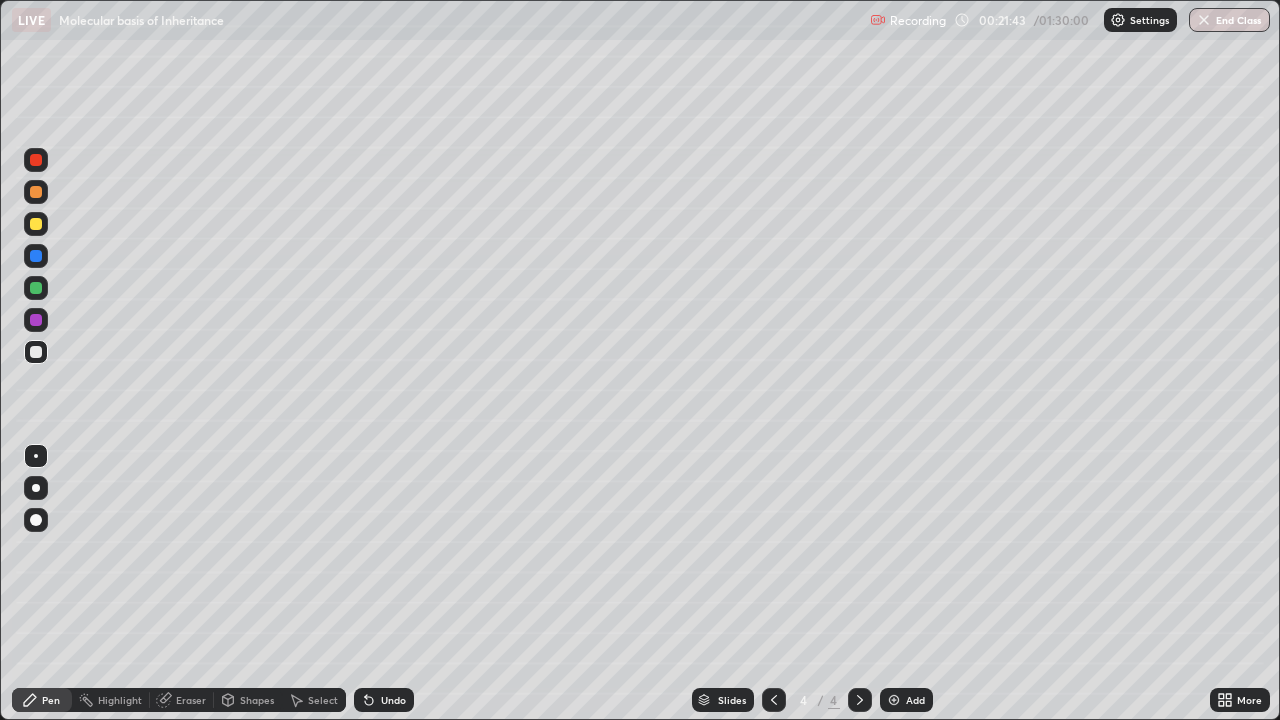 click at bounding box center (36, 160) 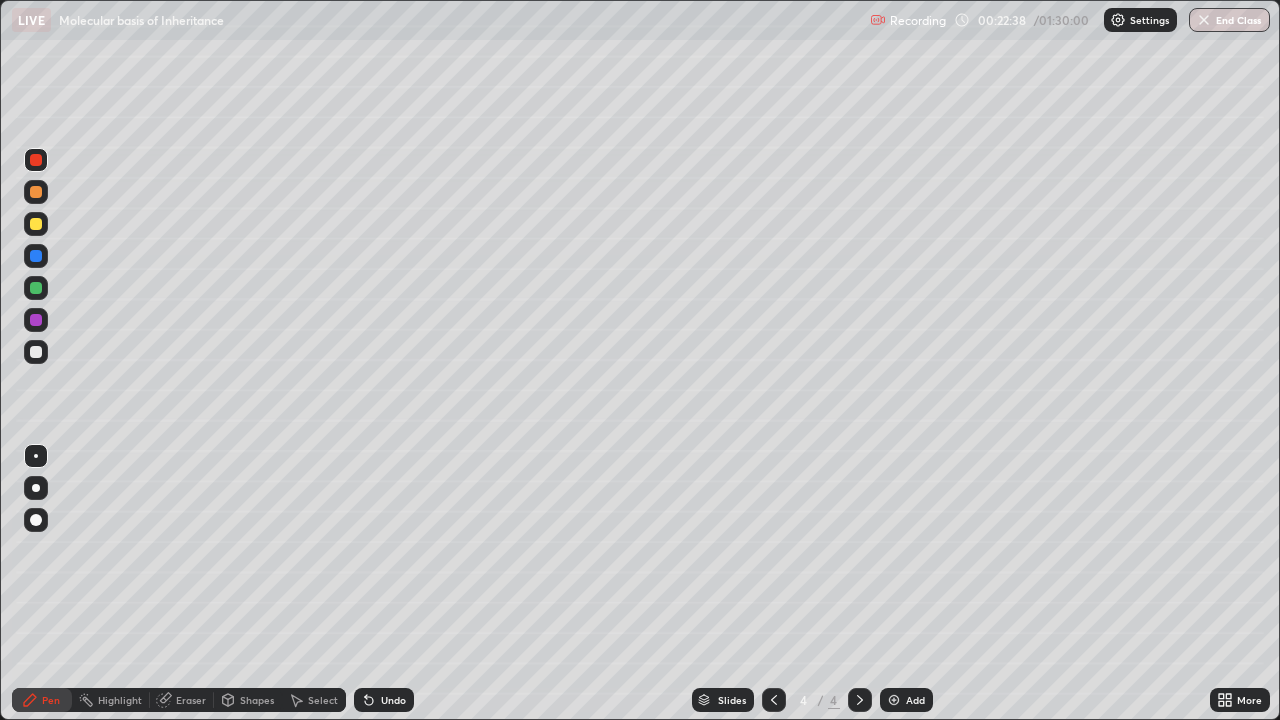 click at bounding box center [36, 352] 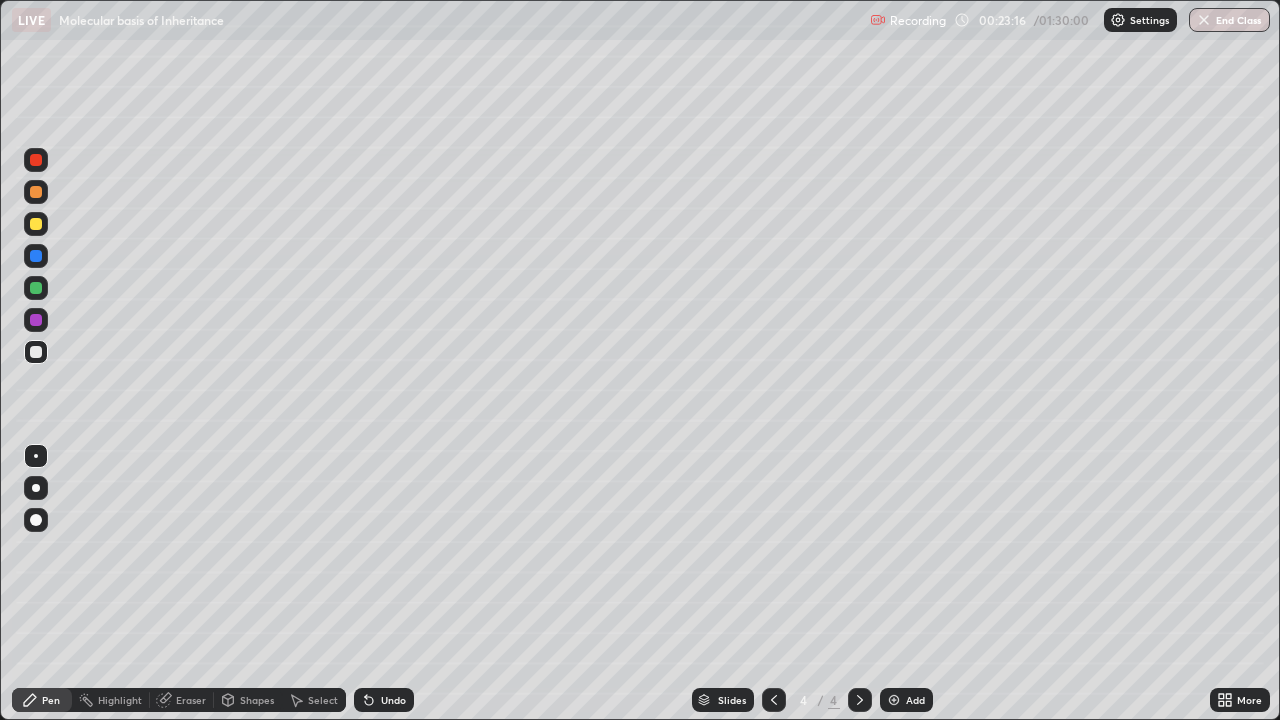 click at bounding box center (36, 224) 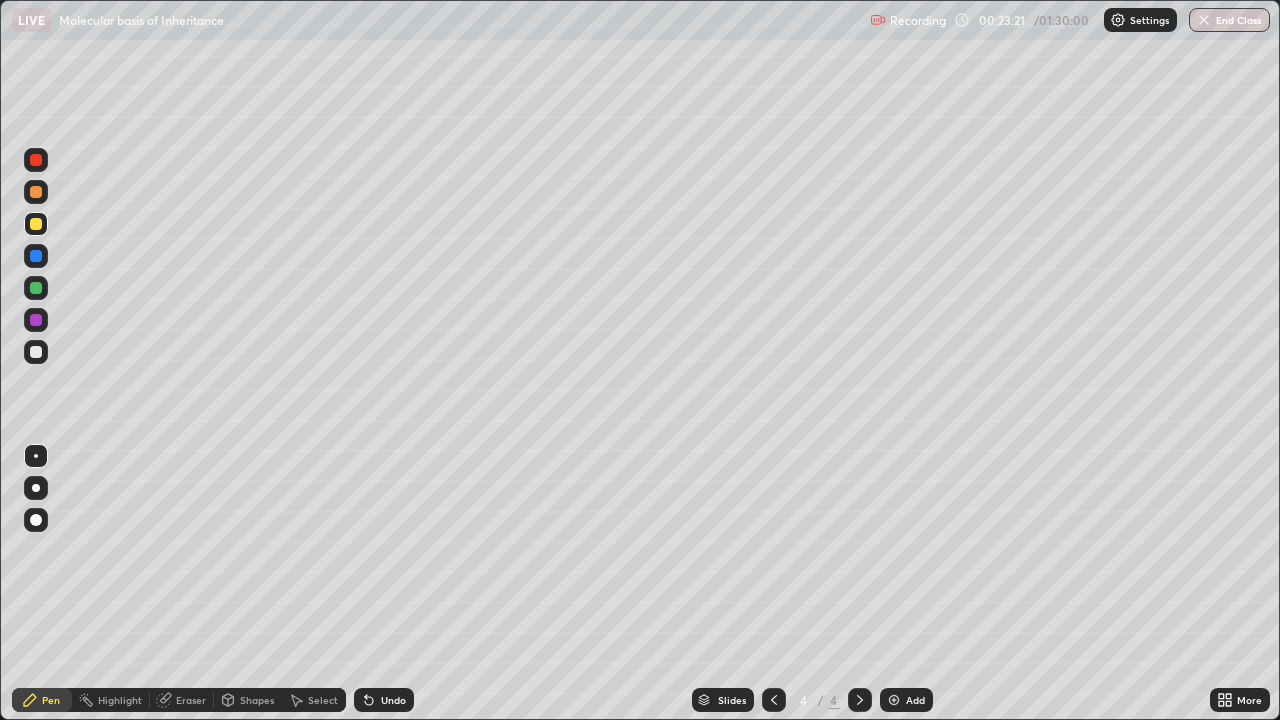 click at bounding box center [36, 320] 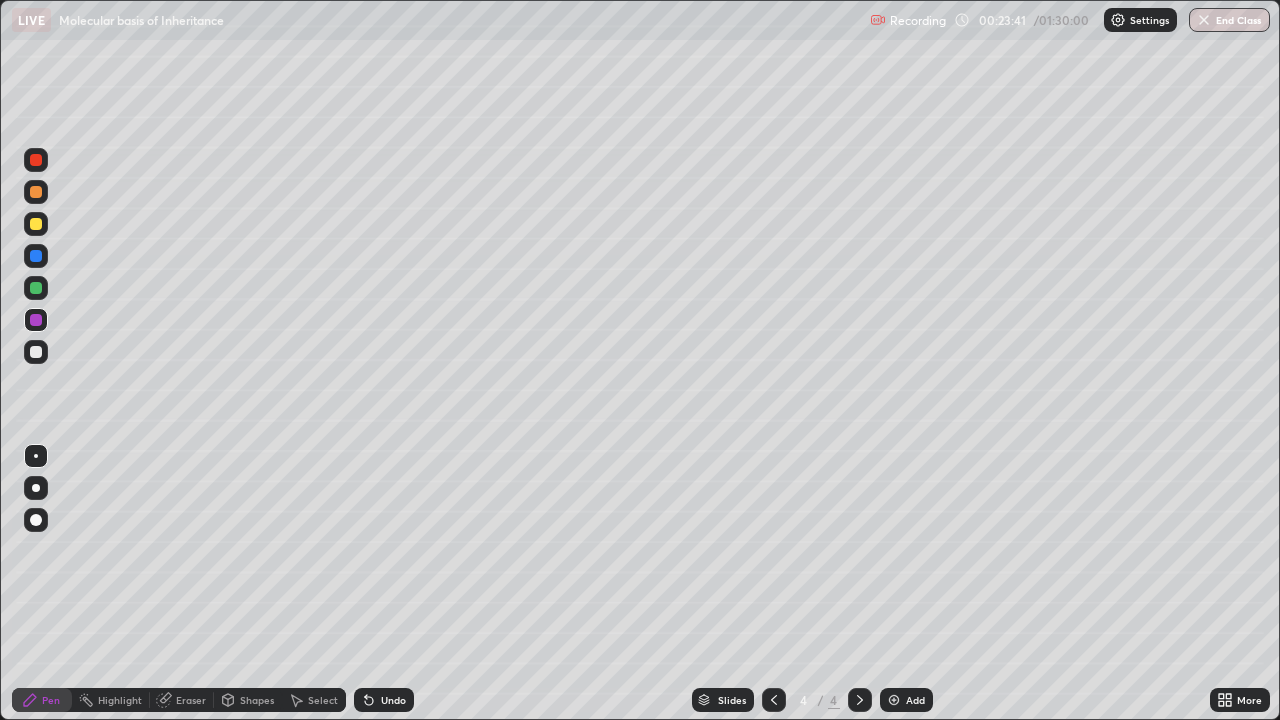 click at bounding box center (36, 352) 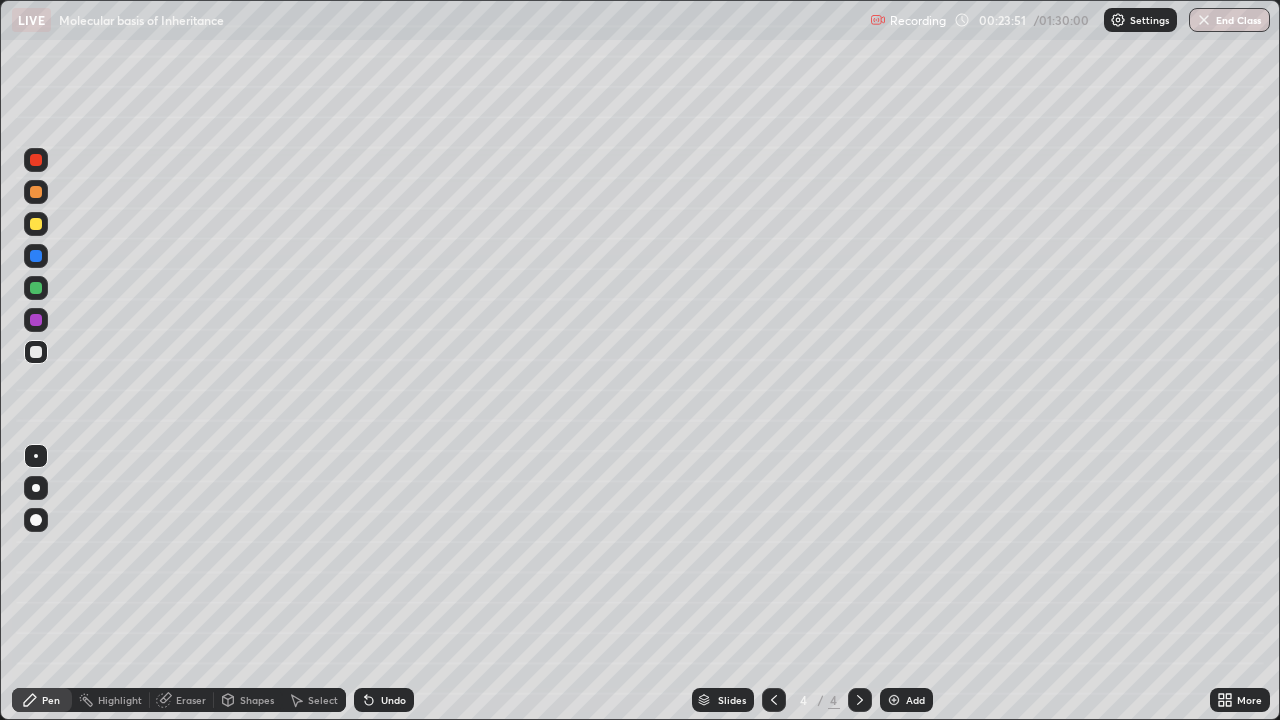 click at bounding box center (36, 320) 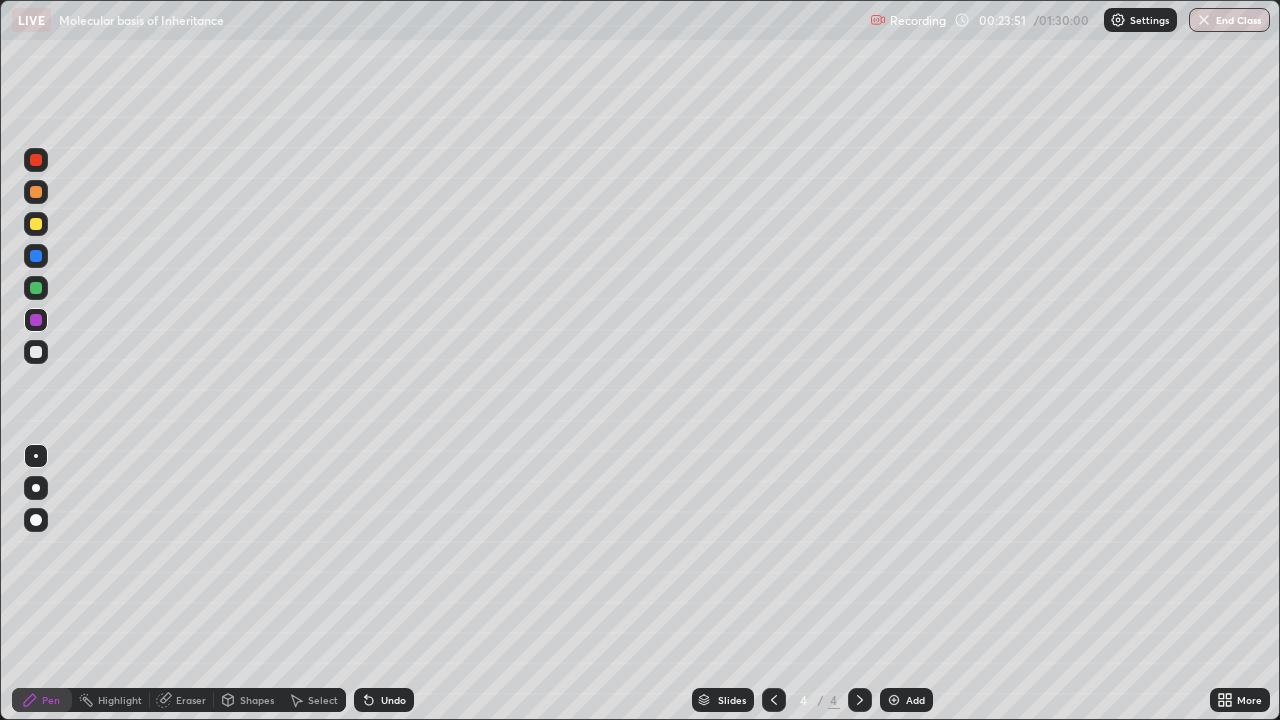 click at bounding box center (36, 288) 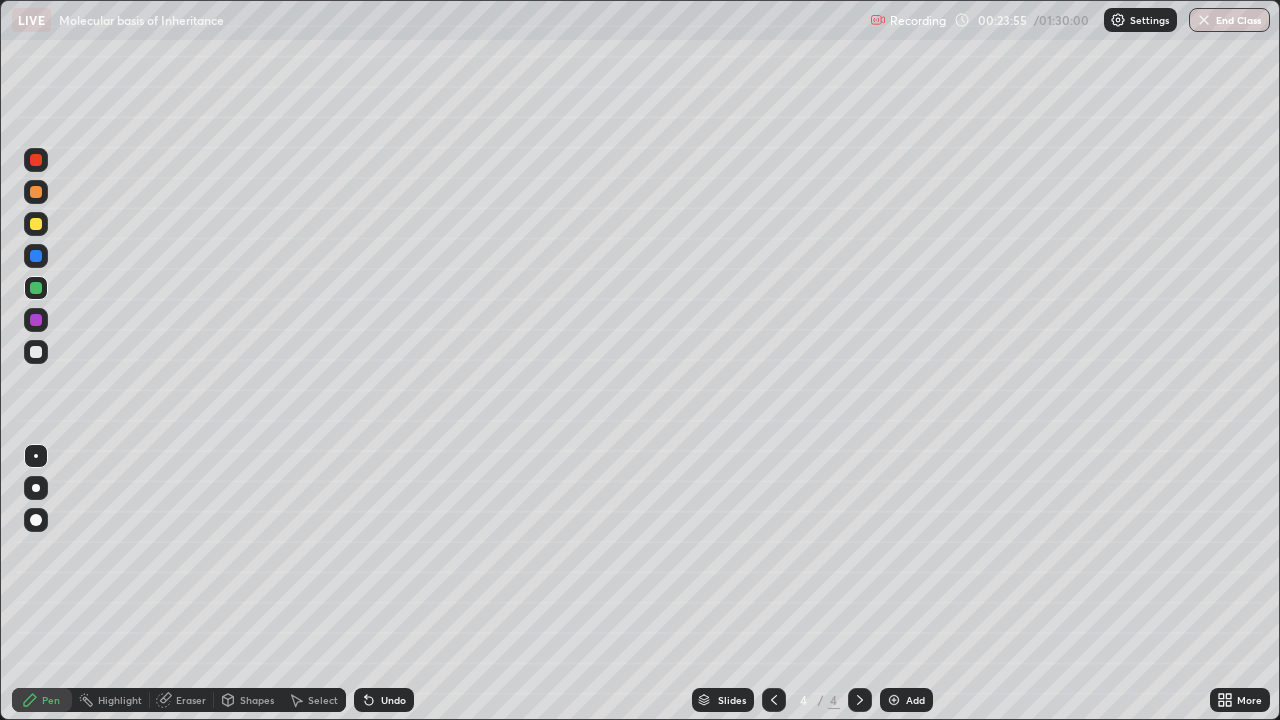 click at bounding box center [36, 224] 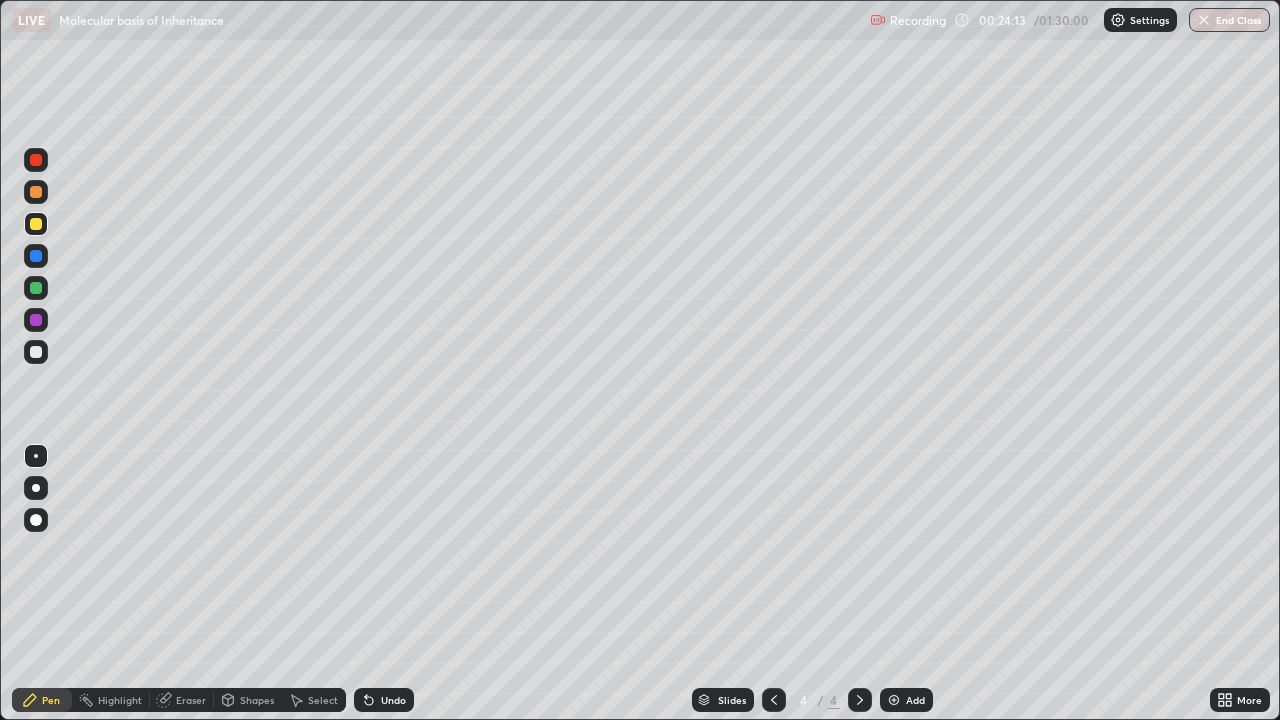 click at bounding box center [36, 352] 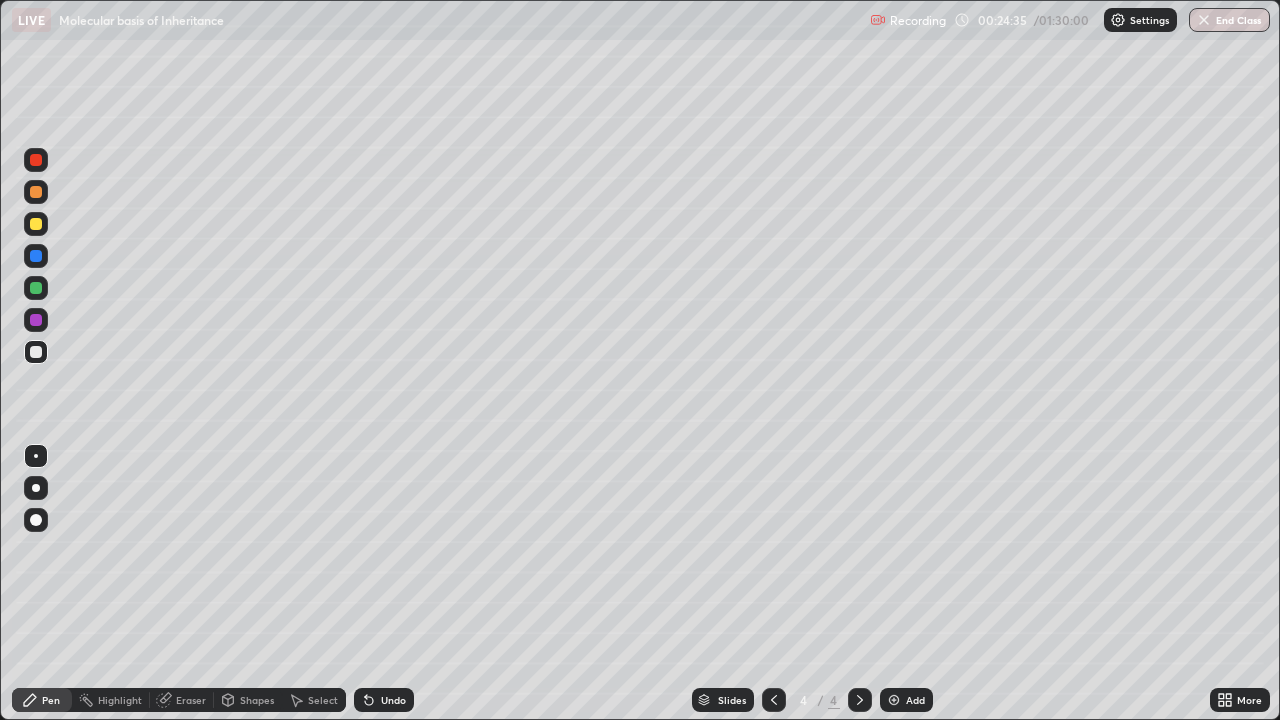 click at bounding box center [36, 224] 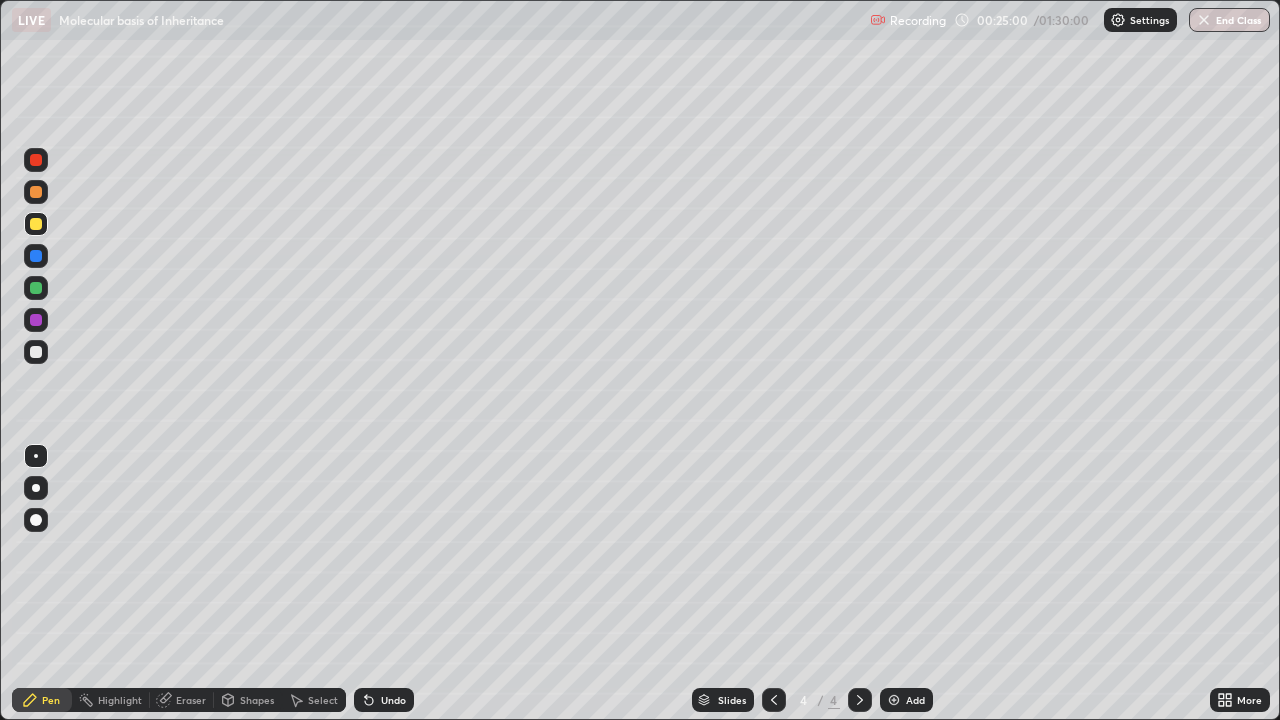 click at bounding box center [36, 352] 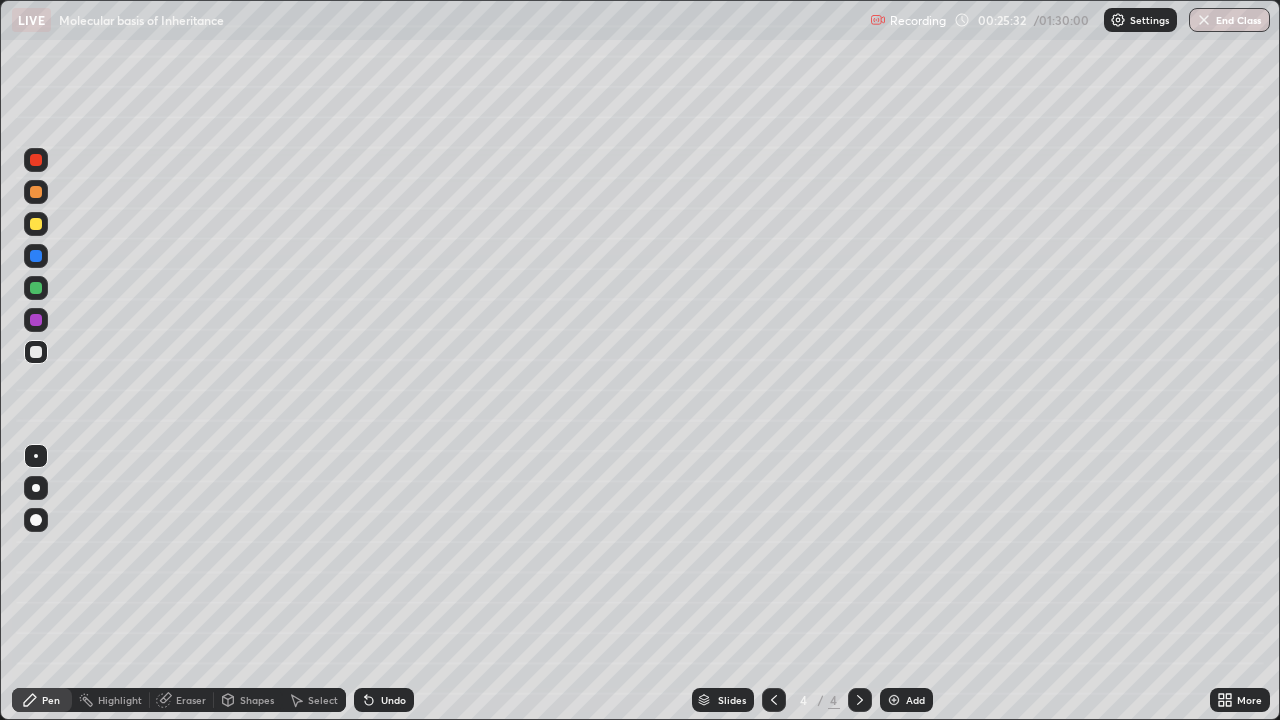 click at bounding box center [36, 192] 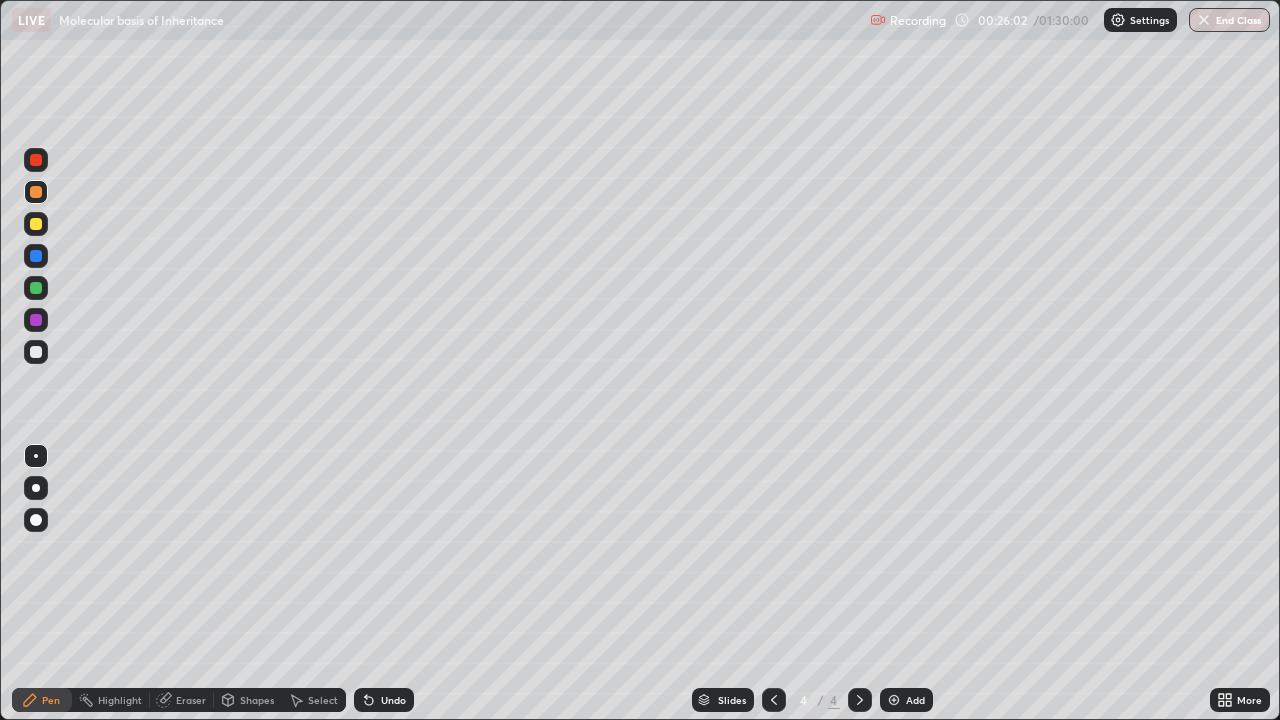 click at bounding box center [36, 320] 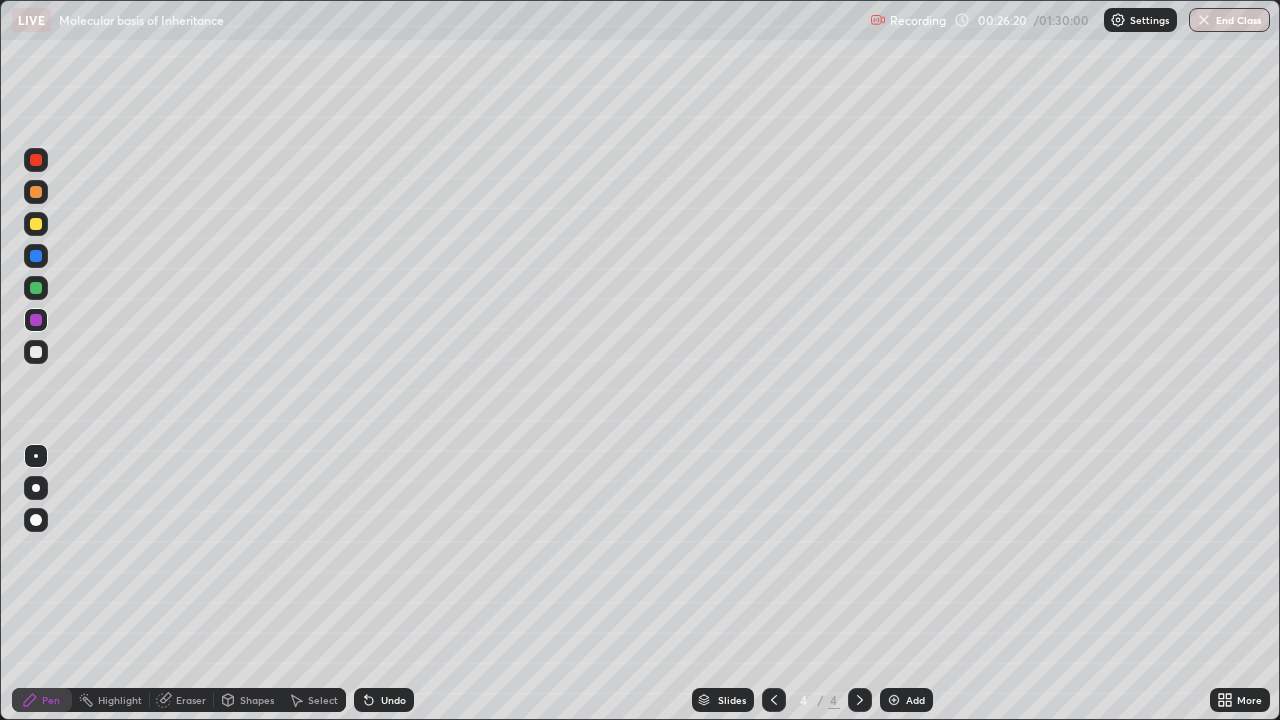 click at bounding box center [36, 160] 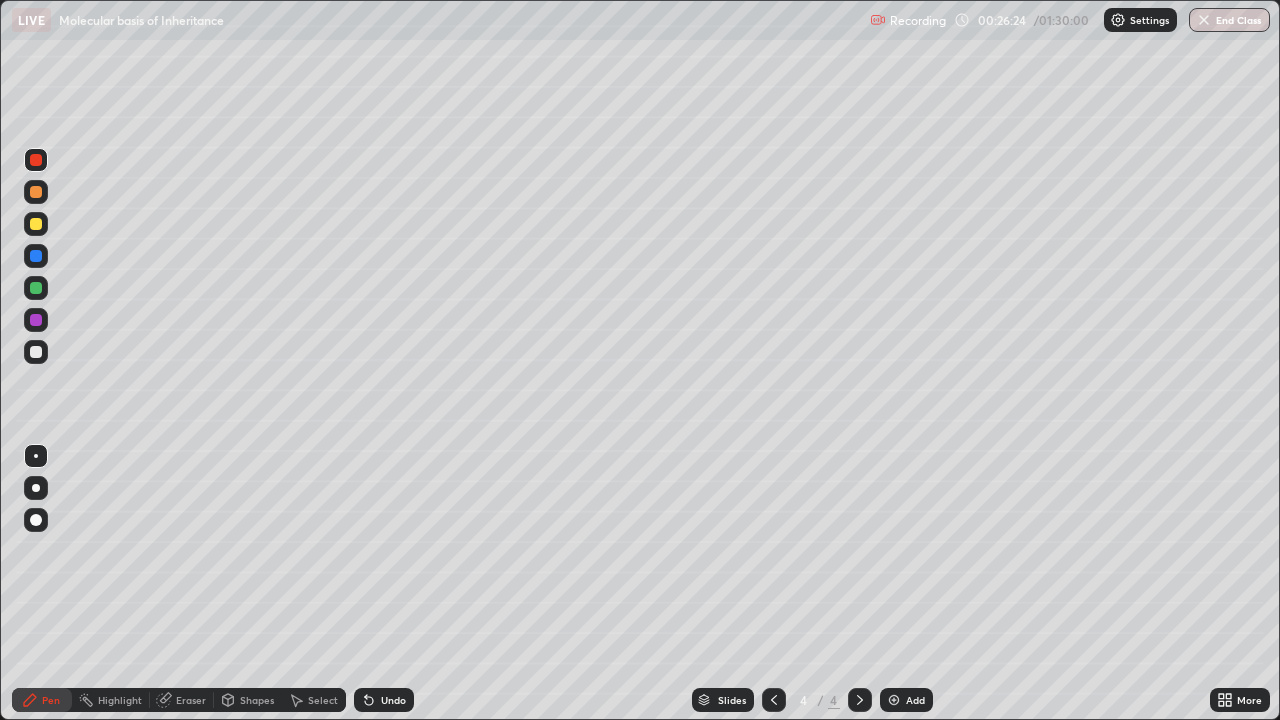 click on "Highlight" at bounding box center [111, 700] 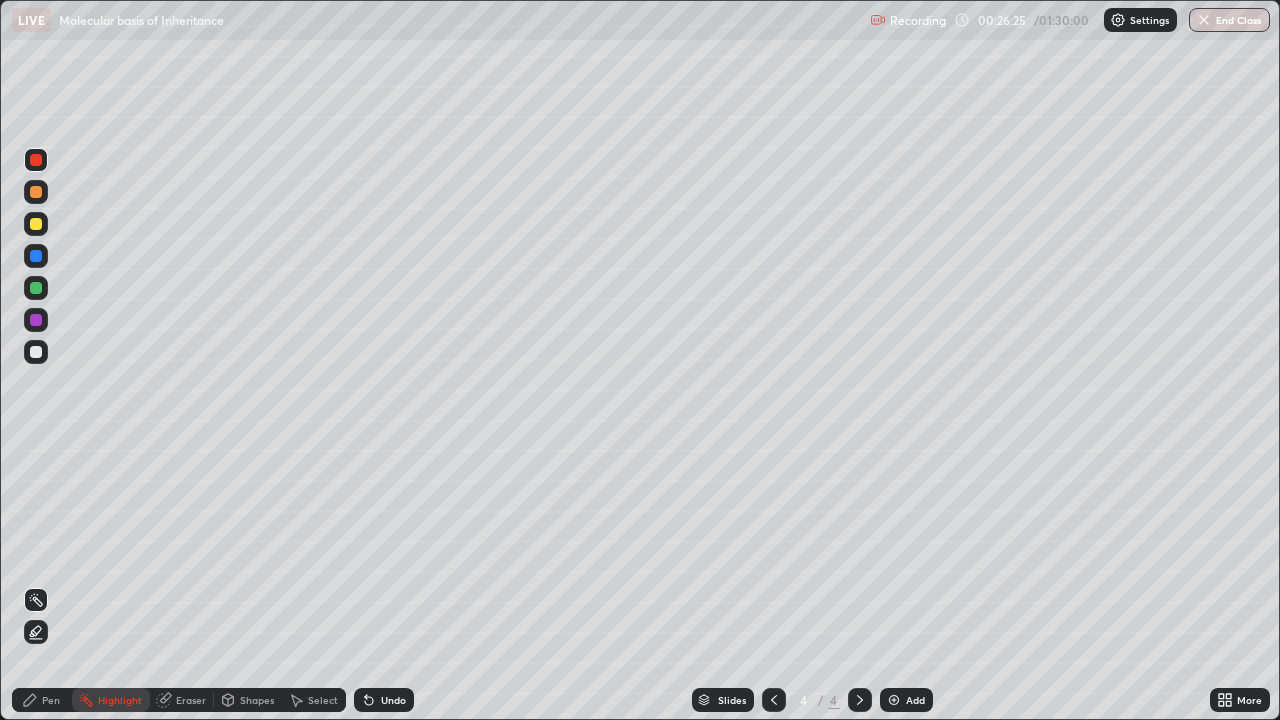 click on "Undo" at bounding box center (384, 700) 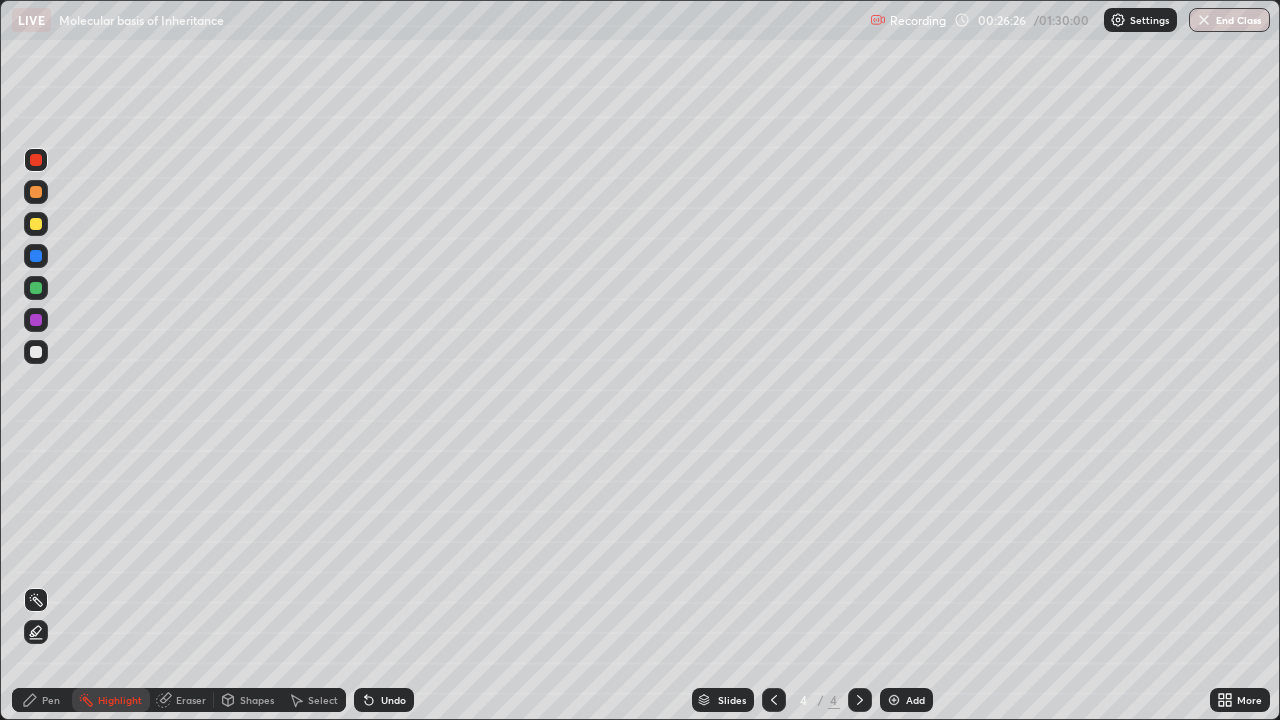 click on "Pen" at bounding box center [51, 700] 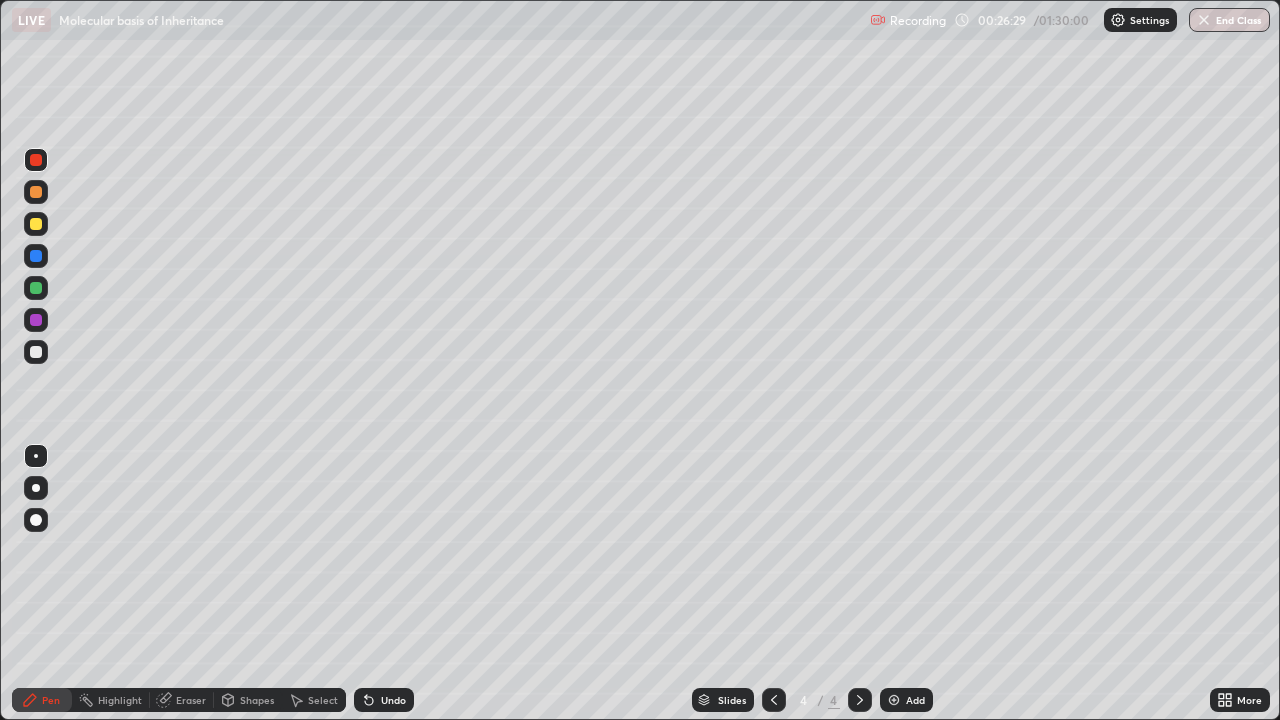 click on "Undo" at bounding box center [393, 700] 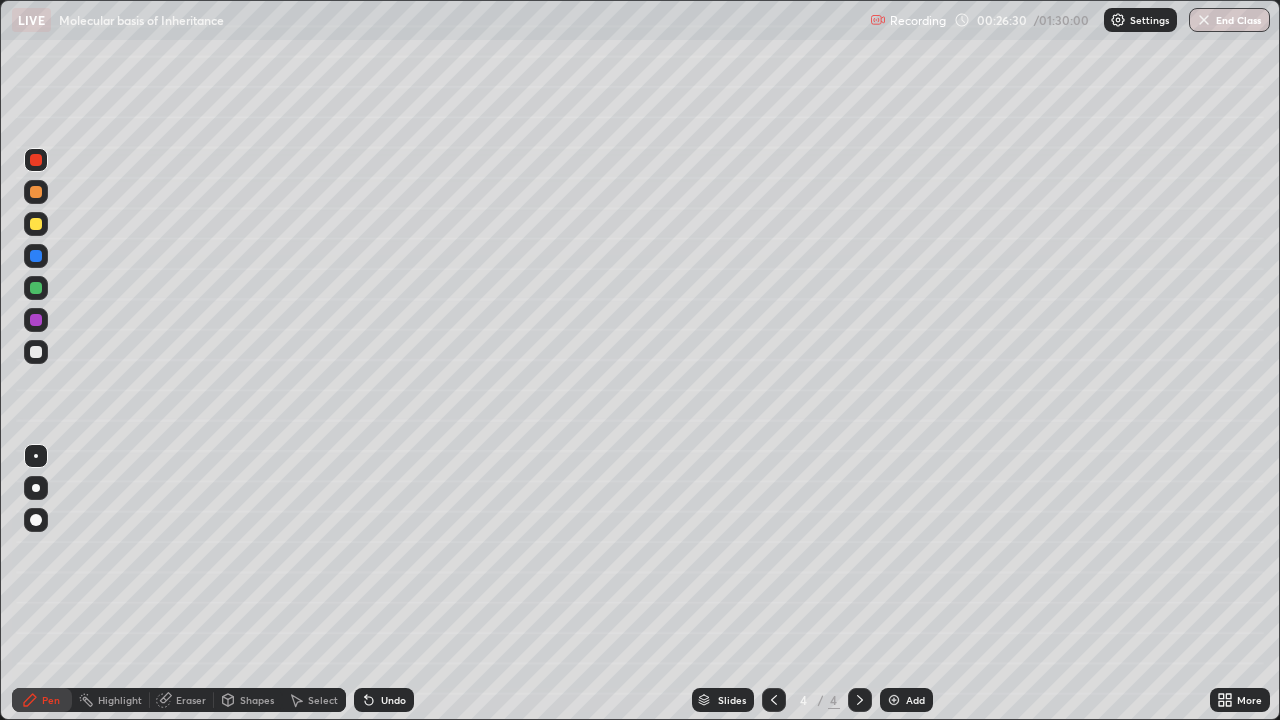 click at bounding box center (36, 320) 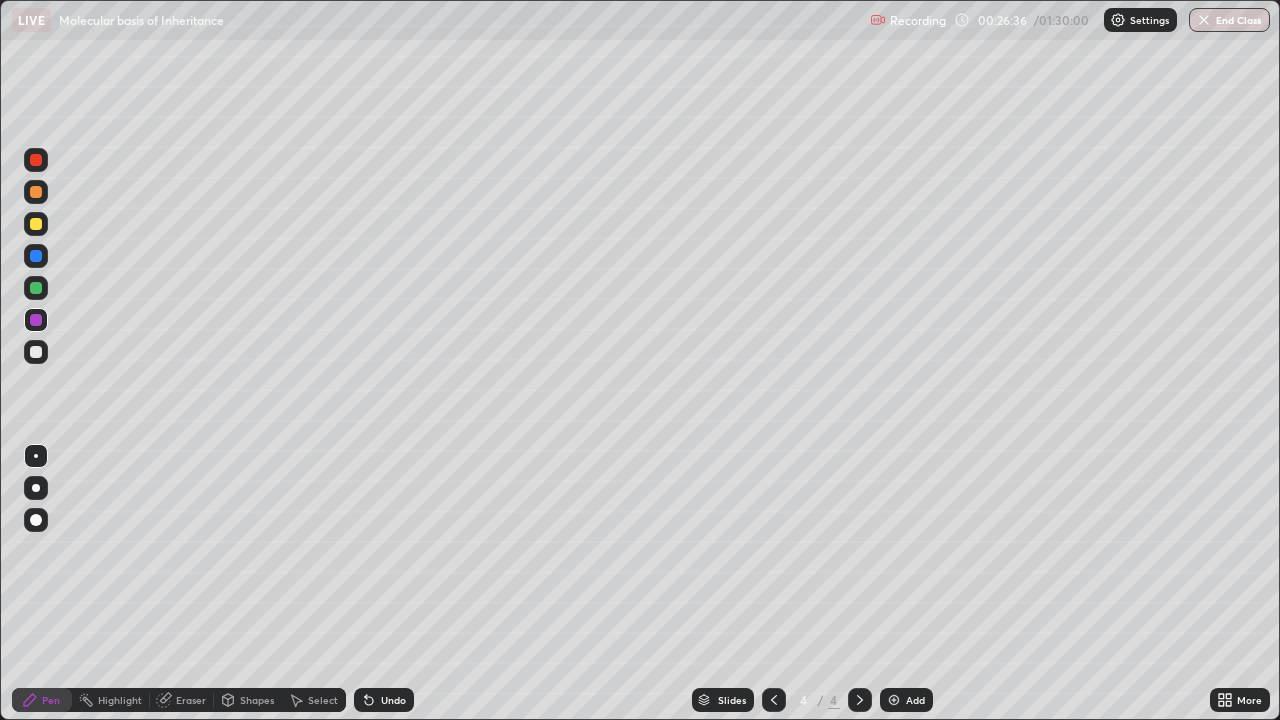 click at bounding box center (36, 160) 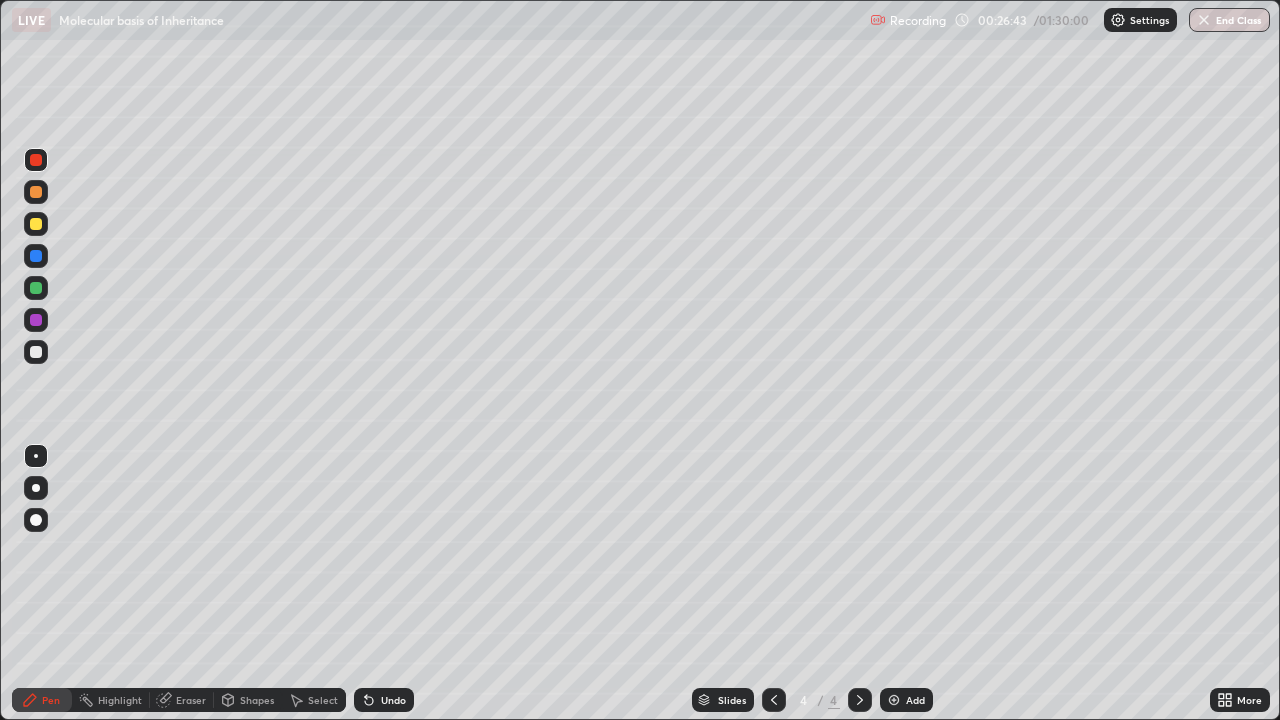 click at bounding box center [36, 256] 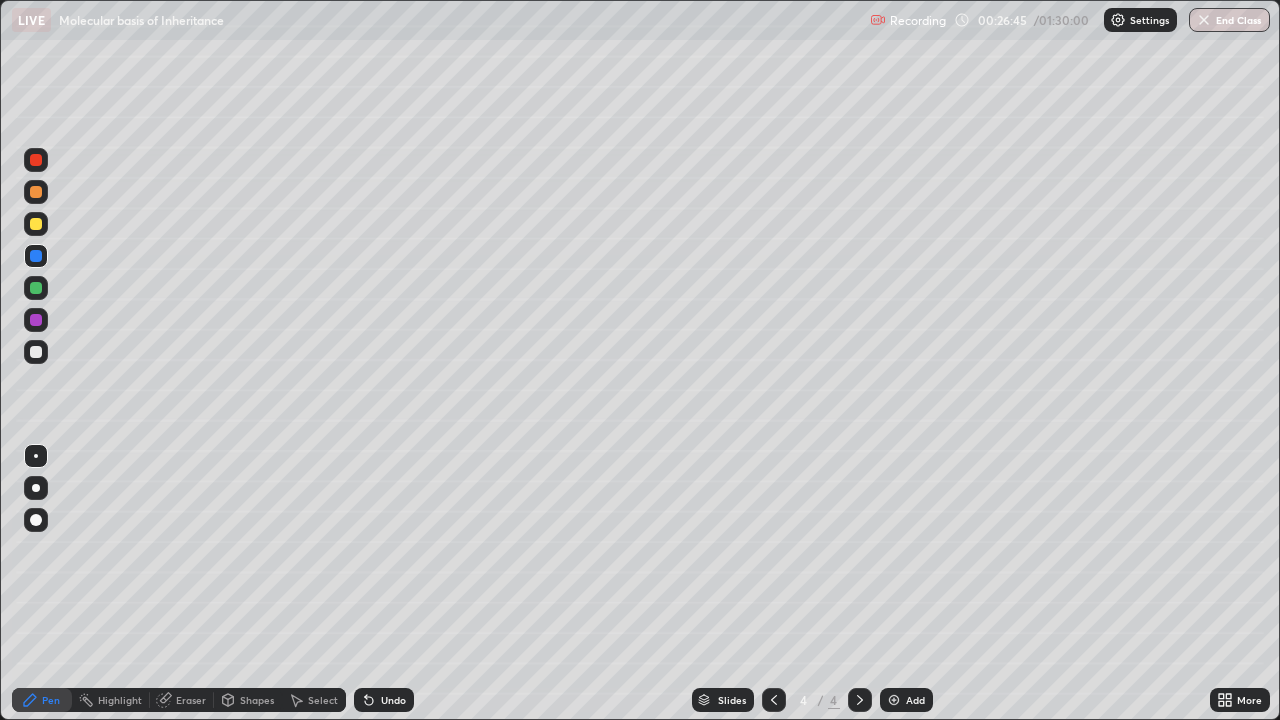 click at bounding box center [36, 320] 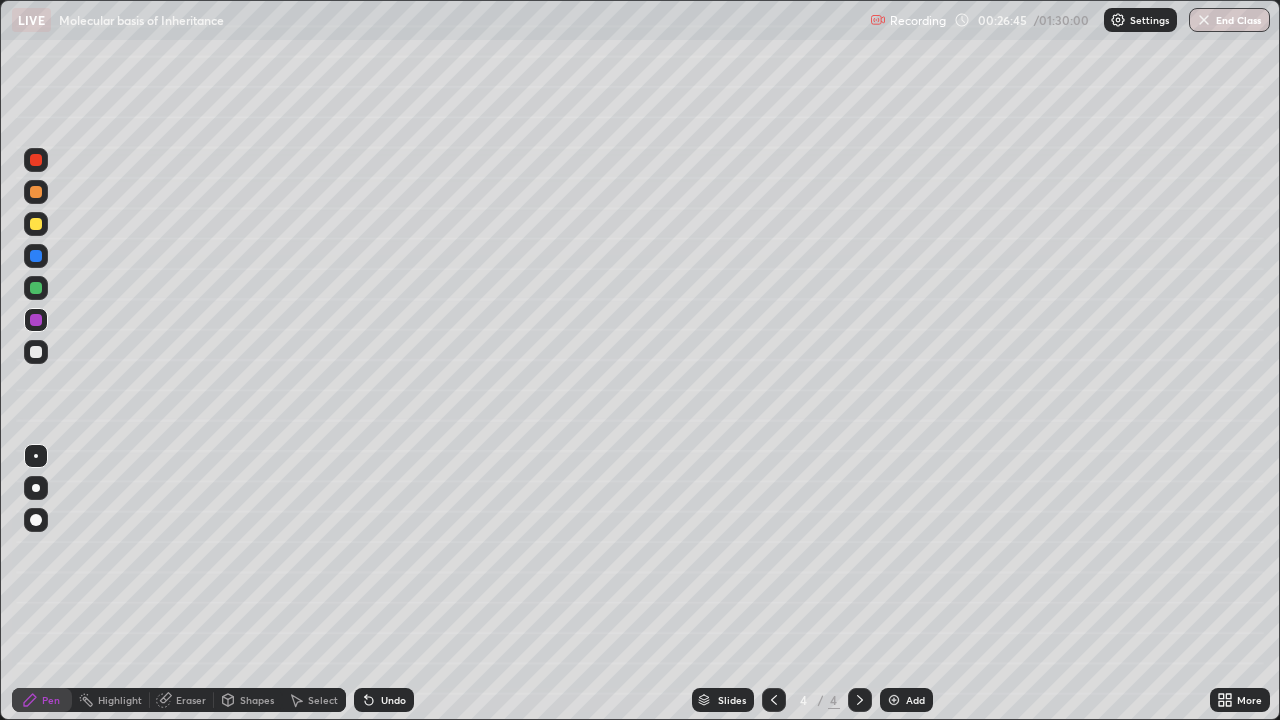 click at bounding box center [36, 352] 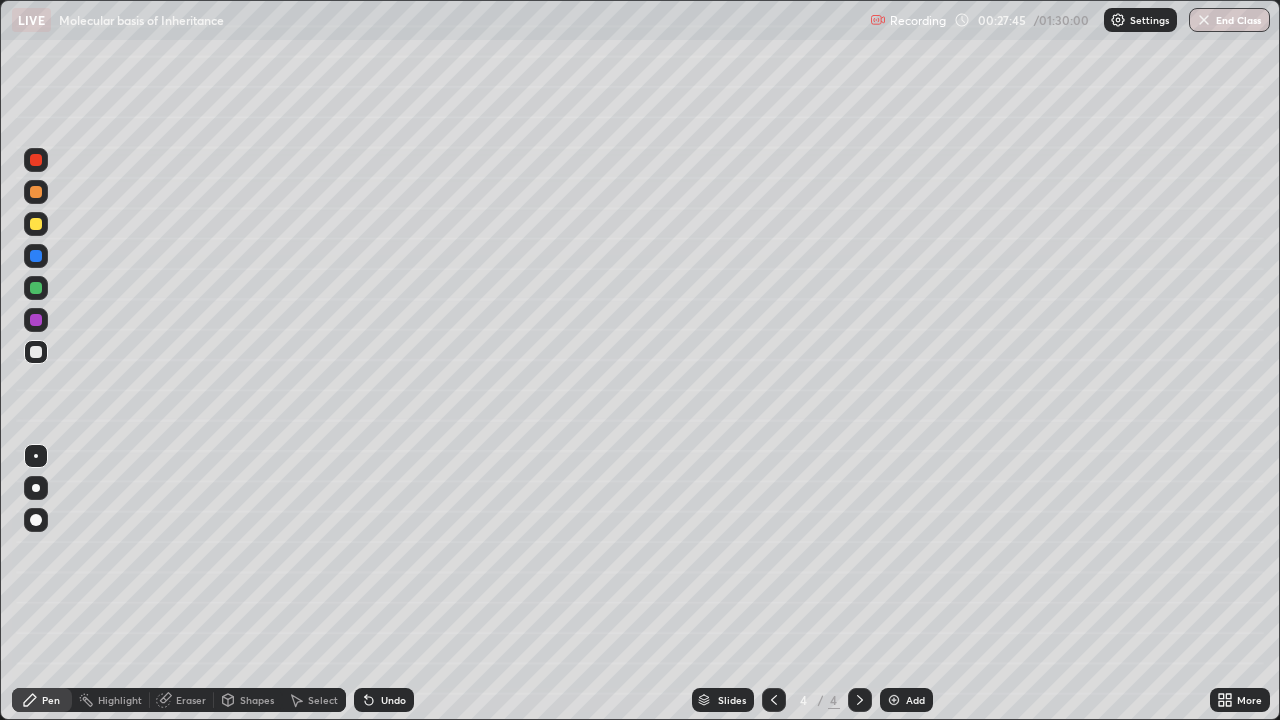 click at bounding box center [36, 352] 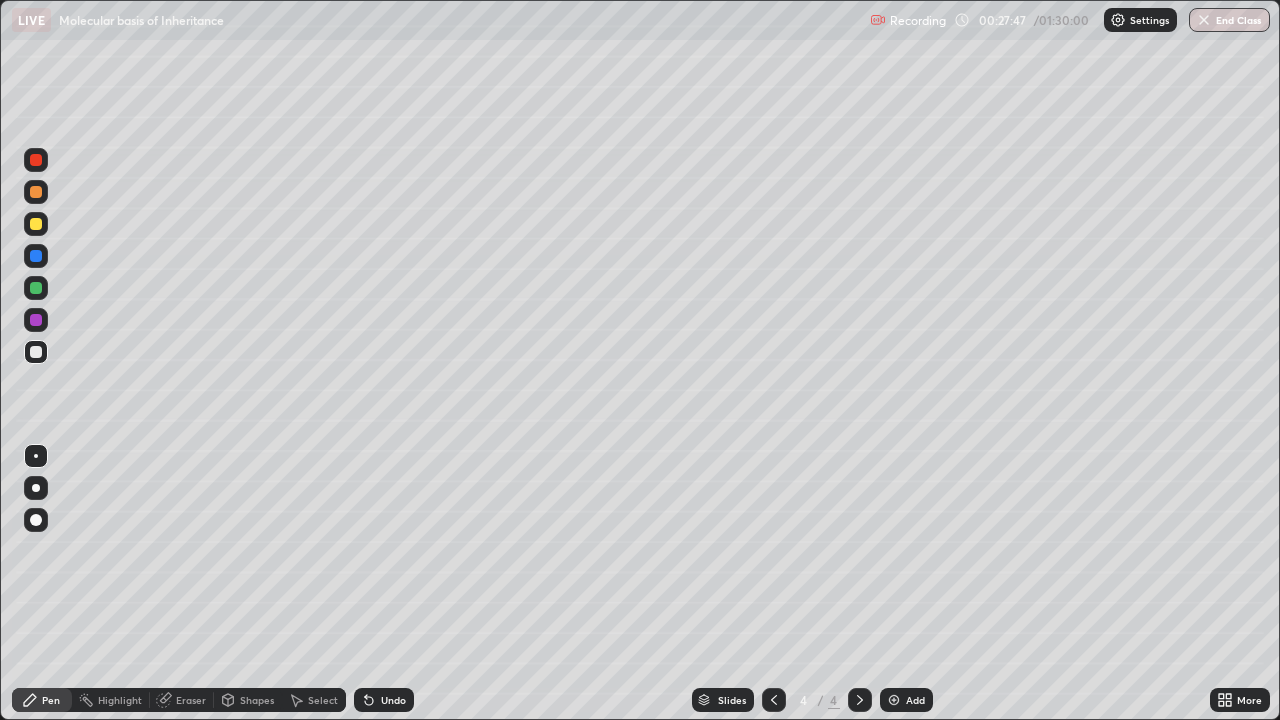 click at bounding box center (36, 192) 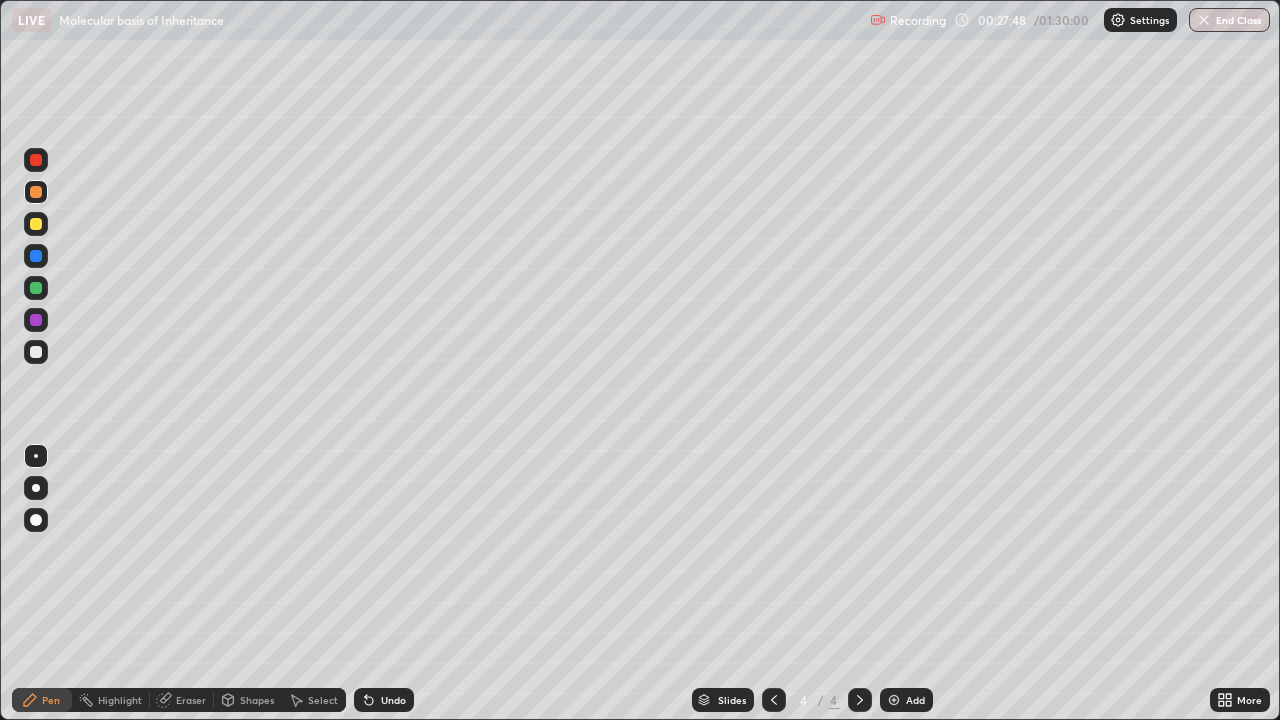 click at bounding box center [36, 160] 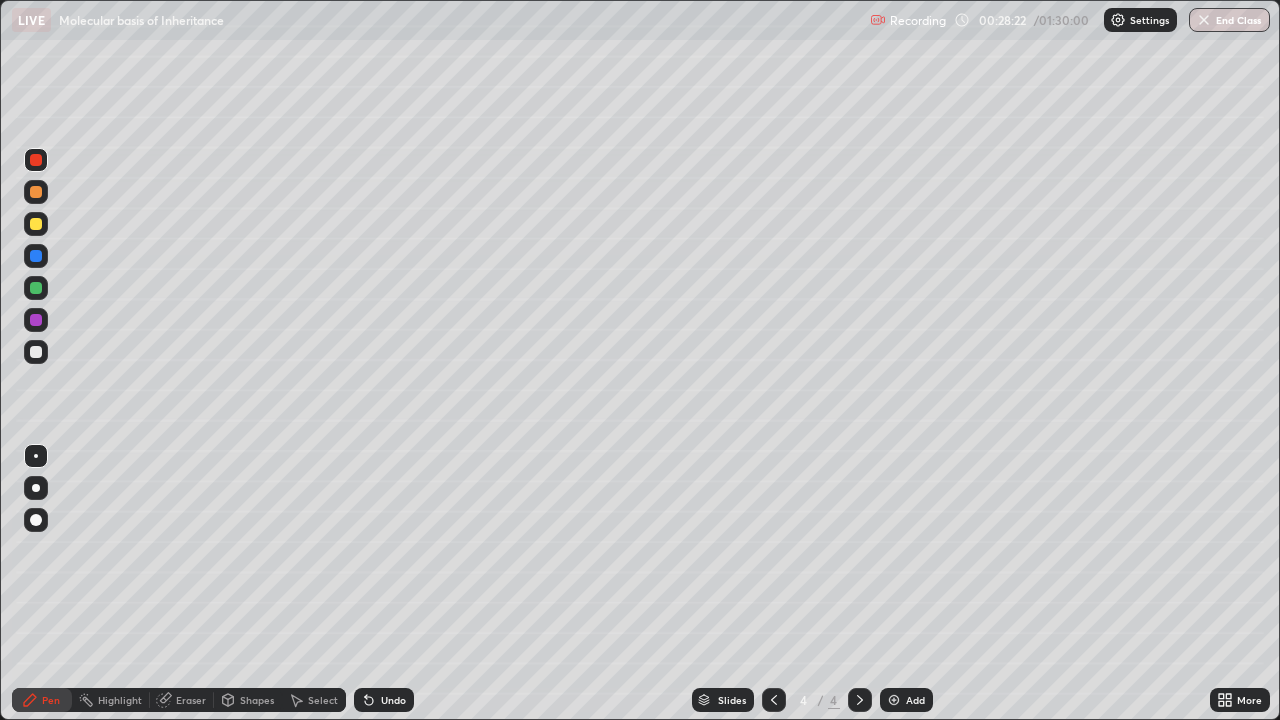 click at bounding box center [36, 192] 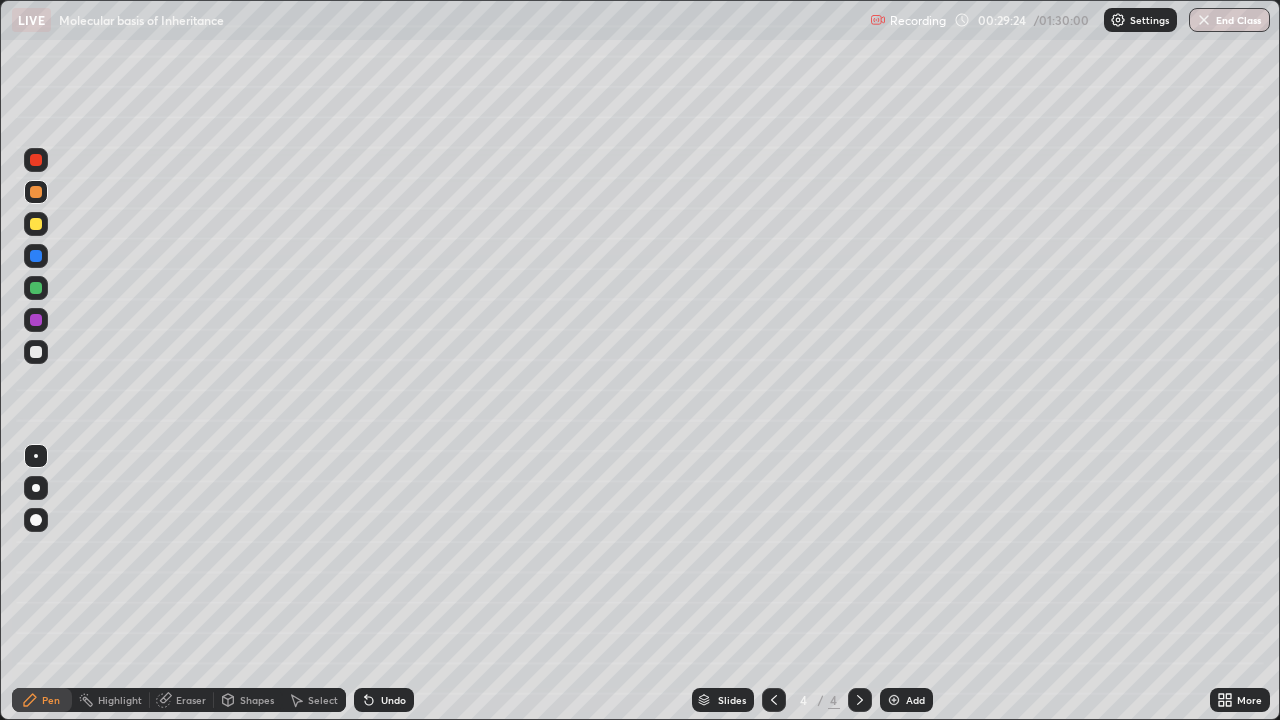 click at bounding box center [36, 320] 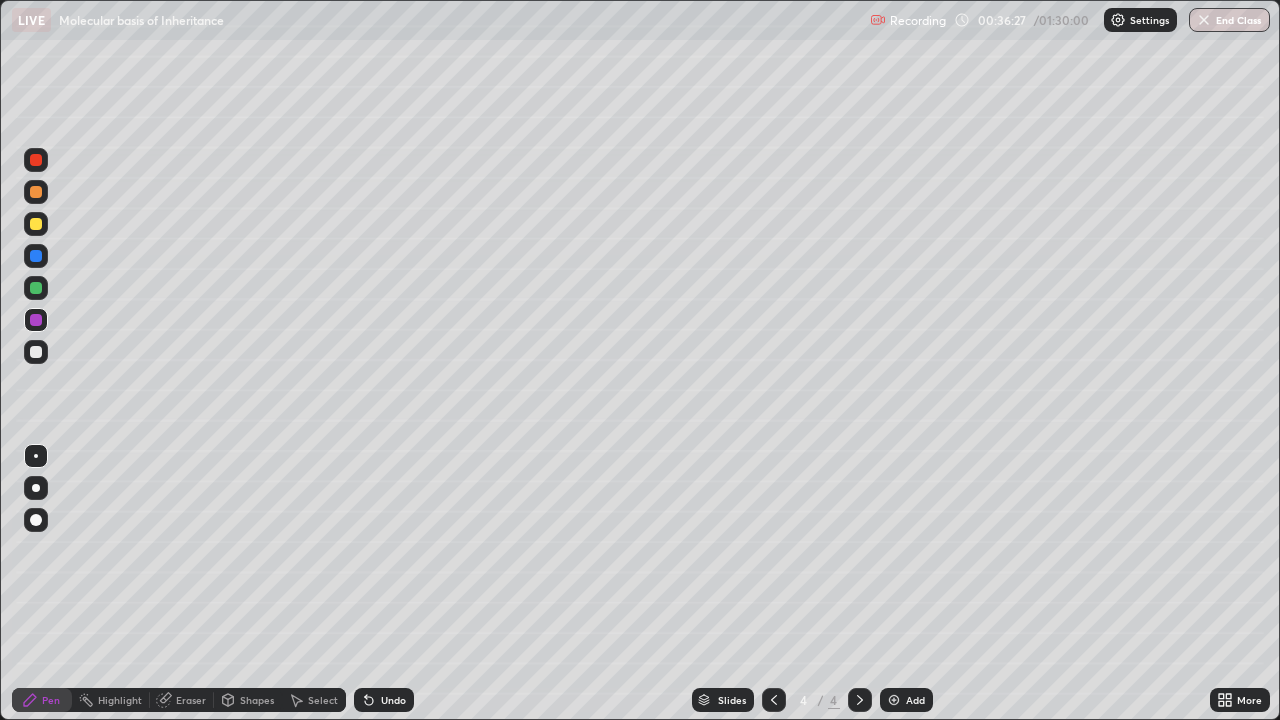 click at bounding box center (894, 700) 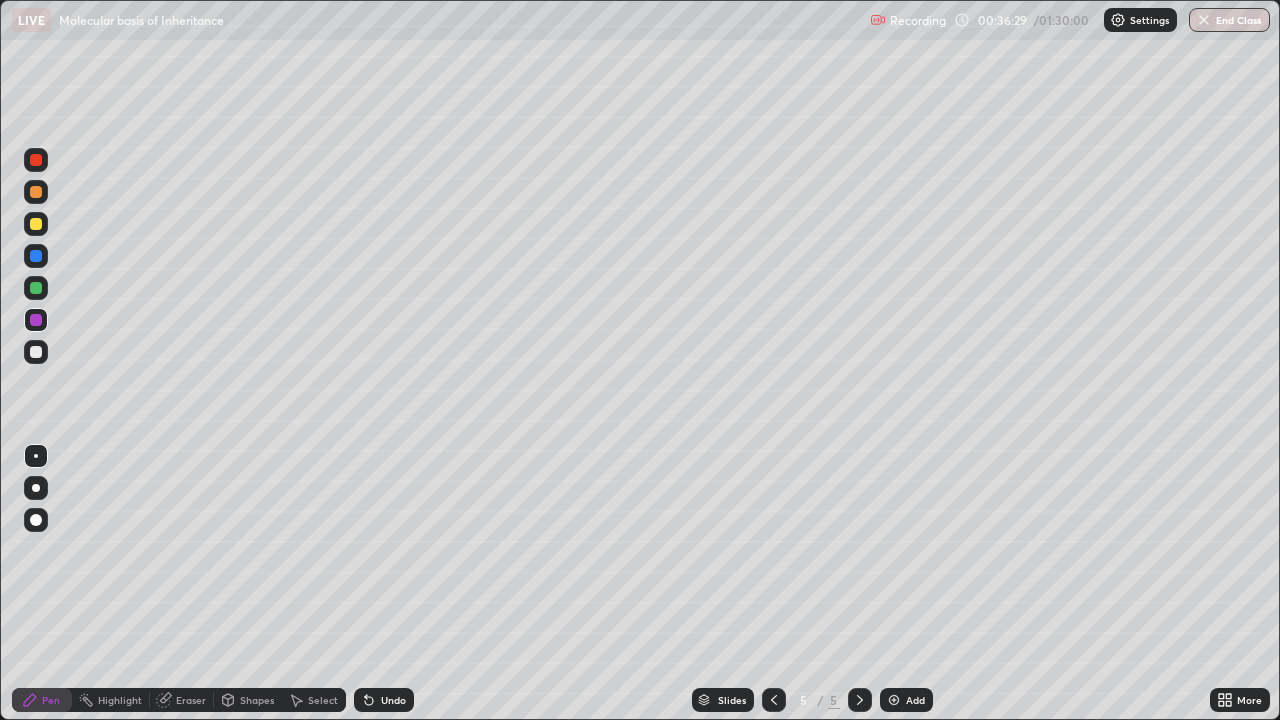 click at bounding box center [36, 192] 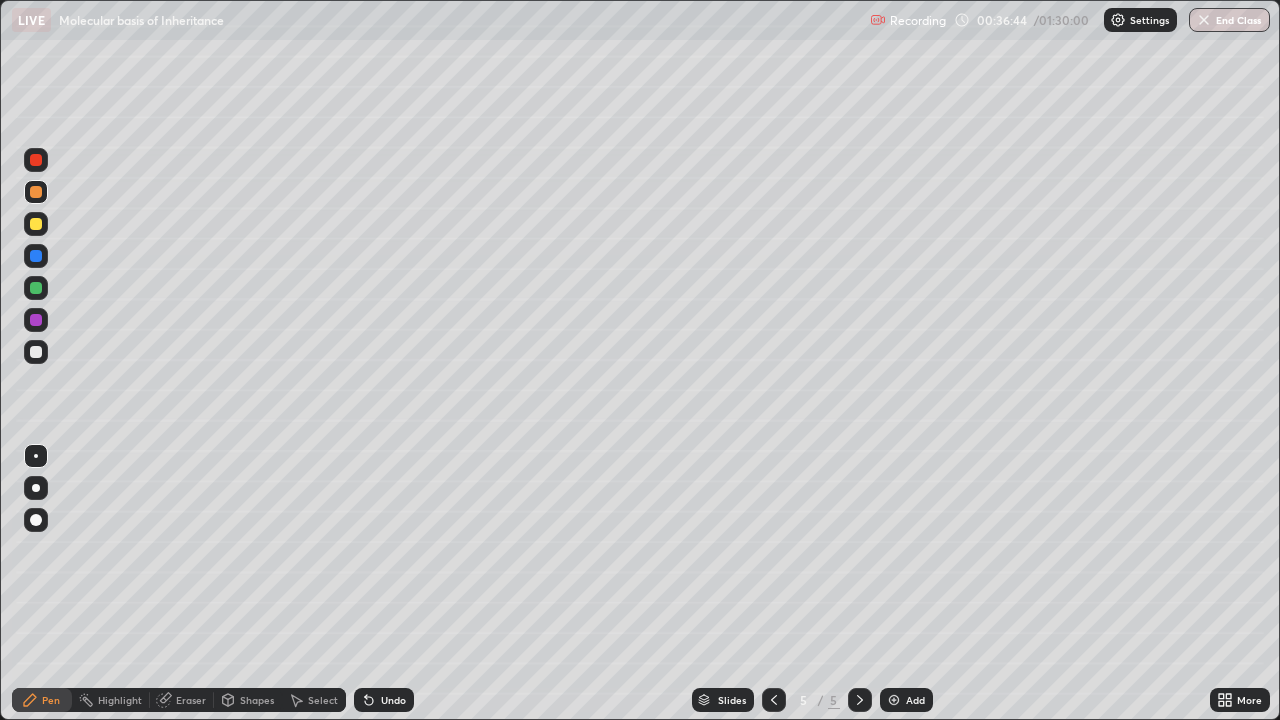 click at bounding box center (36, 352) 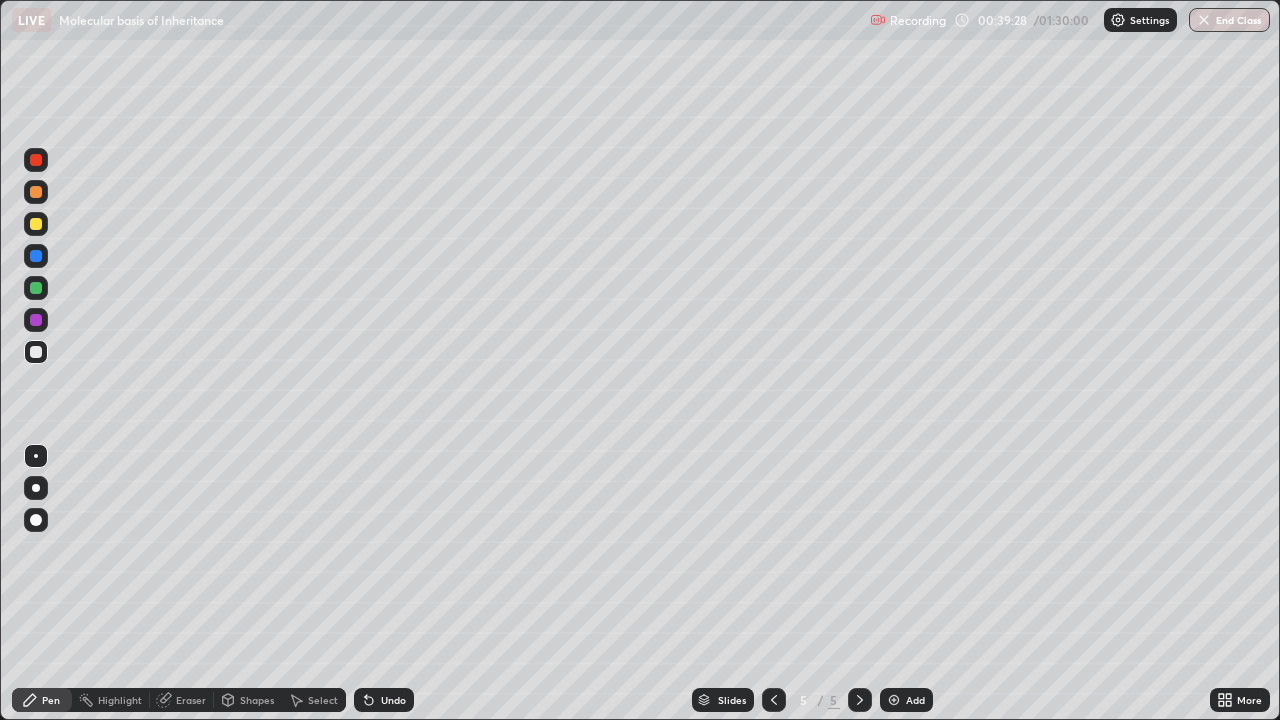 click at bounding box center (36, 224) 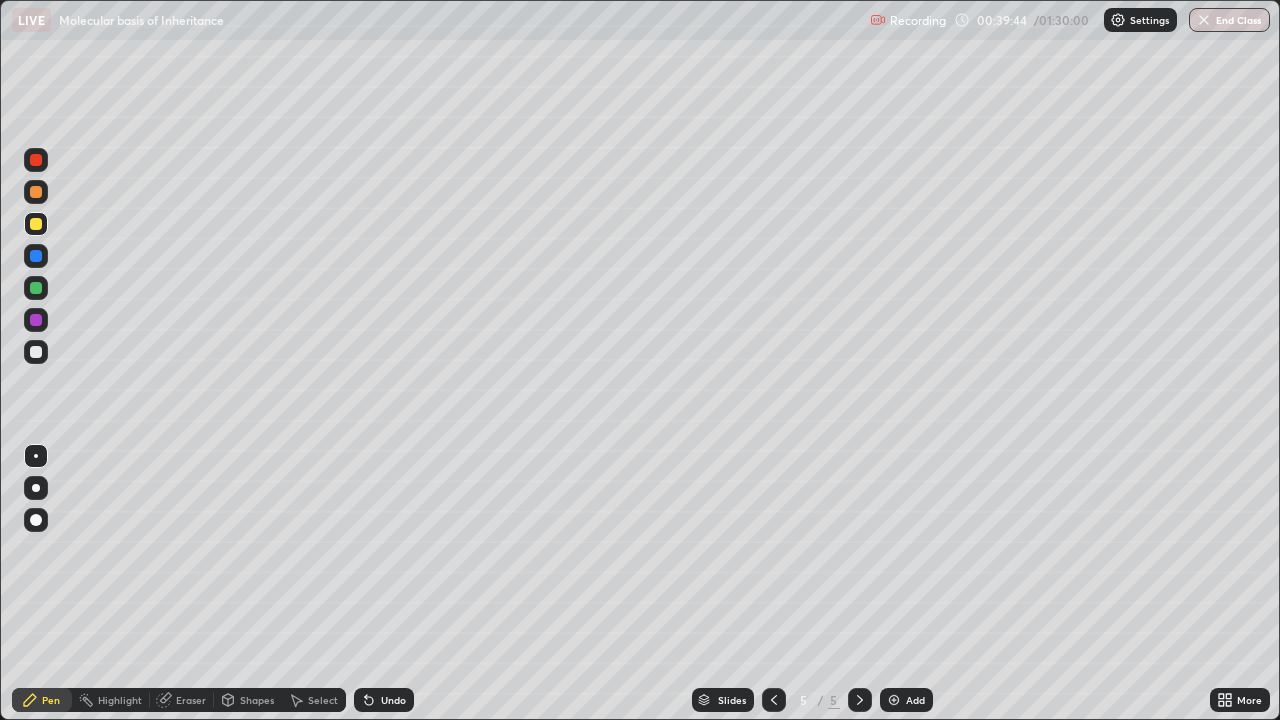 click at bounding box center [36, 192] 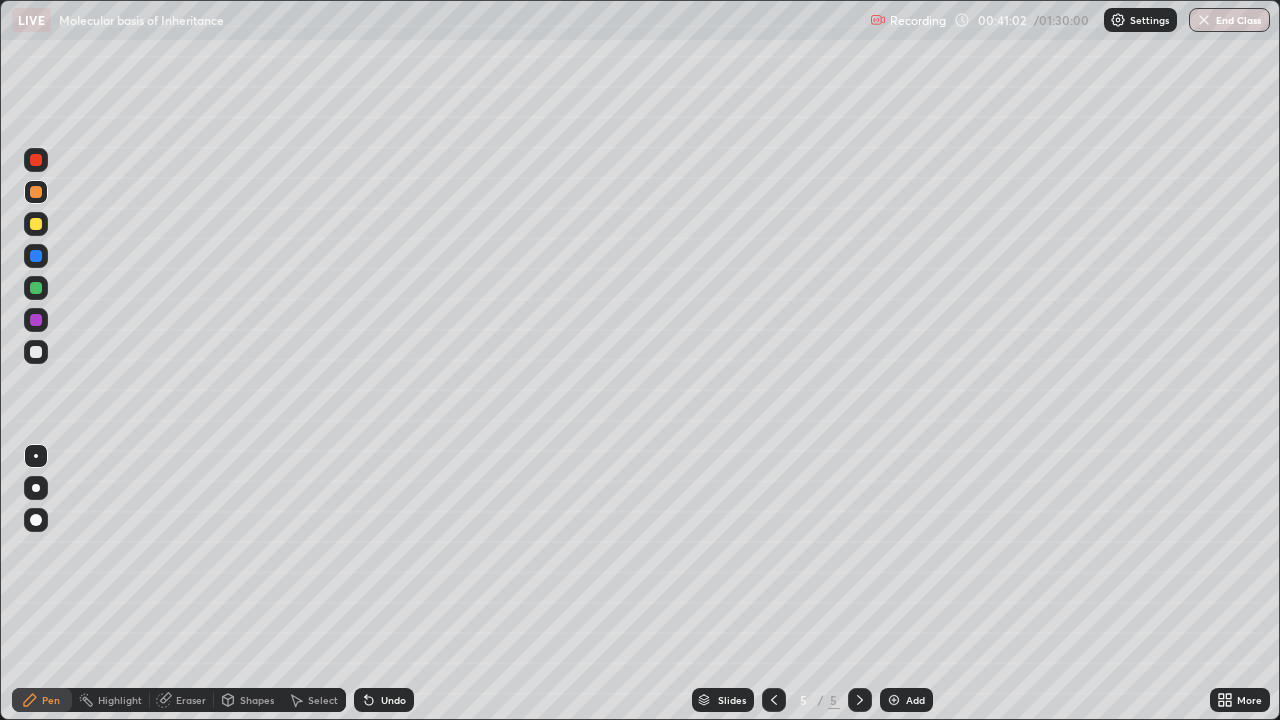 click at bounding box center (36, 352) 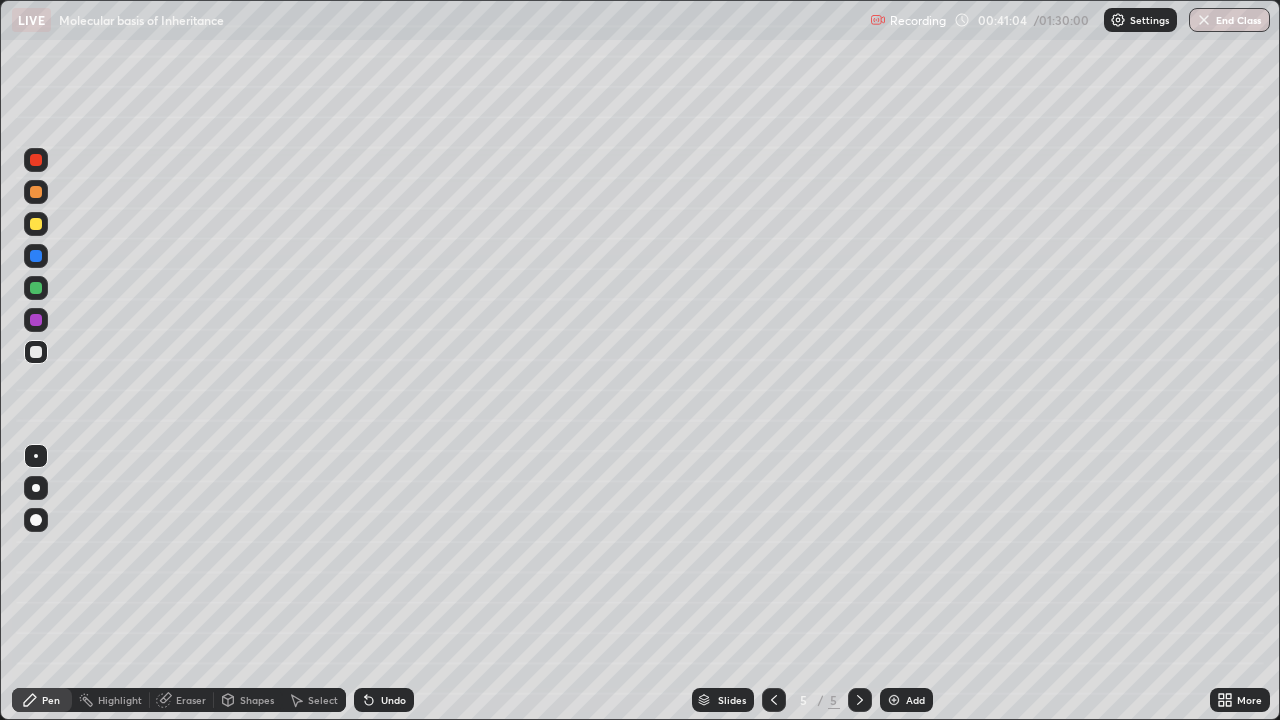 click at bounding box center (36, 224) 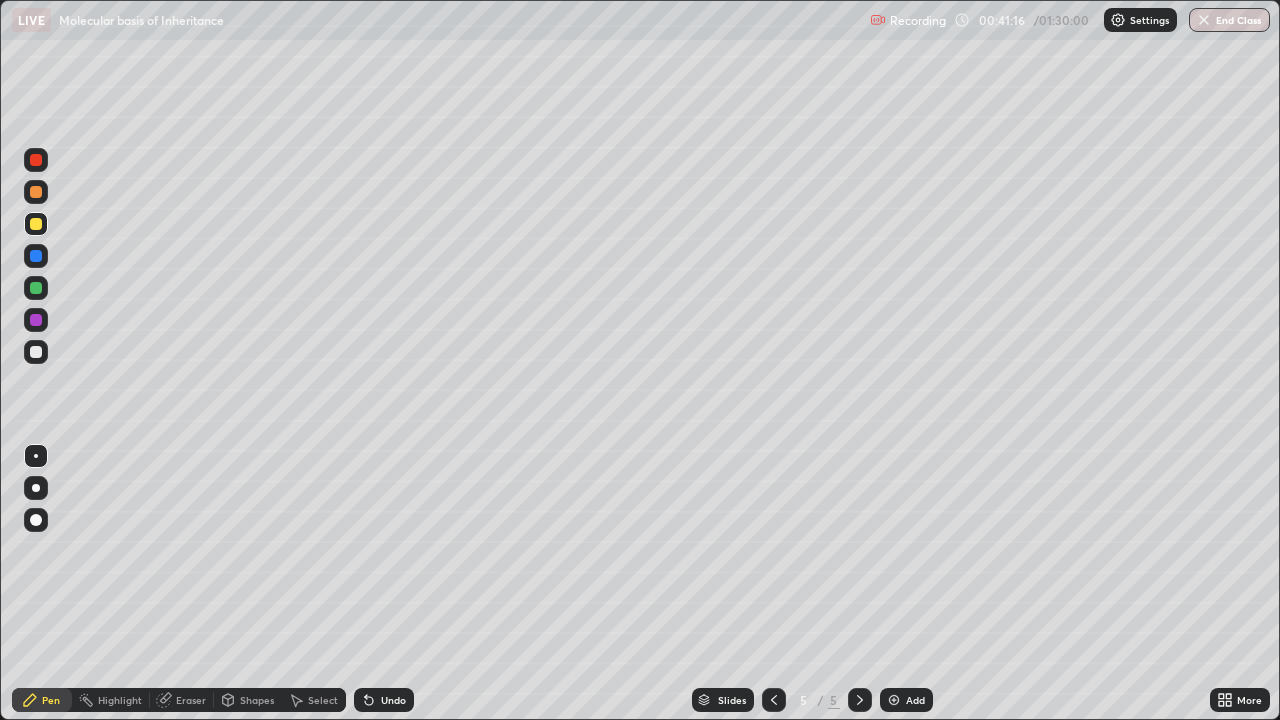 click at bounding box center (36, 352) 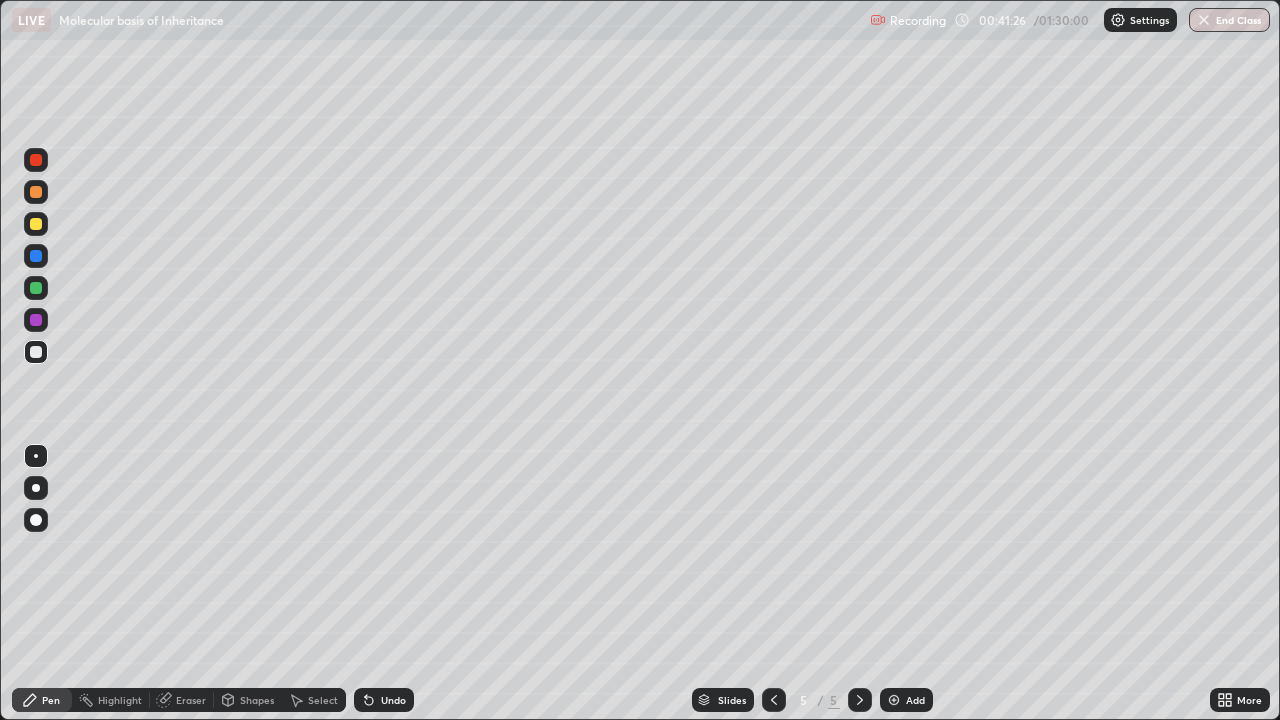 click at bounding box center [36, 192] 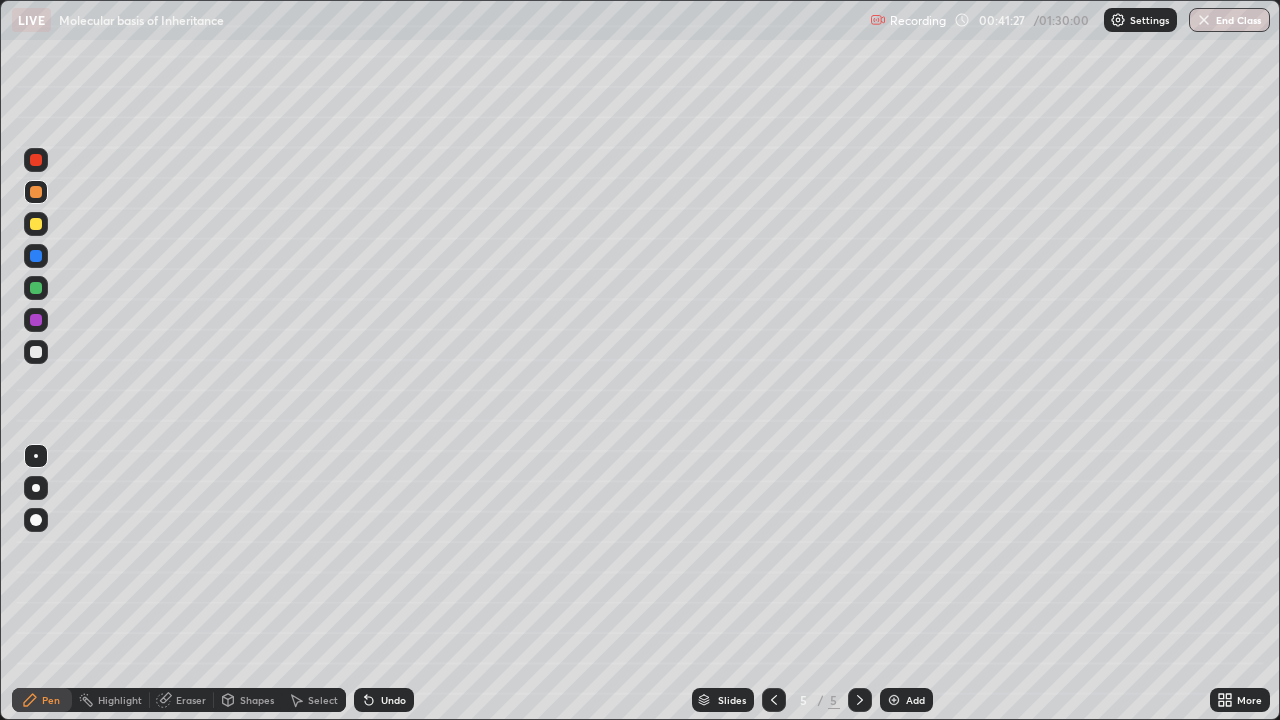 click at bounding box center [36, 288] 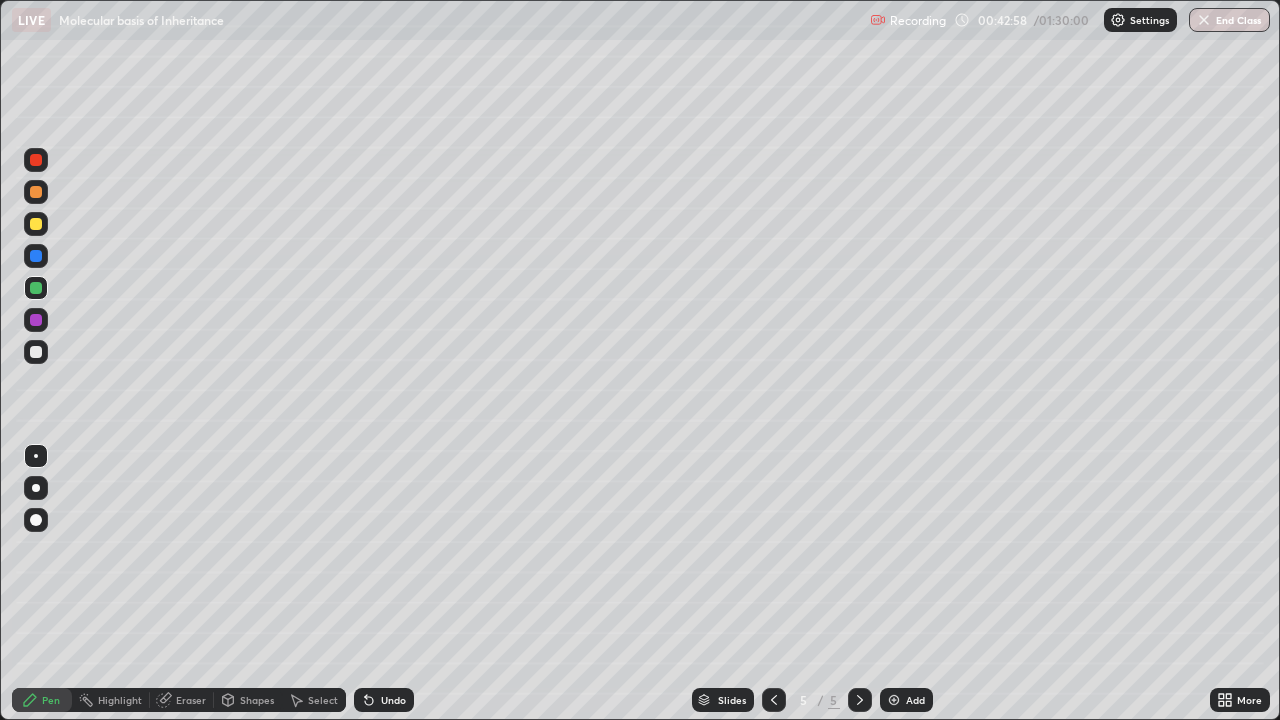 click at bounding box center [36, 352] 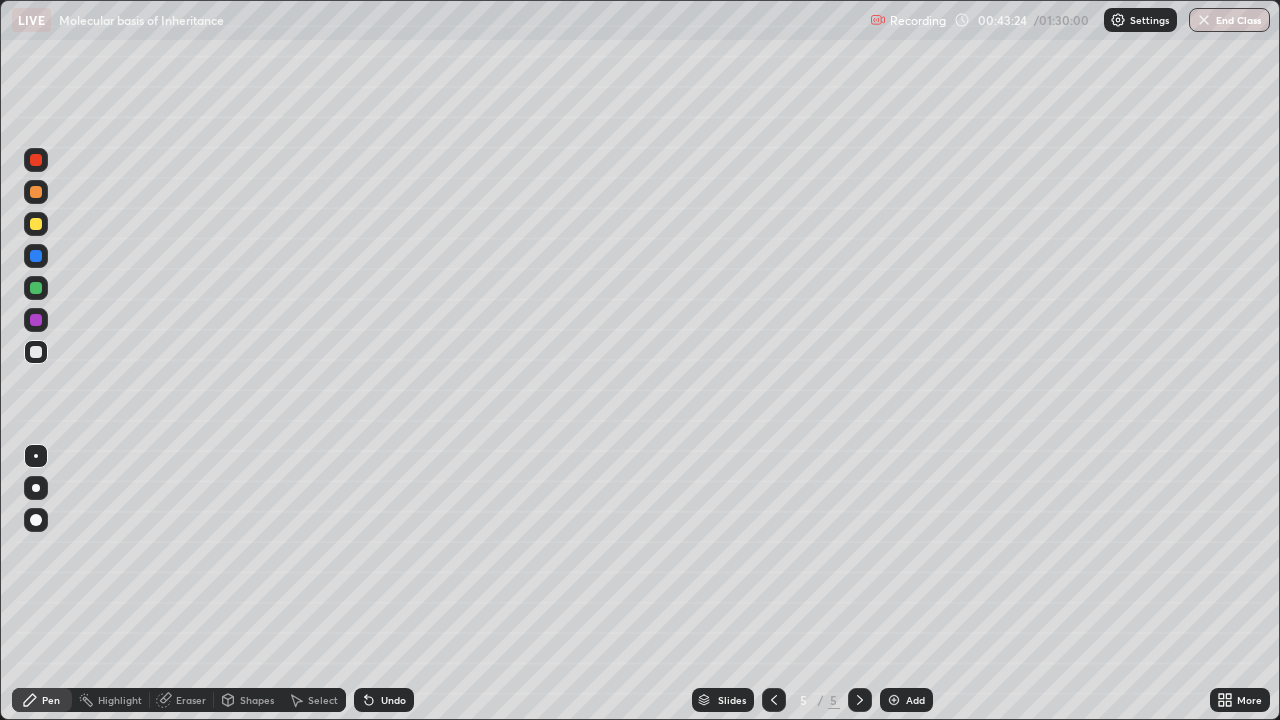 click at bounding box center (36, 224) 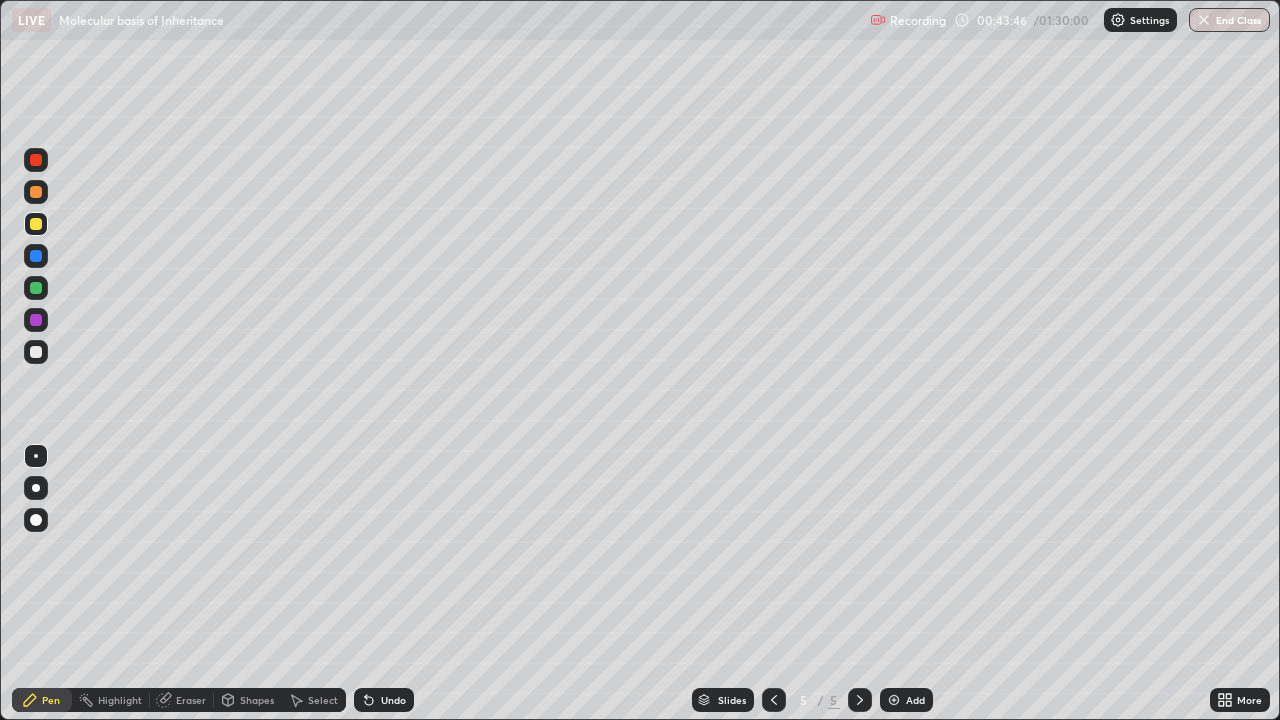 click at bounding box center (36, 160) 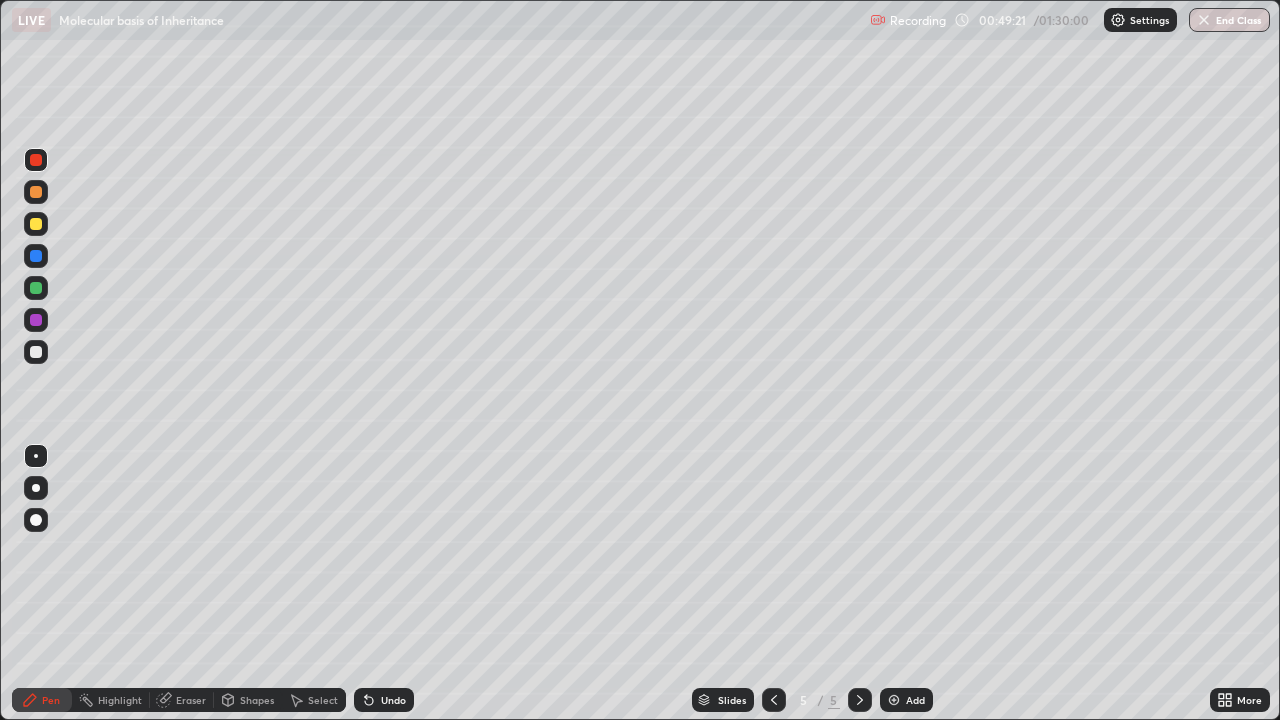 click at bounding box center (894, 700) 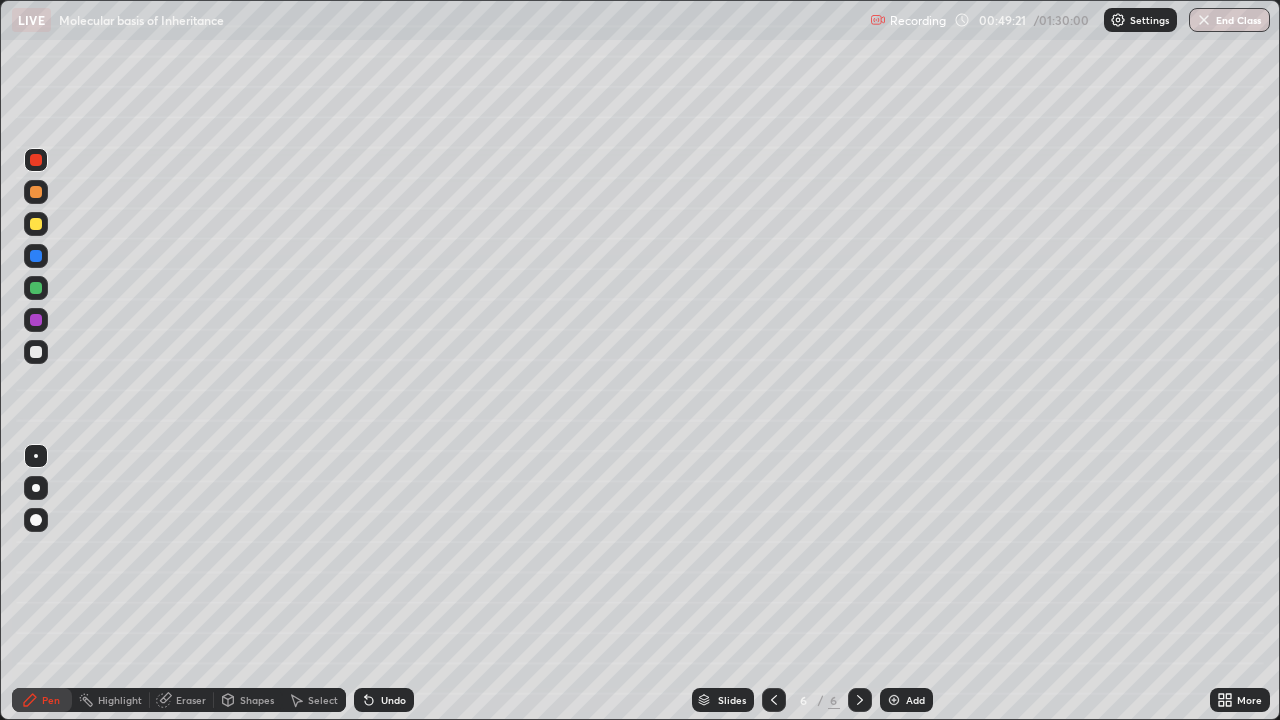 click at bounding box center [894, 700] 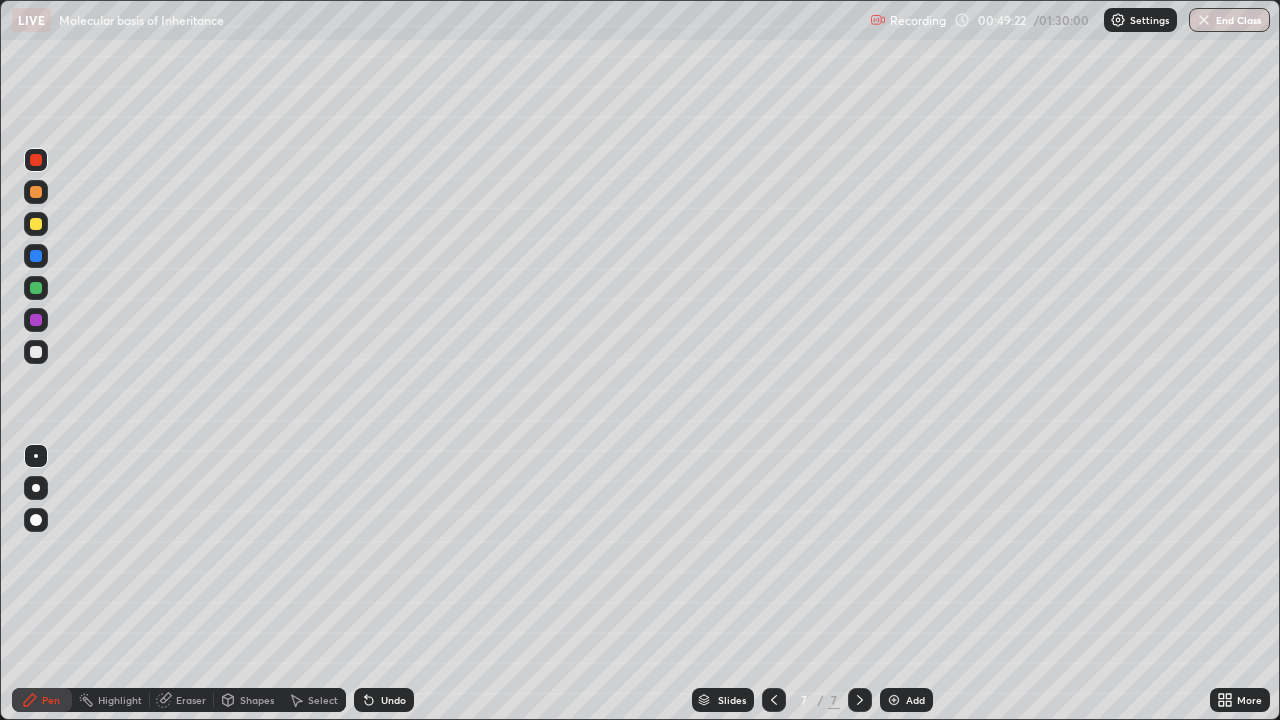 click 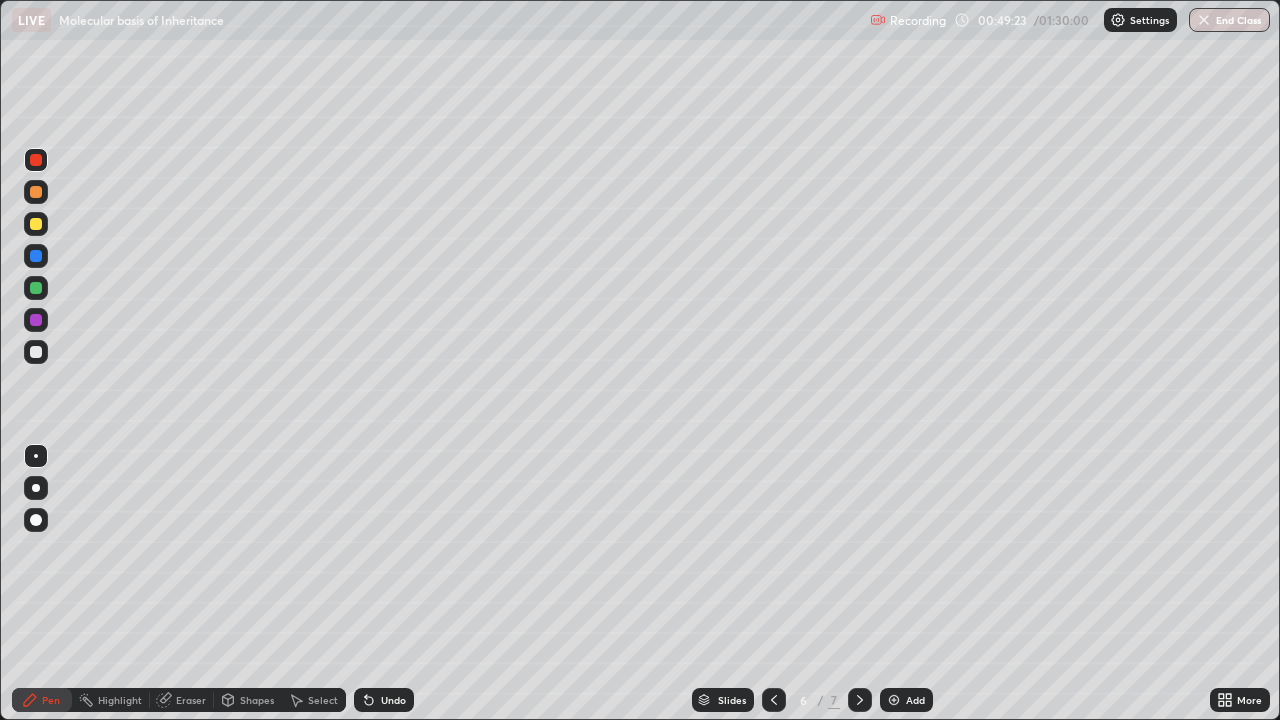 click 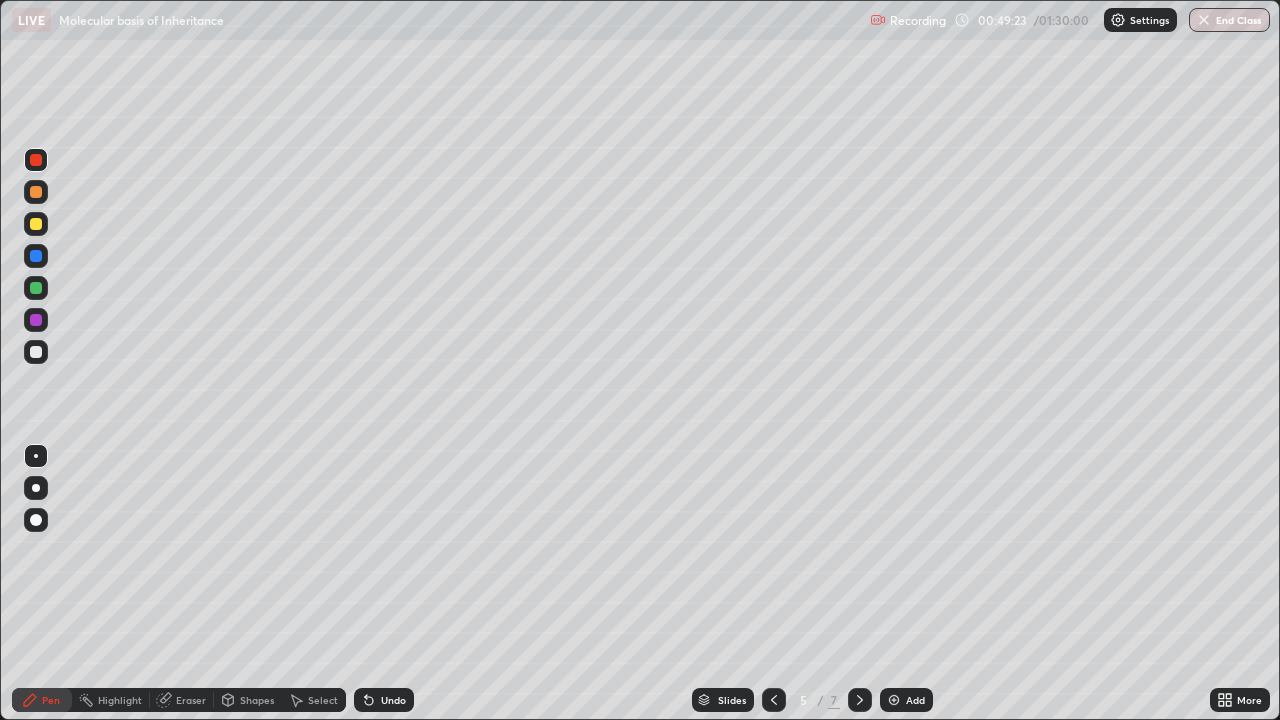 click 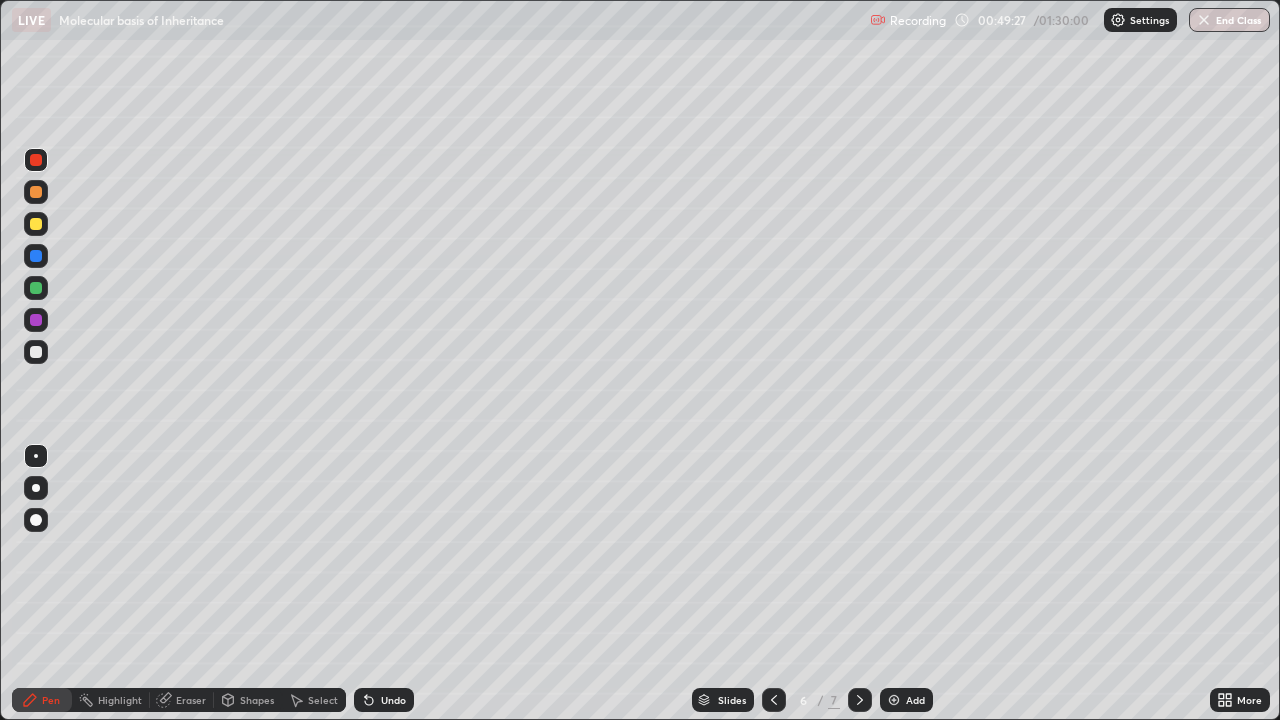 click at bounding box center (36, 192) 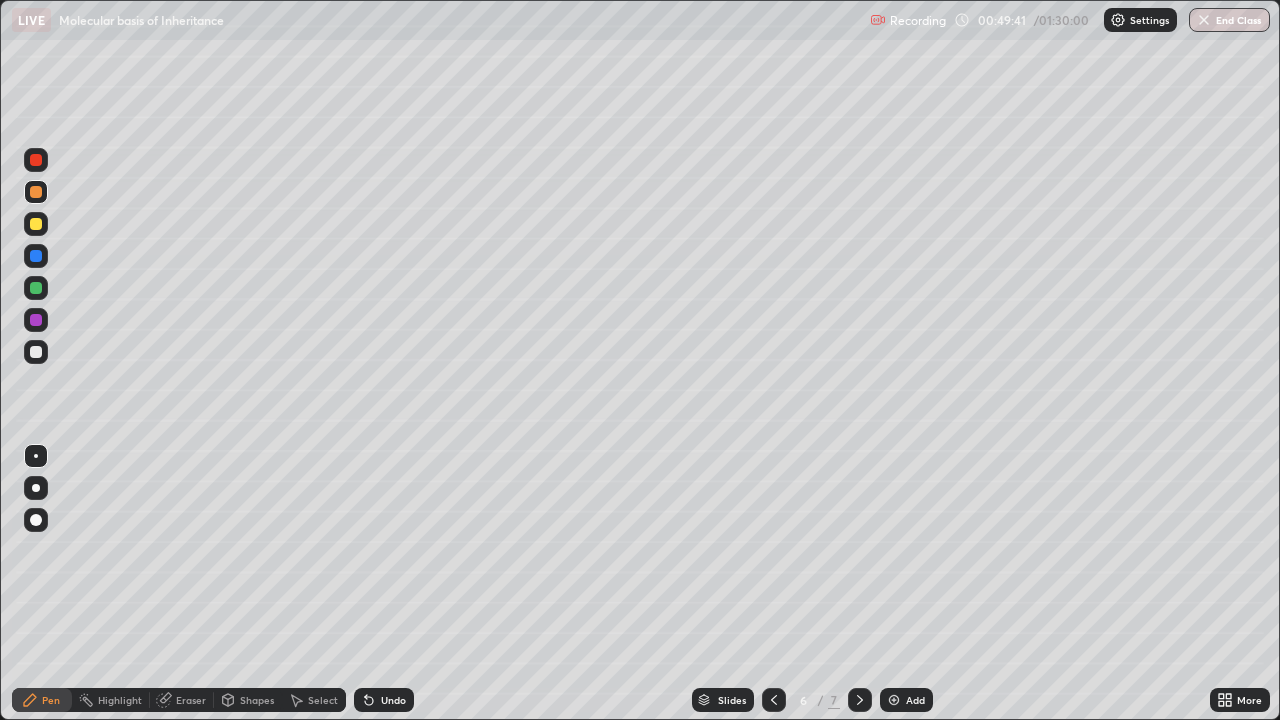 click at bounding box center [36, 352] 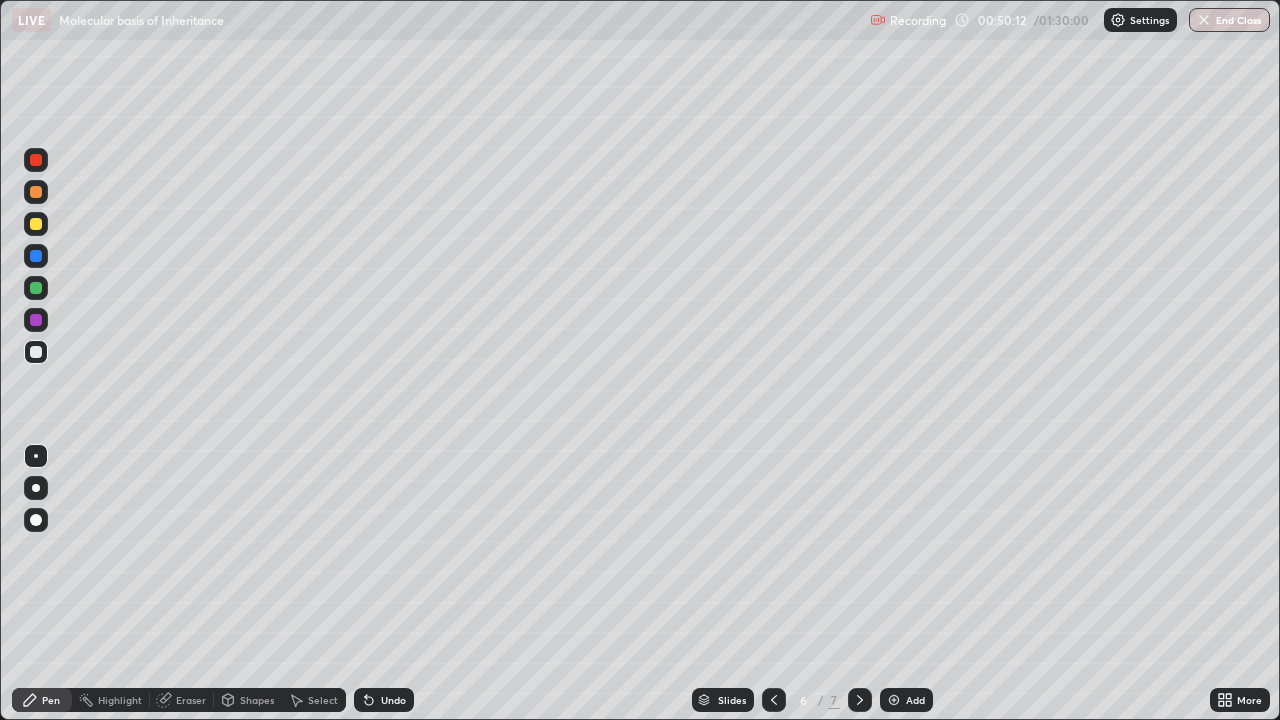 click at bounding box center (36, 320) 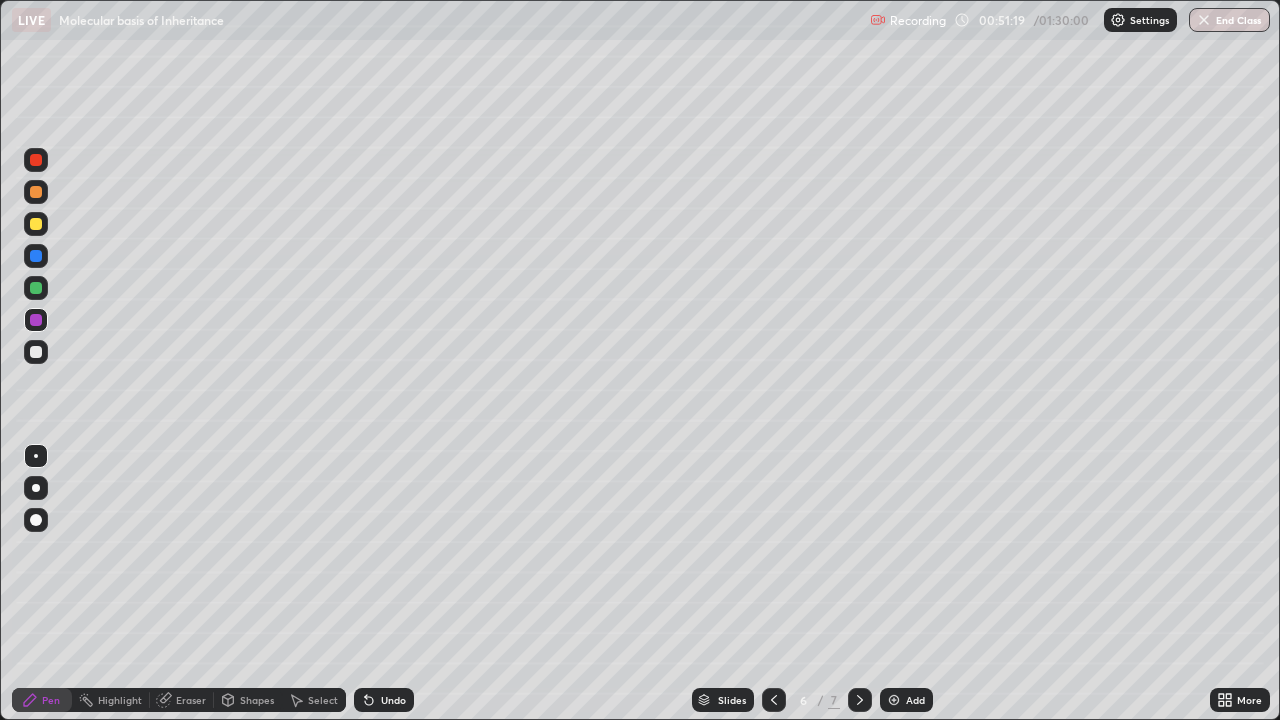 click at bounding box center (36, 320) 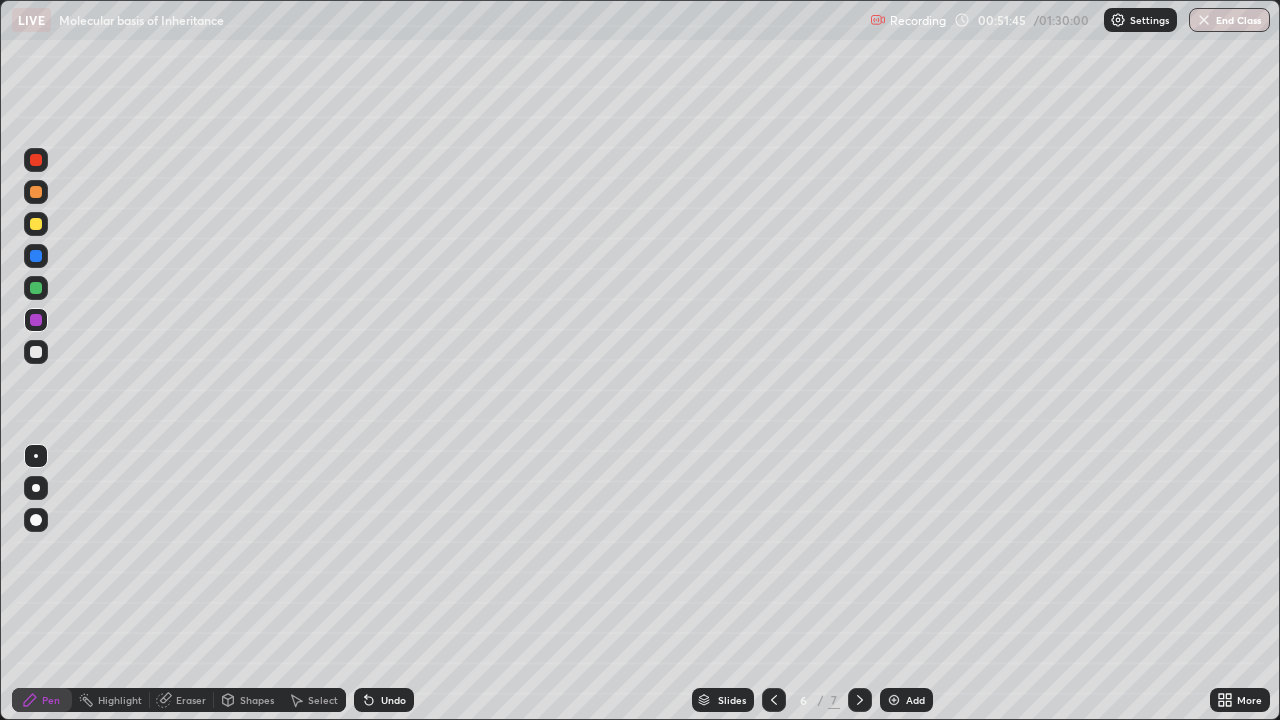 click at bounding box center [36, 352] 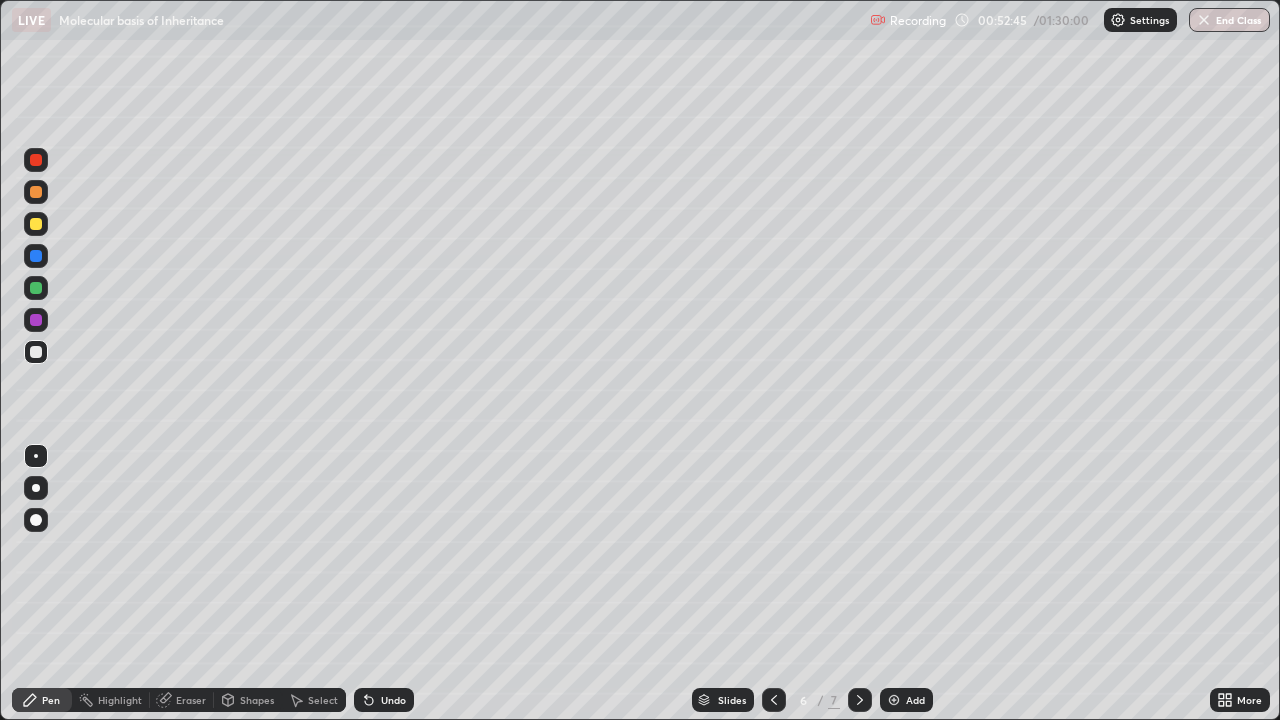 click at bounding box center (36, 288) 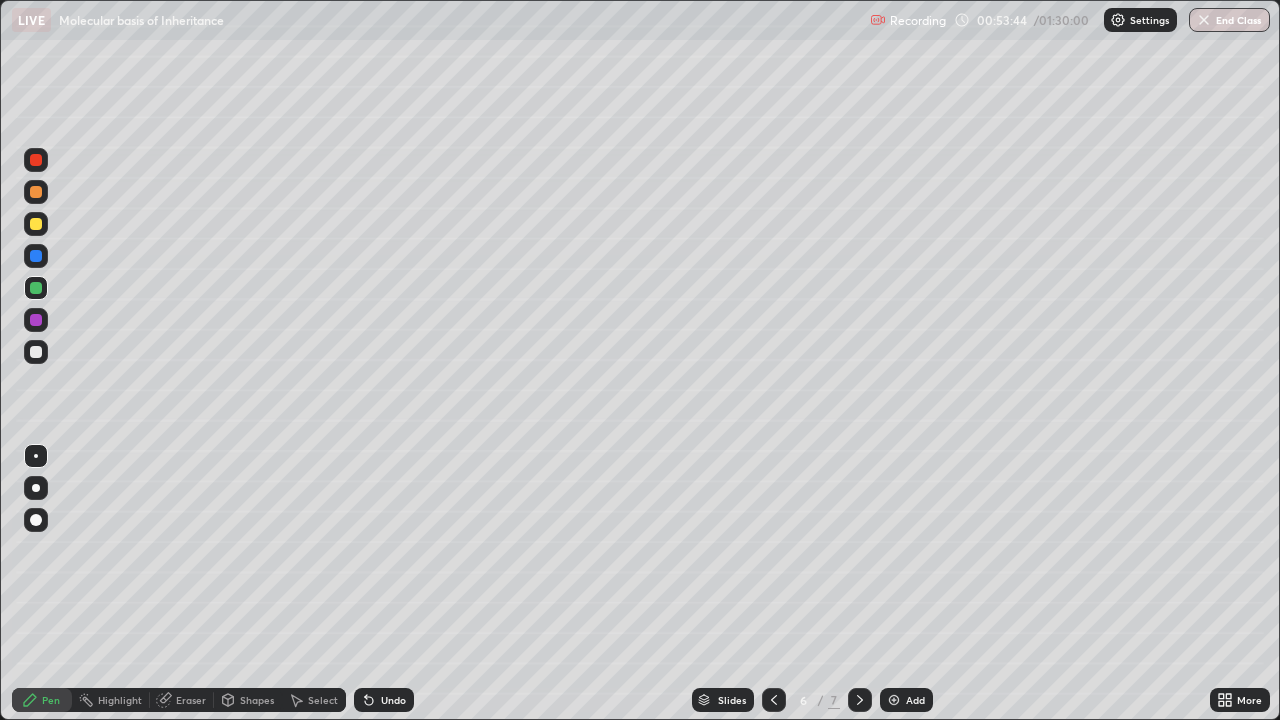 click at bounding box center [36, 192] 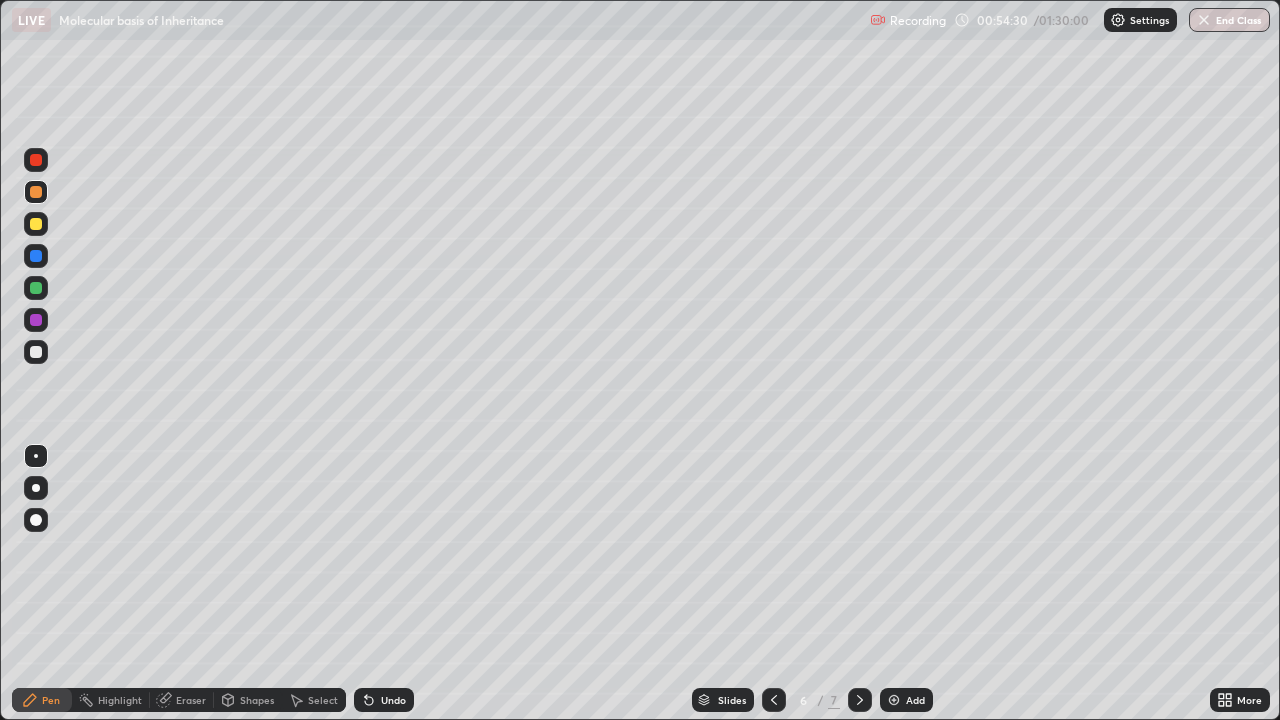 click at bounding box center [36, 224] 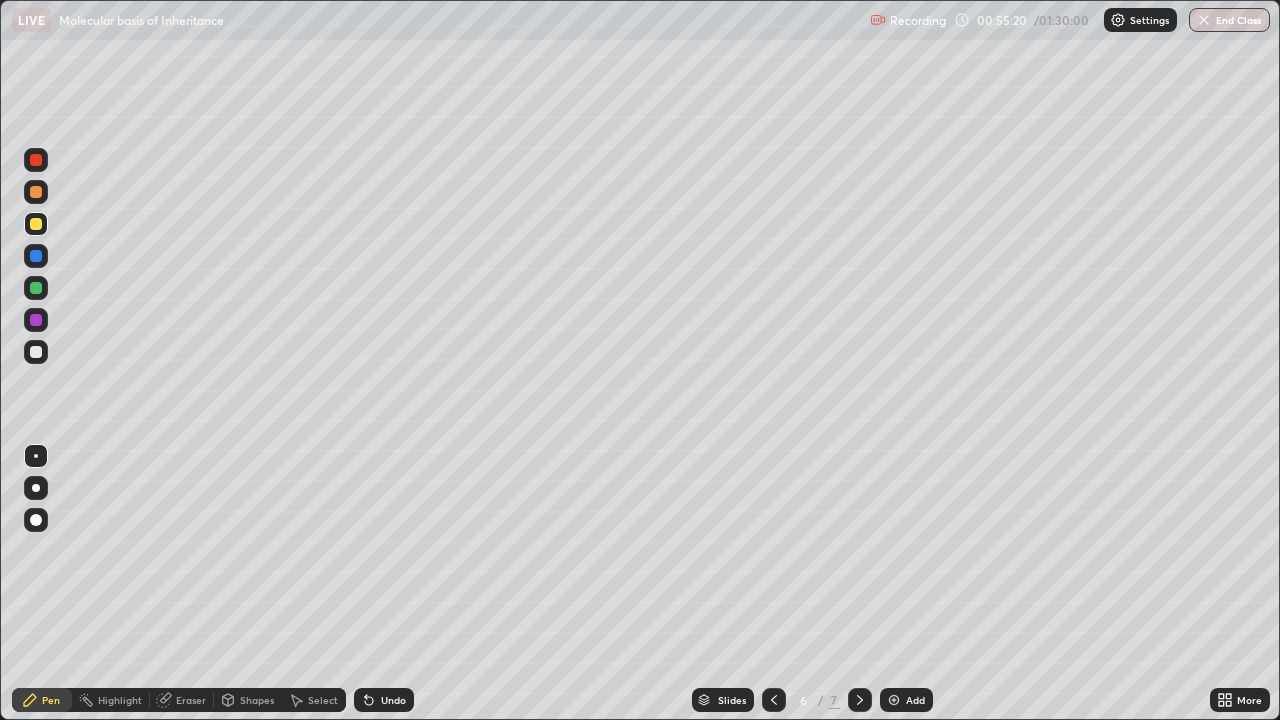 click at bounding box center [36, 320] 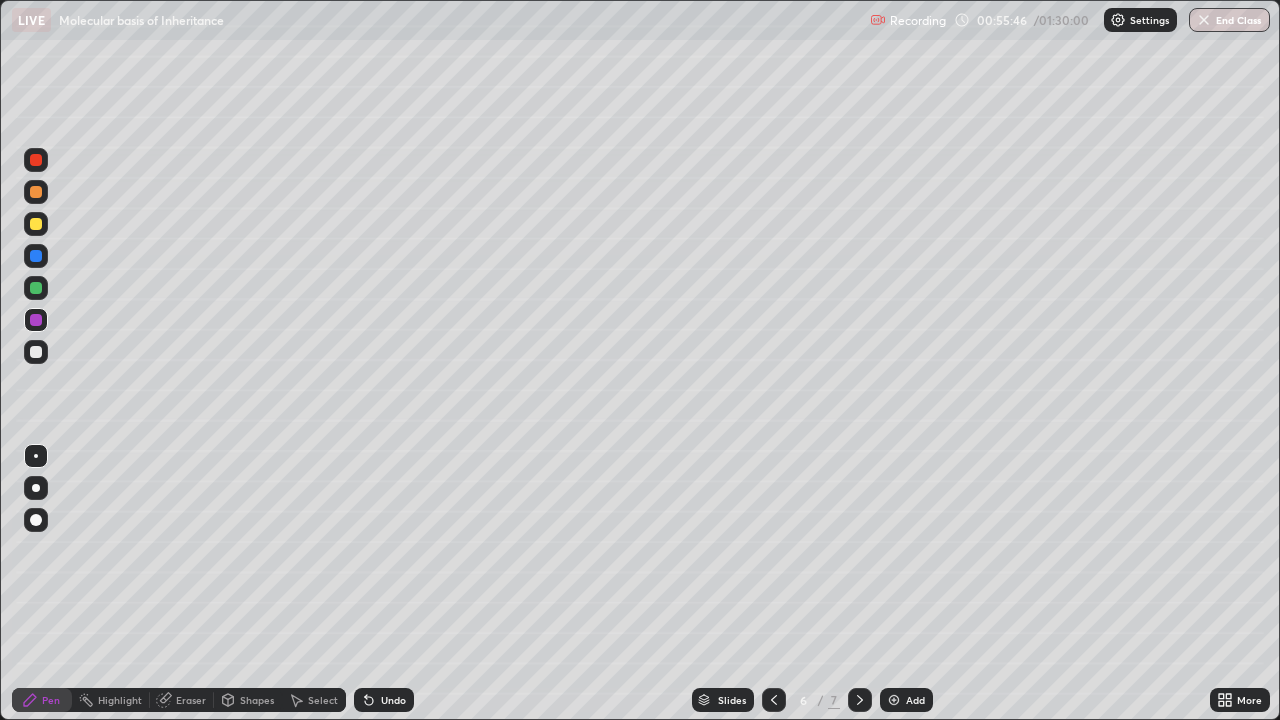 click at bounding box center [36, 288] 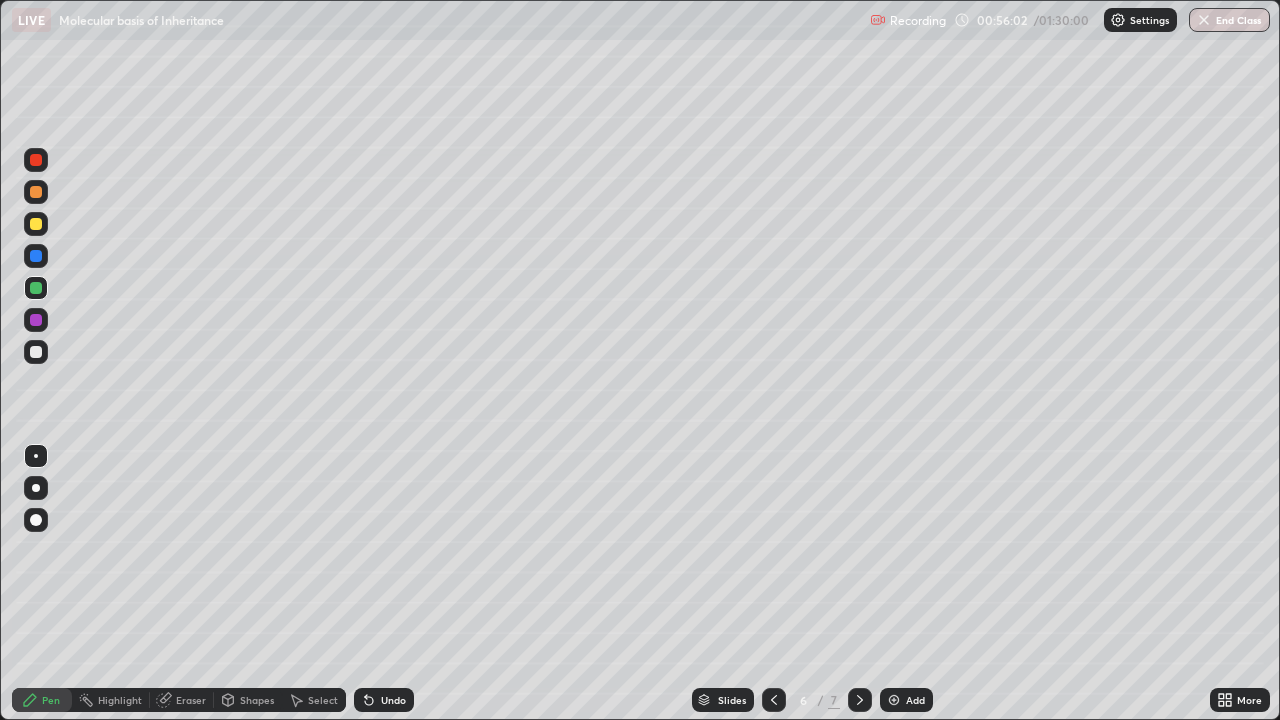 click at bounding box center [36, 320] 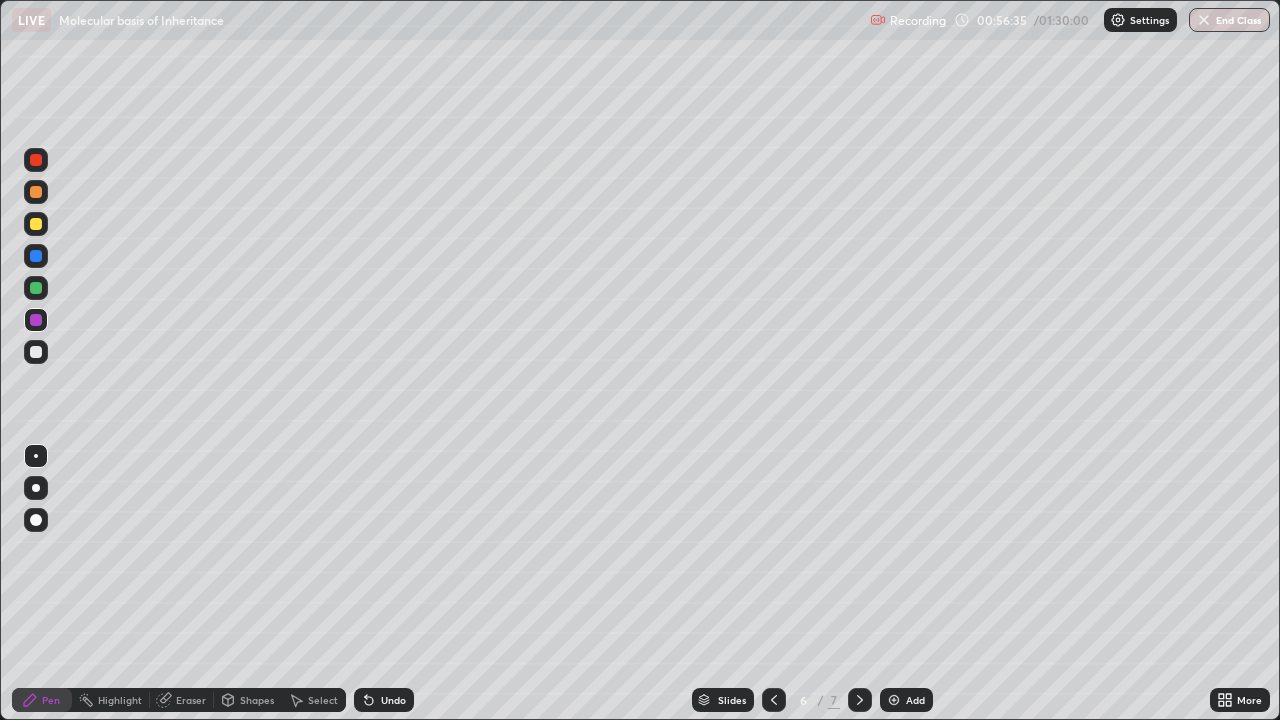 click at bounding box center [36, 256] 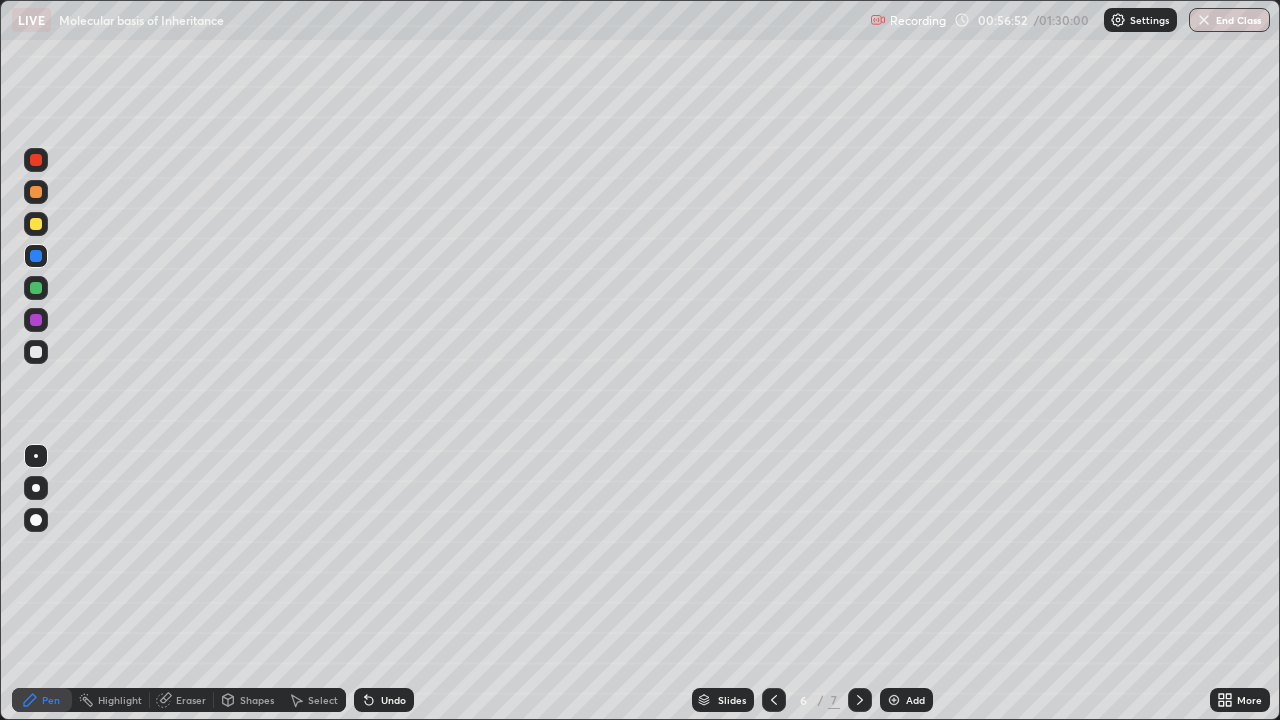 click at bounding box center [36, 352] 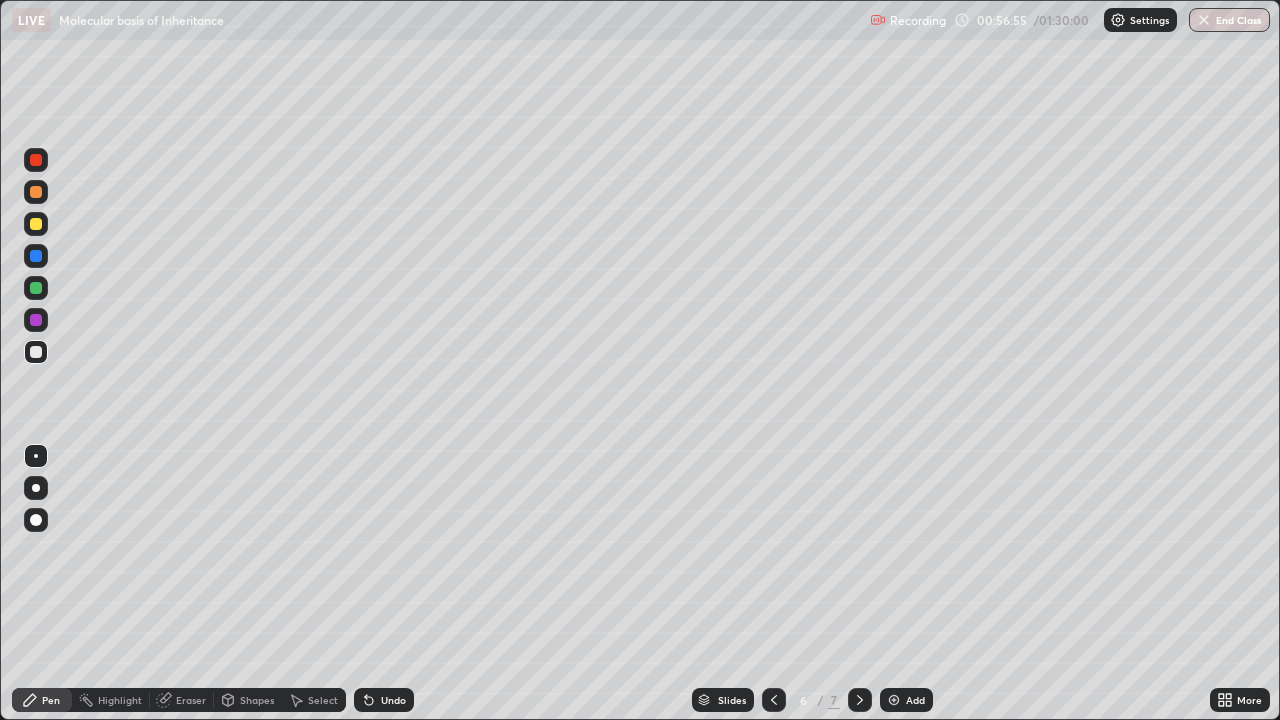 click at bounding box center (36, 160) 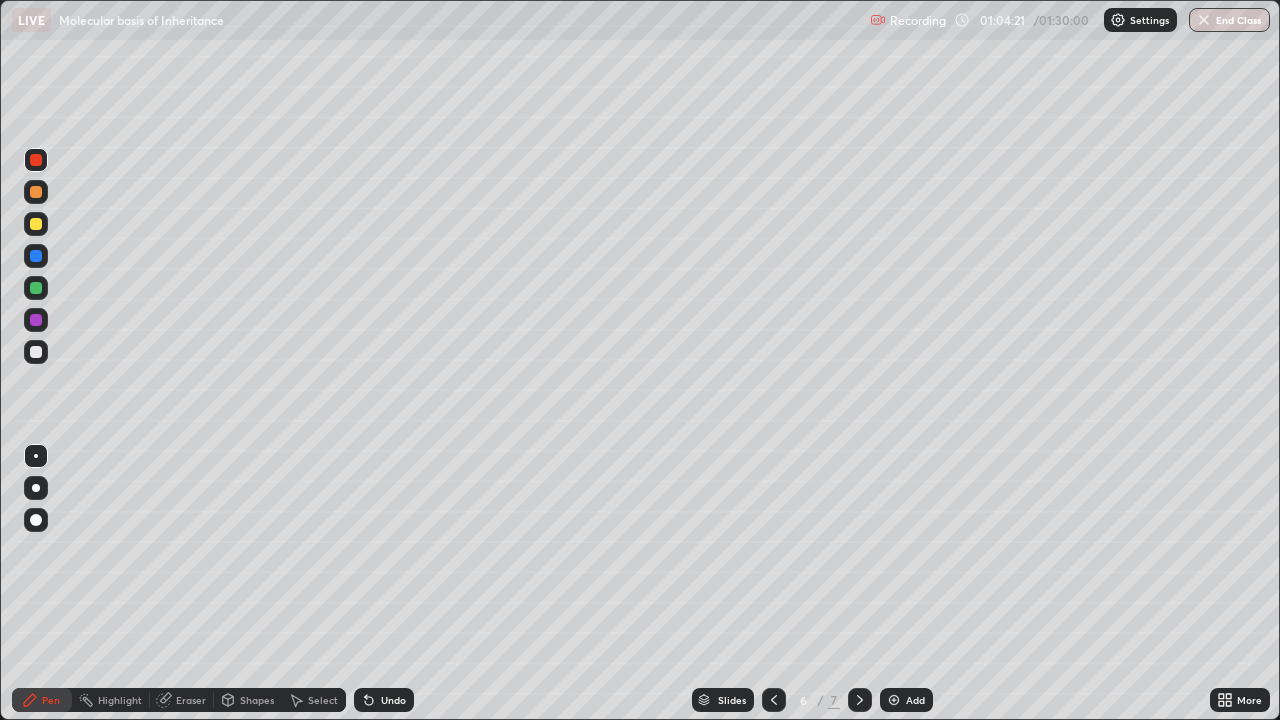 click on "Select" at bounding box center [323, 700] 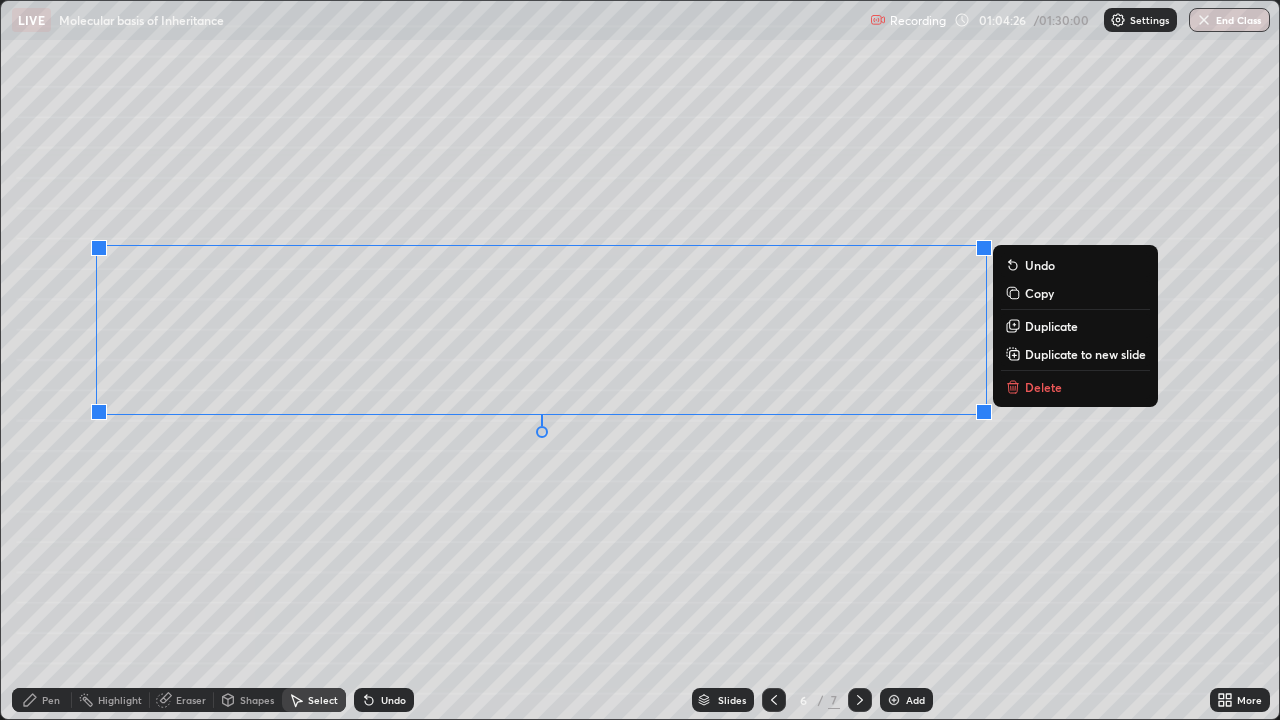 click on "Copy" at bounding box center [1039, 293] 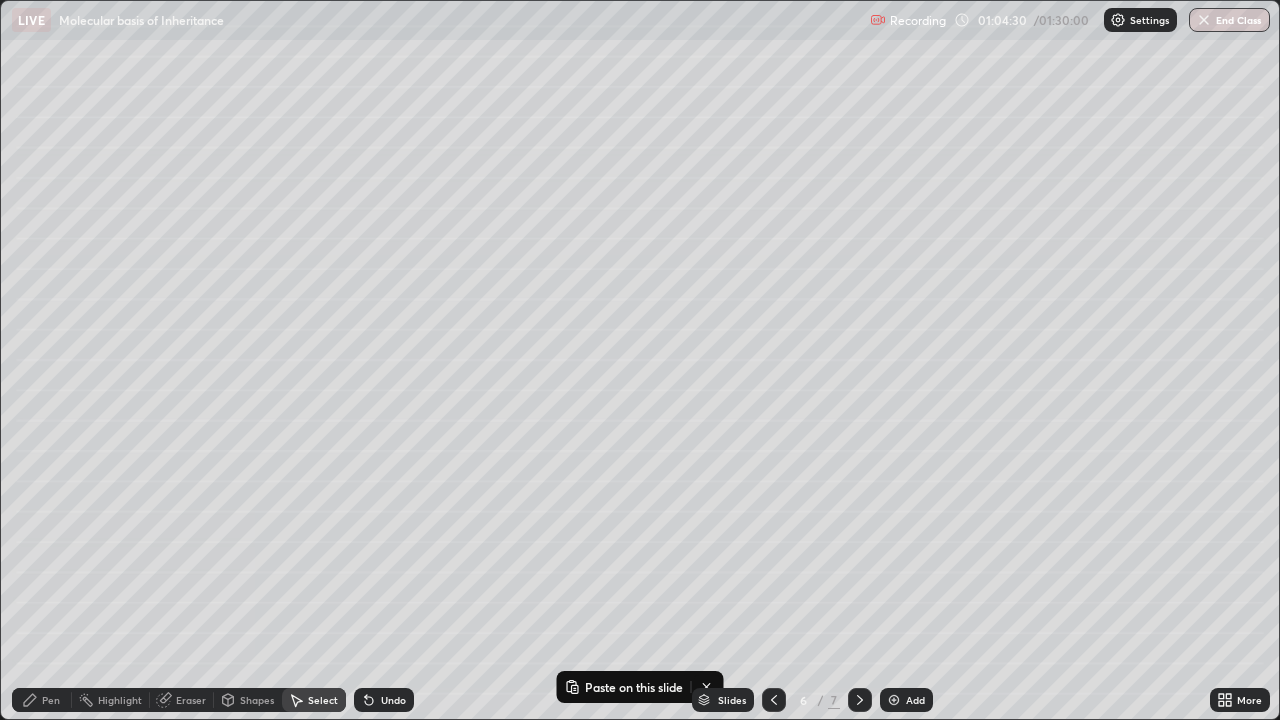 click on "Select" at bounding box center [314, 700] 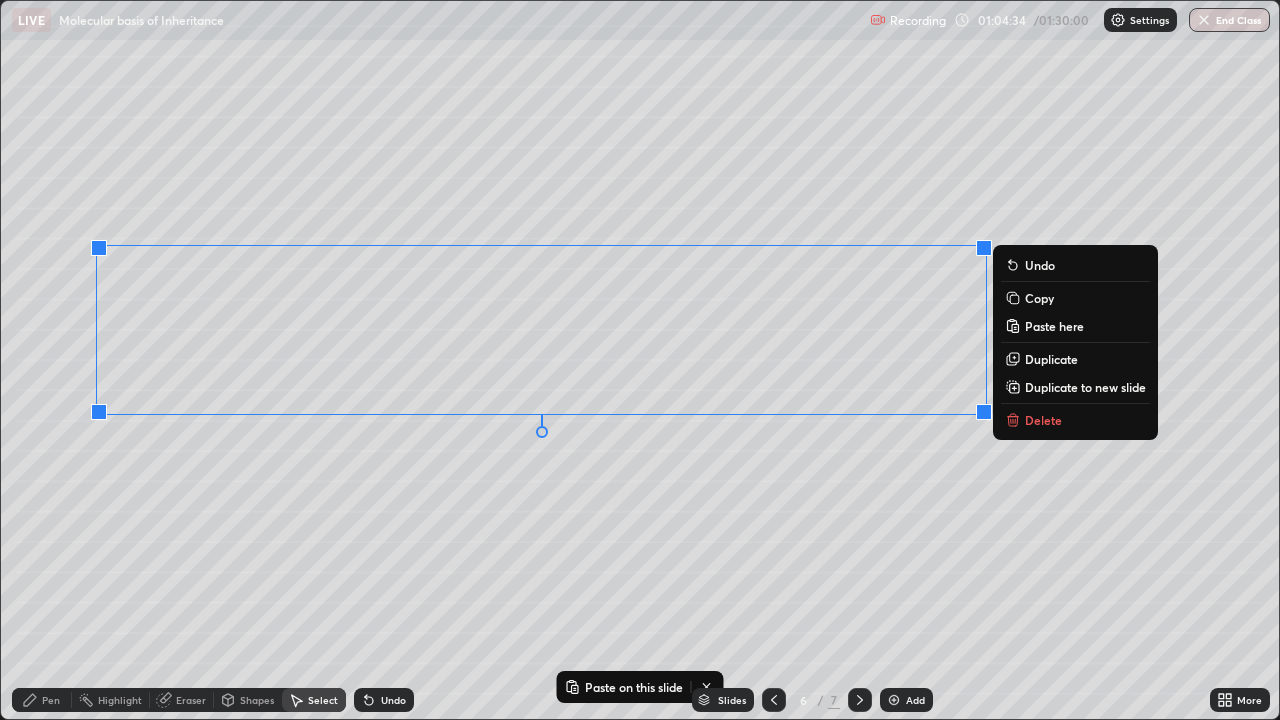 click on "Copy" at bounding box center [1039, 298] 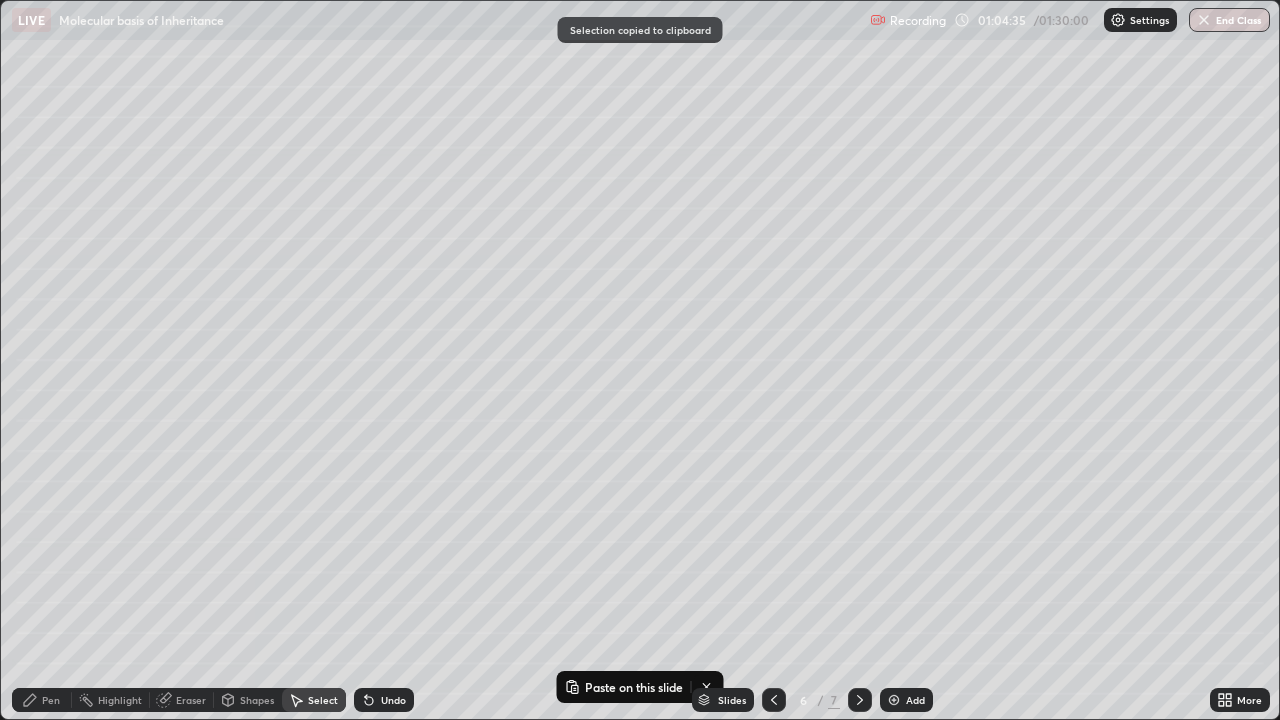 click 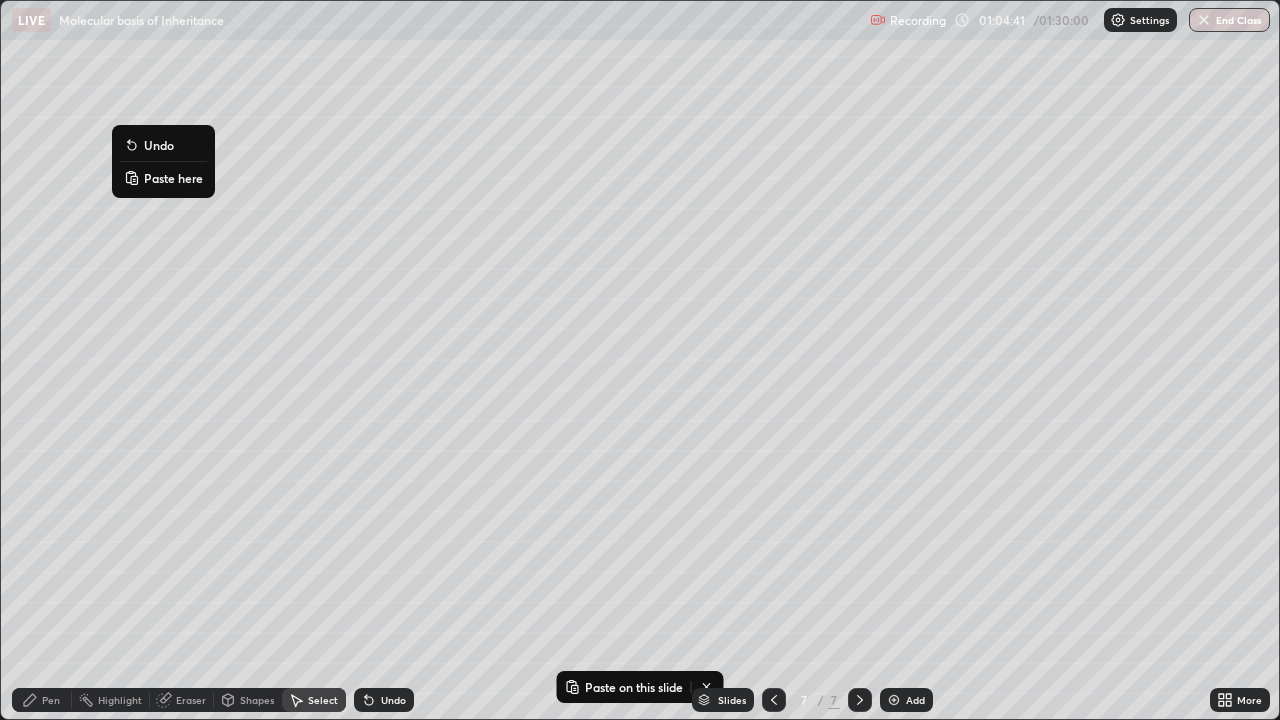 click on "Paste here" at bounding box center [173, 178] 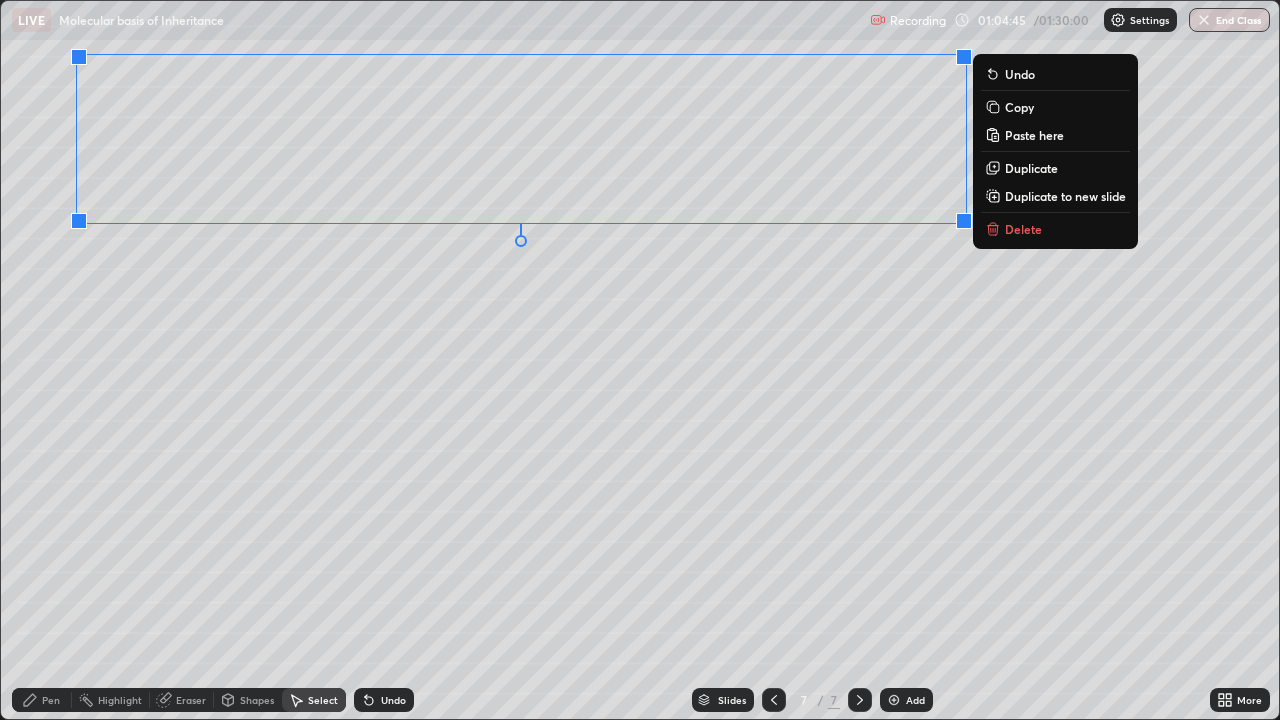 click on "0 ° Undo Copy Paste here Duplicate Duplicate to new slide Delete" at bounding box center (640, 360) 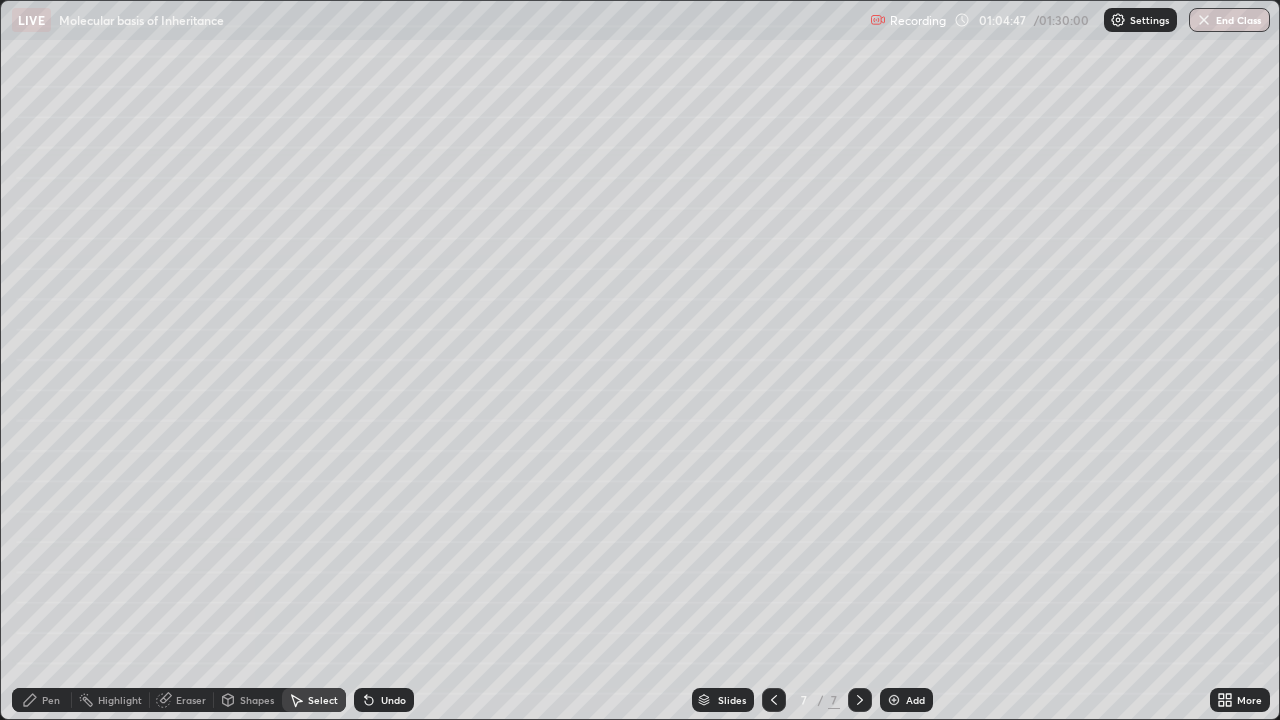 click on "Eraser" at bounding box center [182, 700] 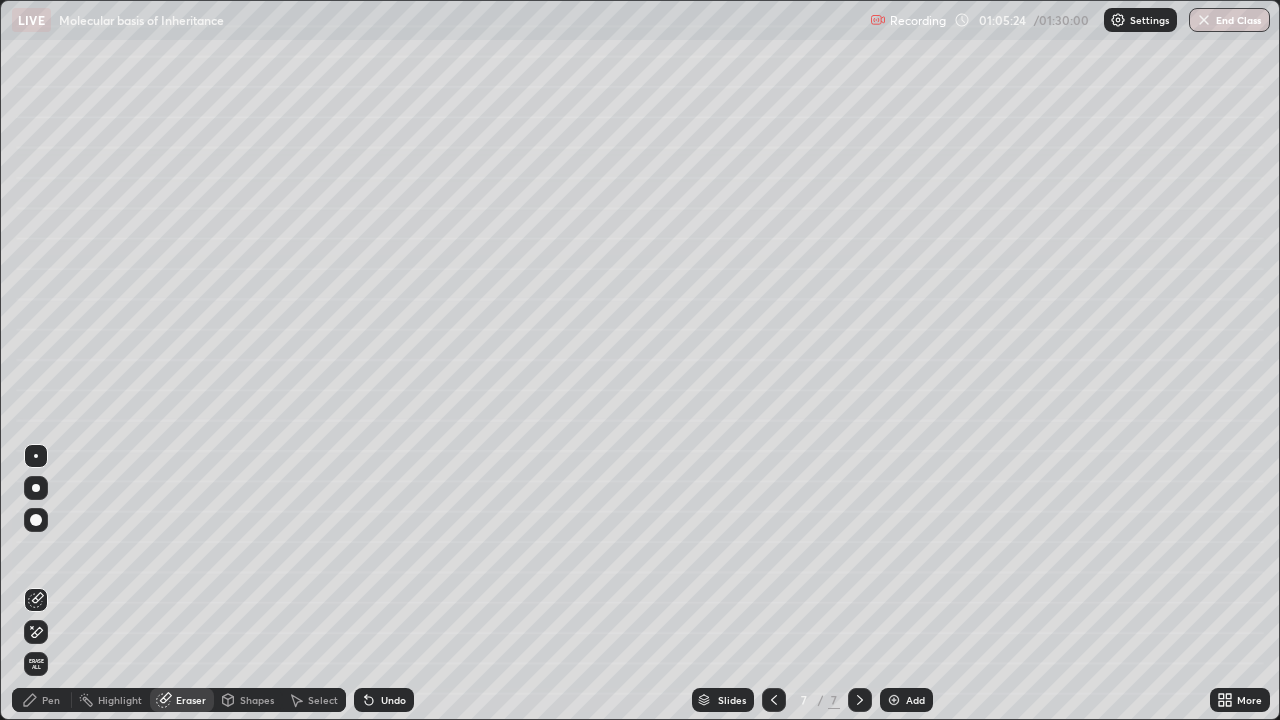 click on "Pen" at bounding box center [42, 700] 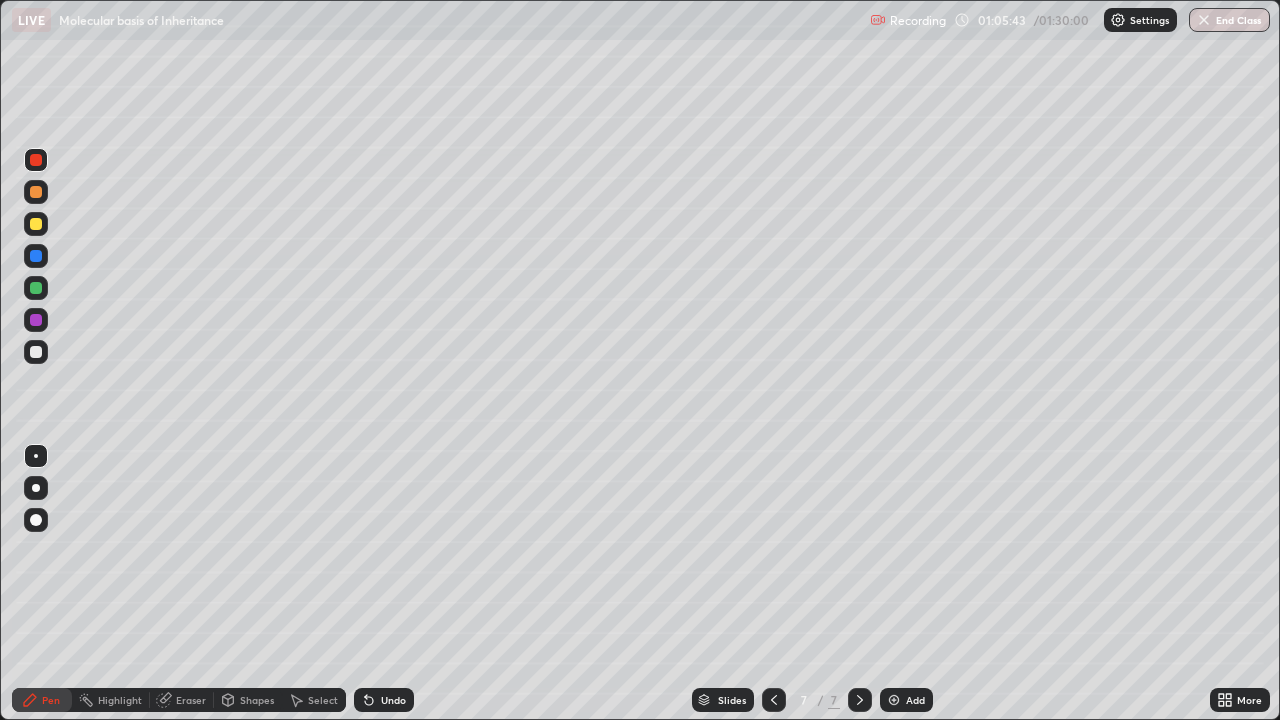 click on "Undo" at bounding box center (393, 700) 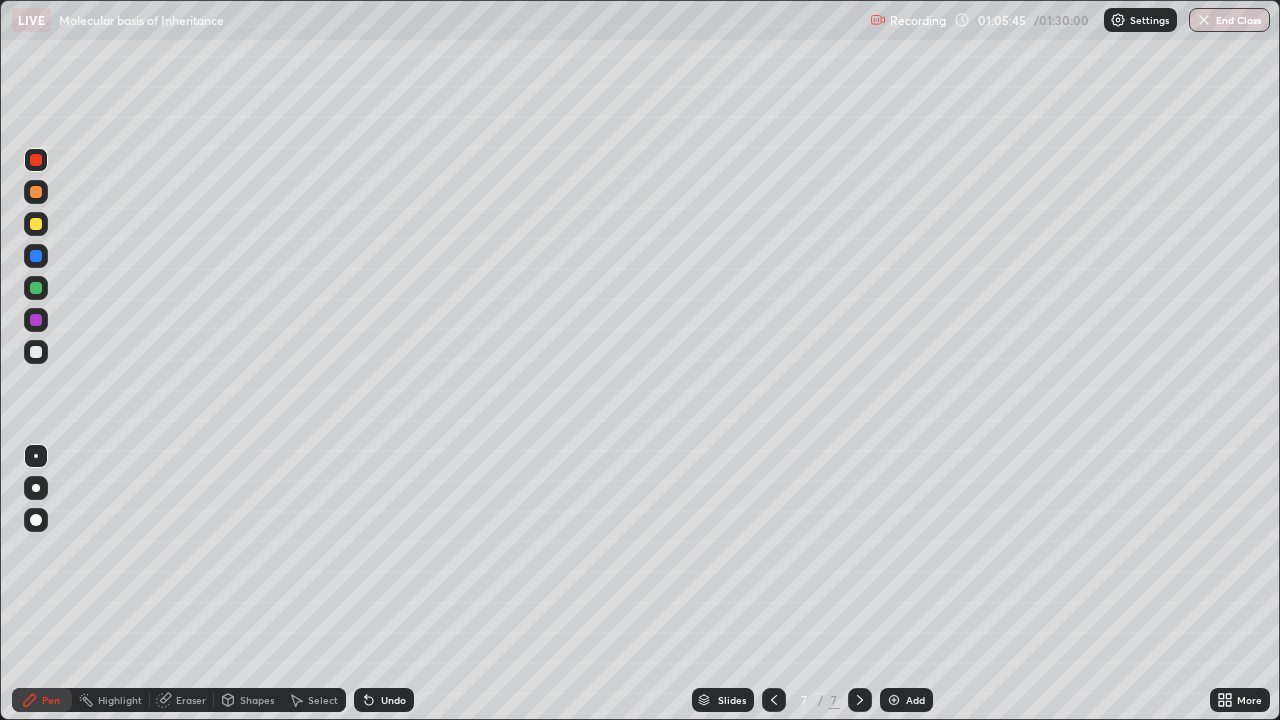 click on "Eraser" at bounding box center (191, 700) 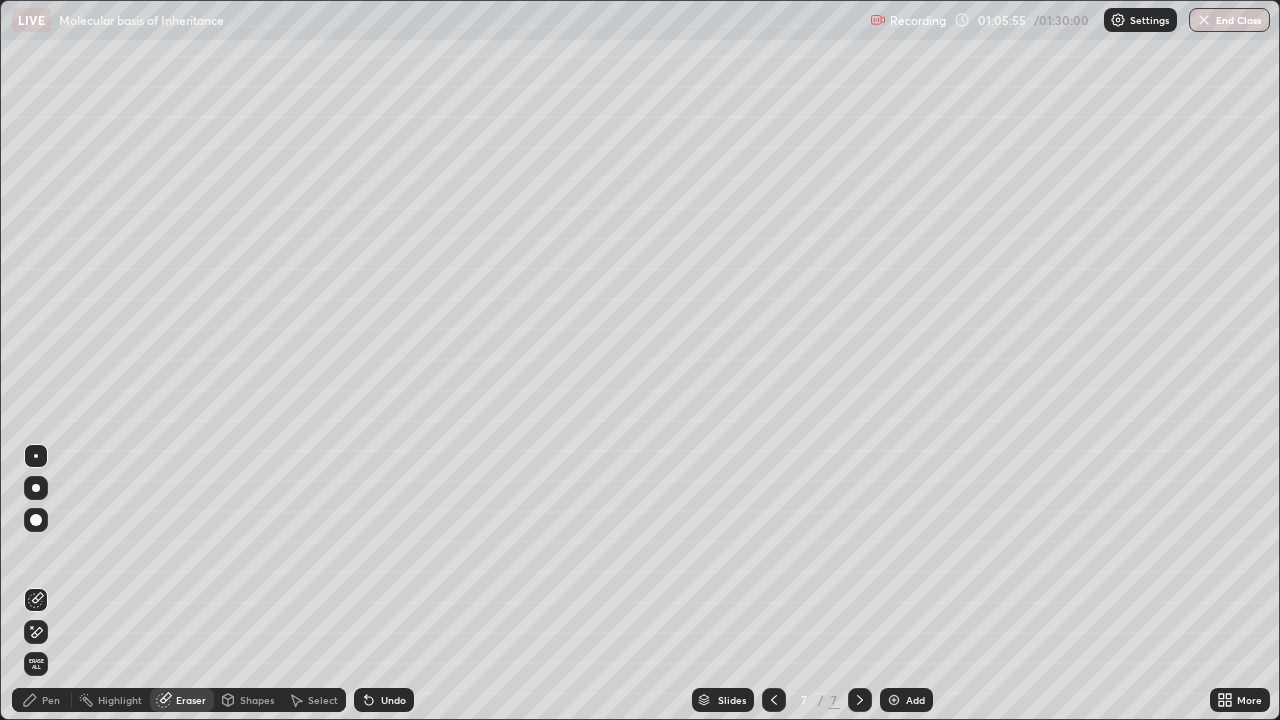click on "Pen" at bounding box center [51, 700] 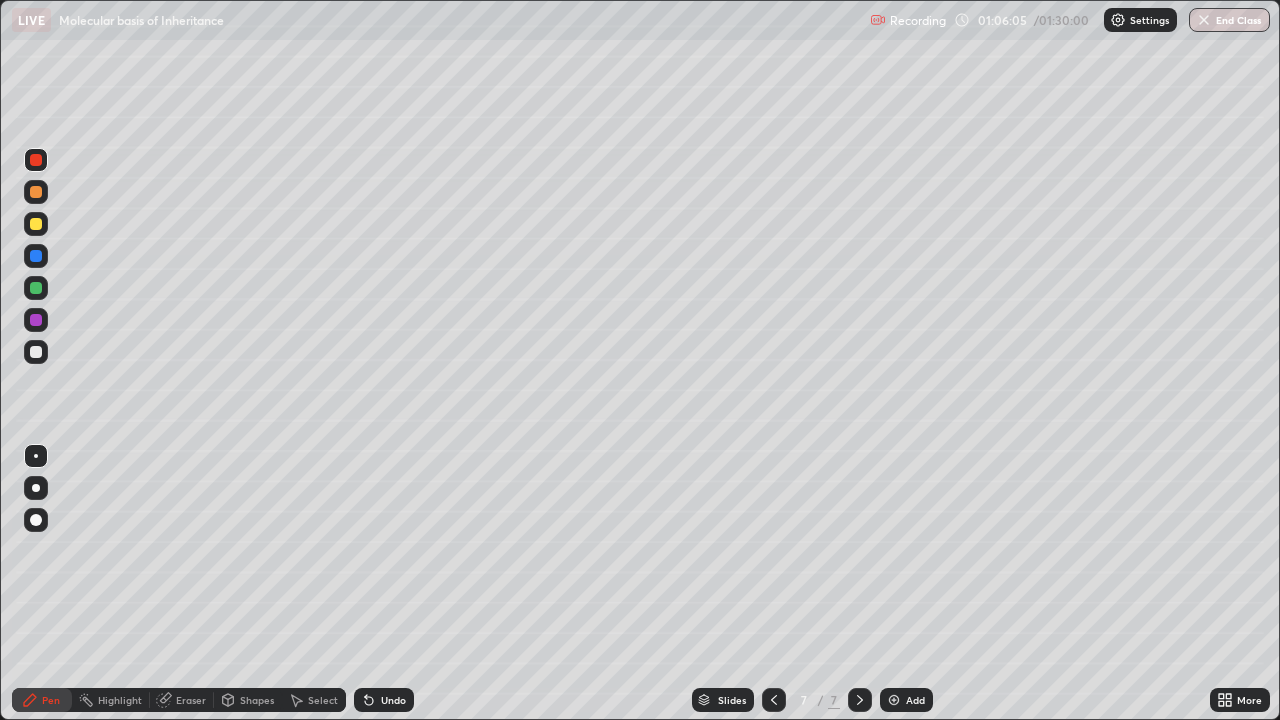 click at bounding box center [36, 192] 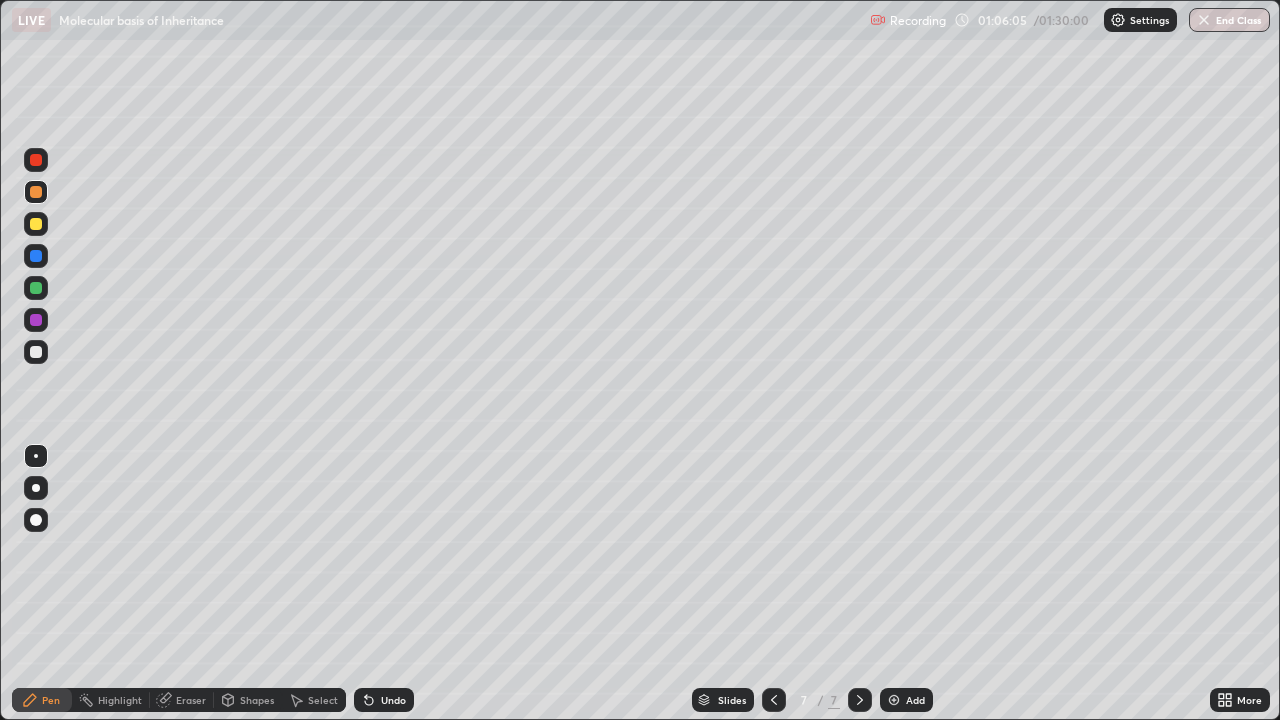 click at bounding box center (36, 224) 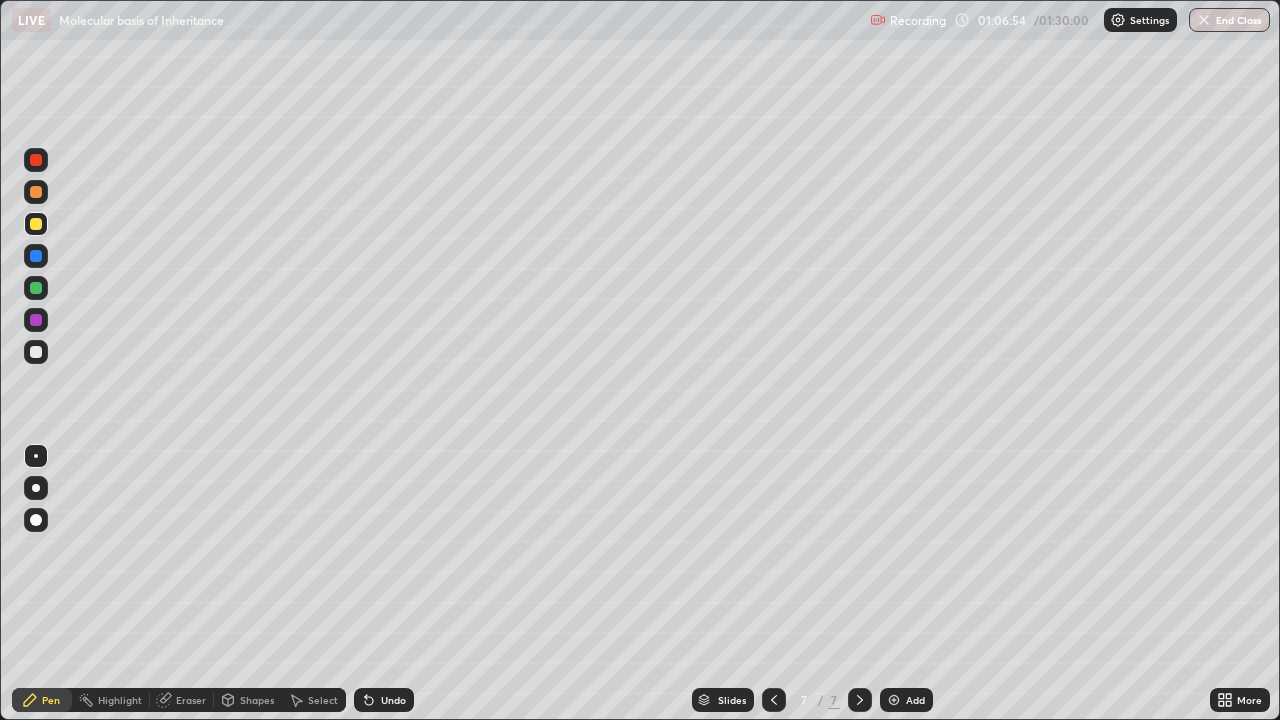 click at bounding box center [36, 192] 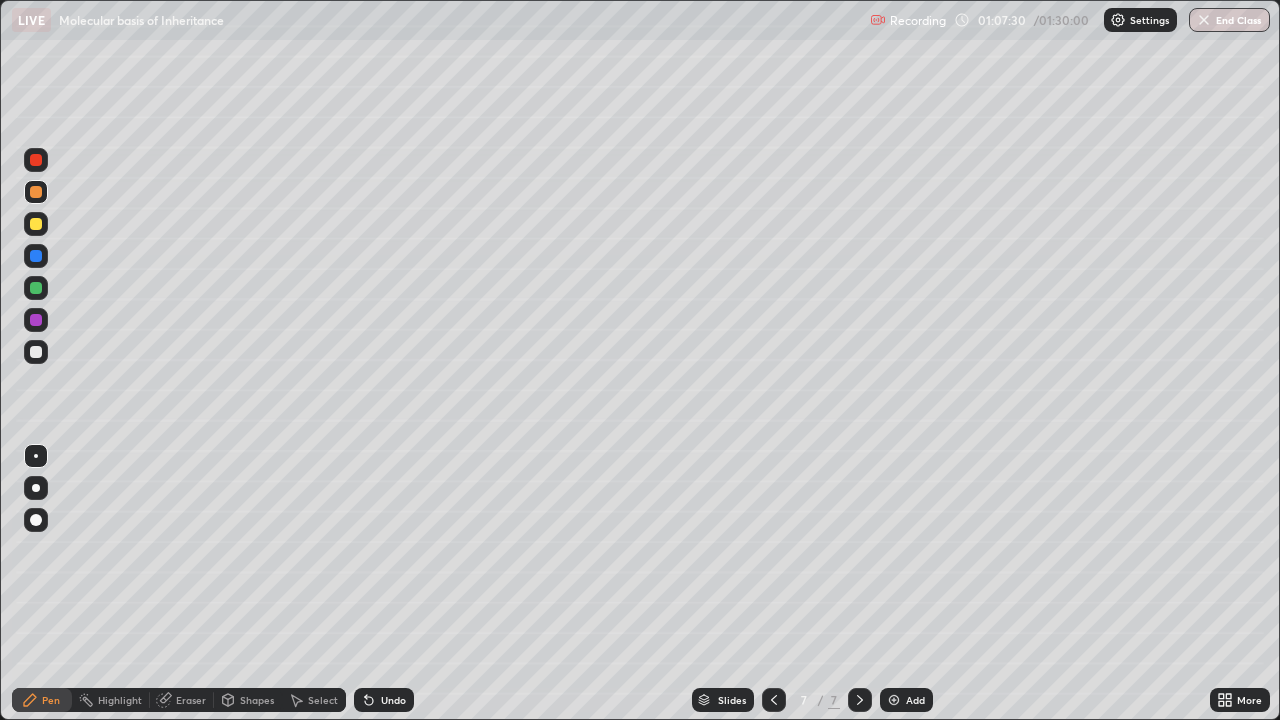 click at bounding box center [36, 320] 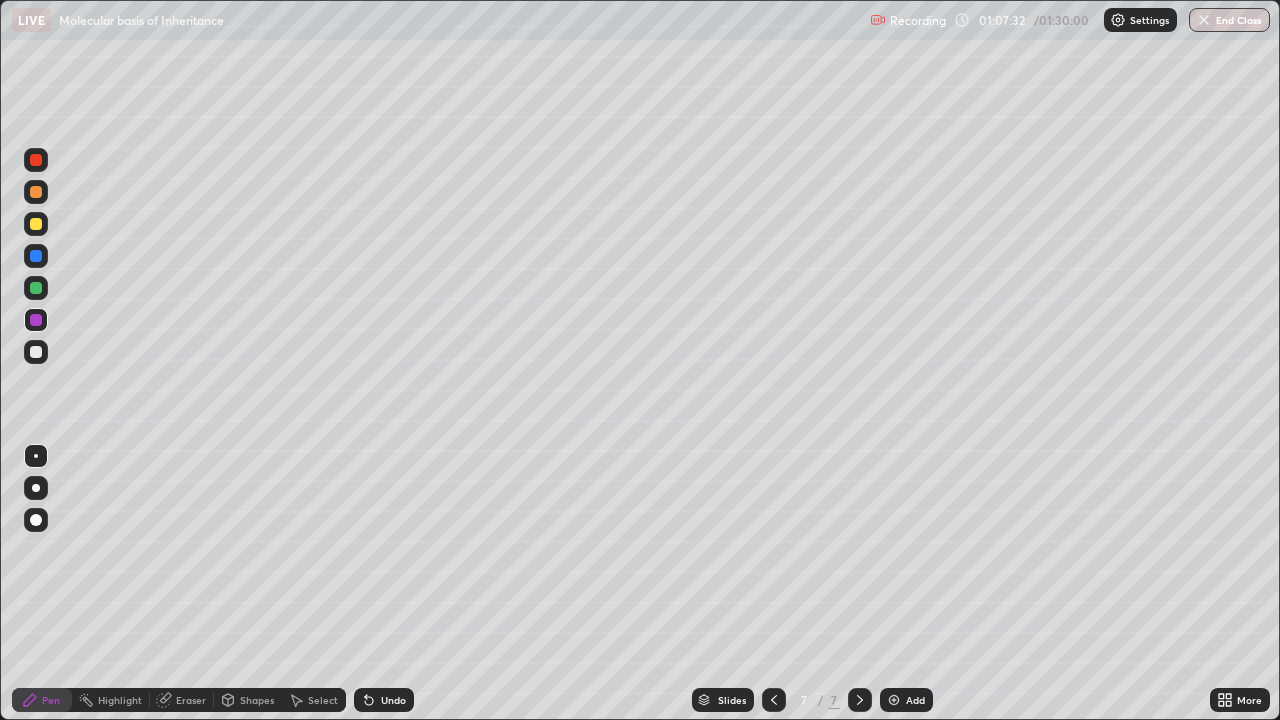 click 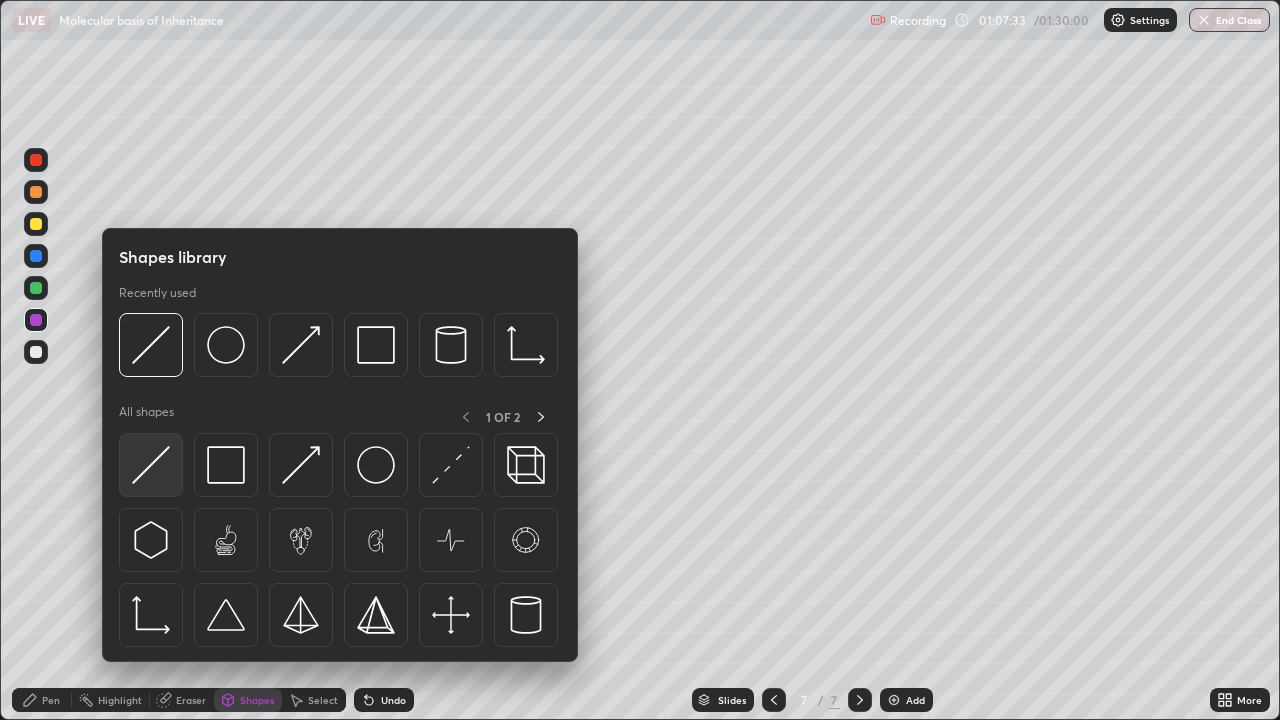 click at bounding box center (151, 465) 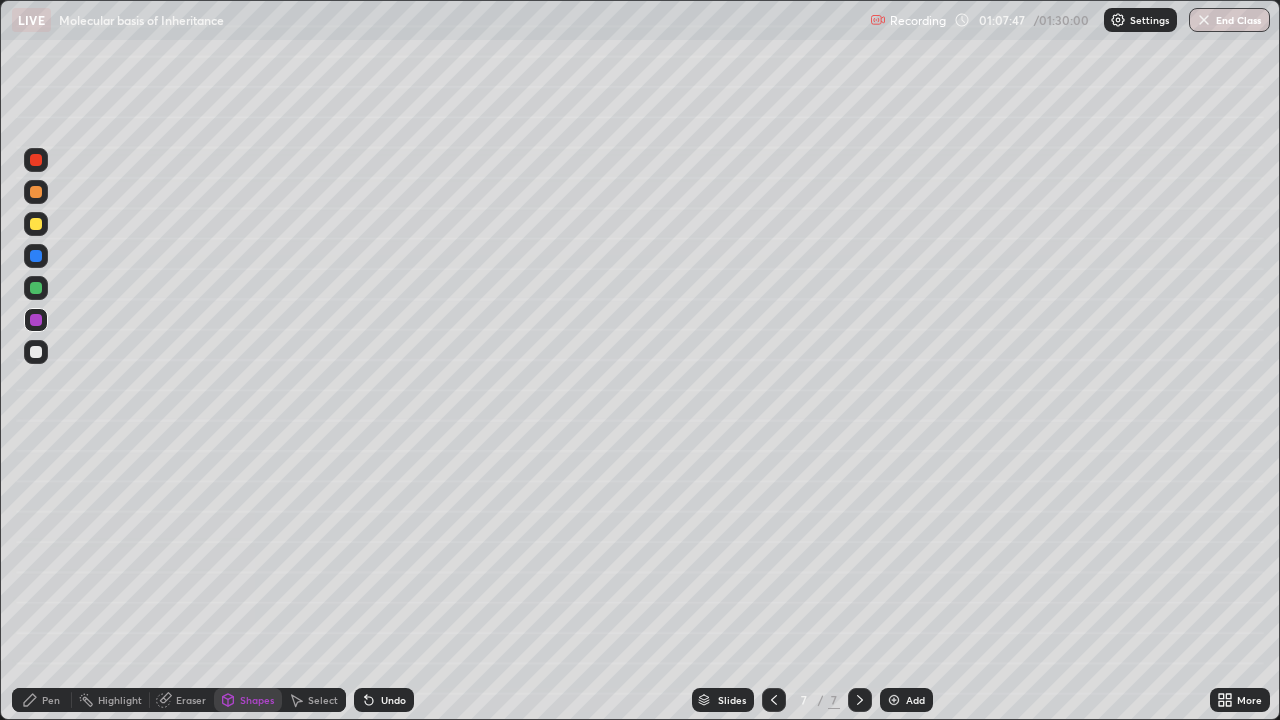click at bounding box center [36, 352] 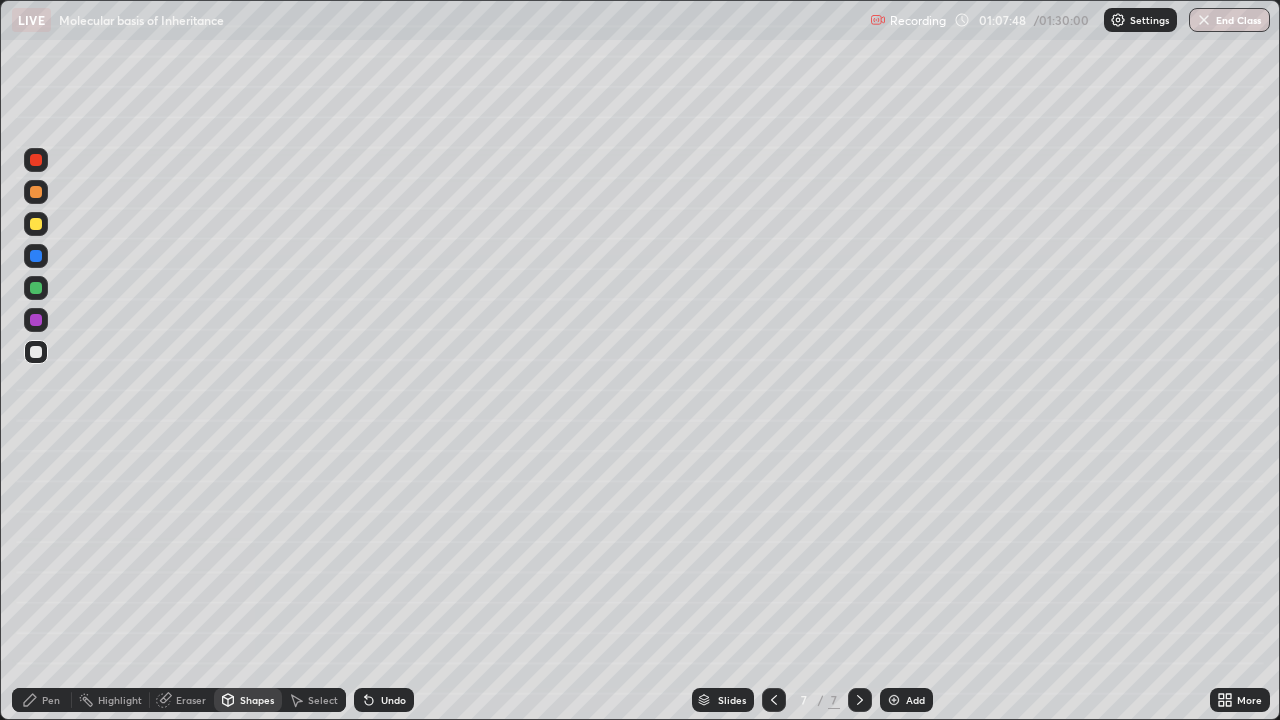 click on "Pen" at bounding box center (42, 700) 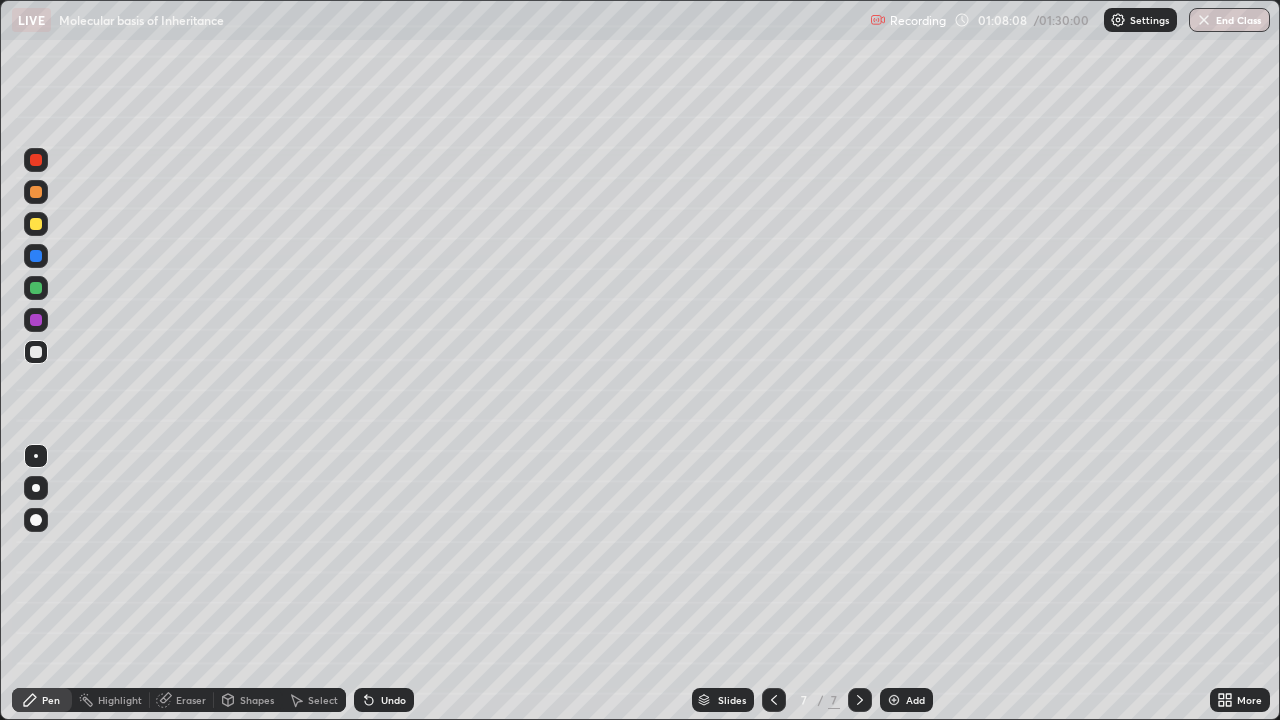 click at bounding box center (36, 288) 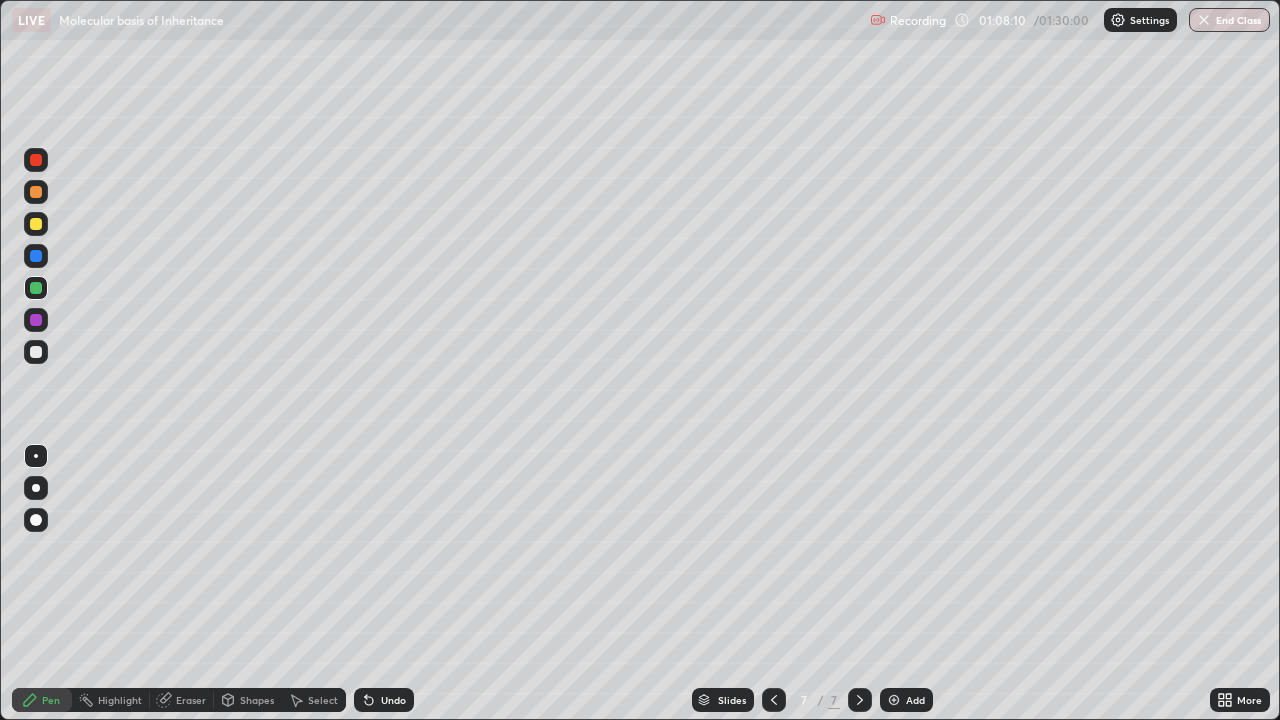 click on "Shapes" at bounding box center [248, 700] 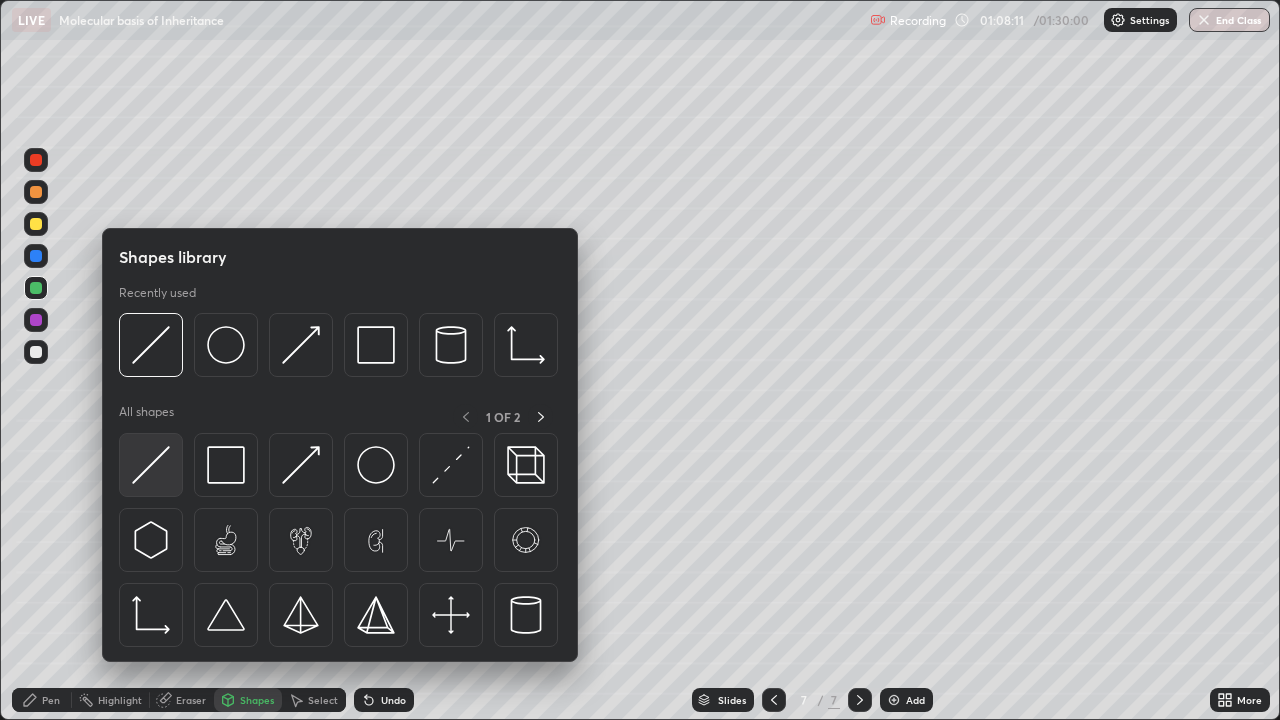click at bounding box center (151, 465) 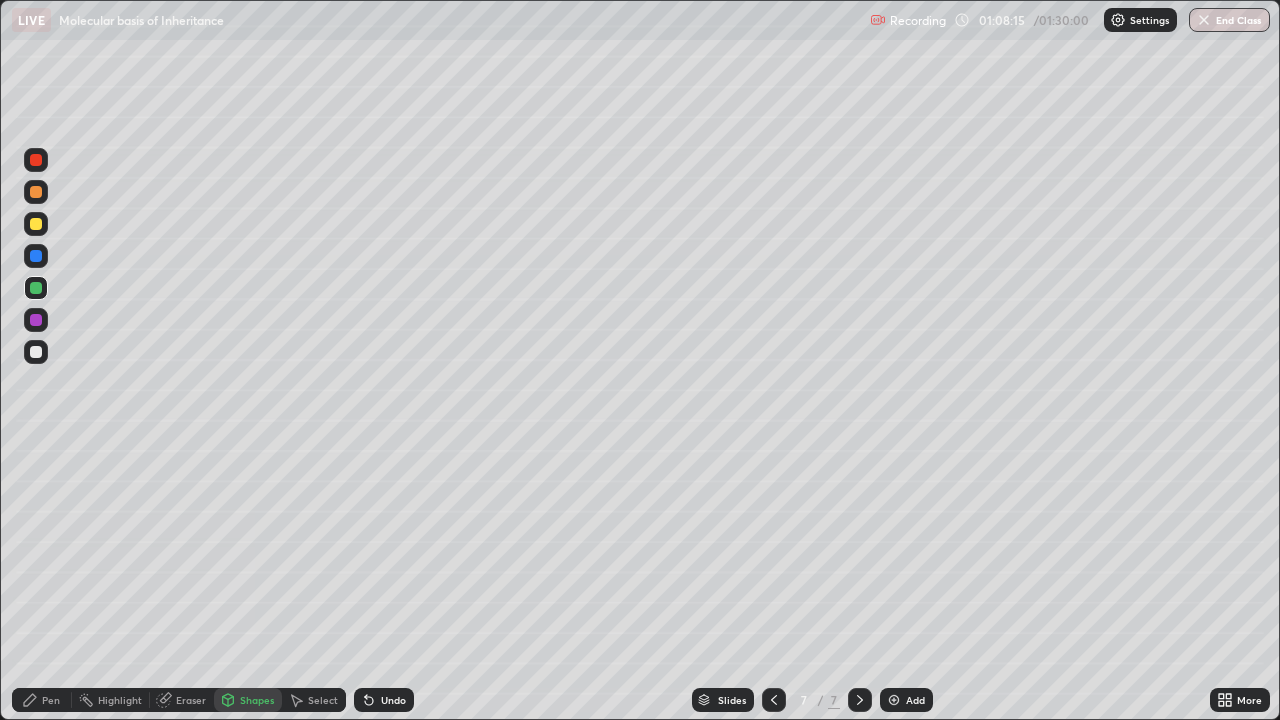click on "Pen" at bounding box center (42, 700) 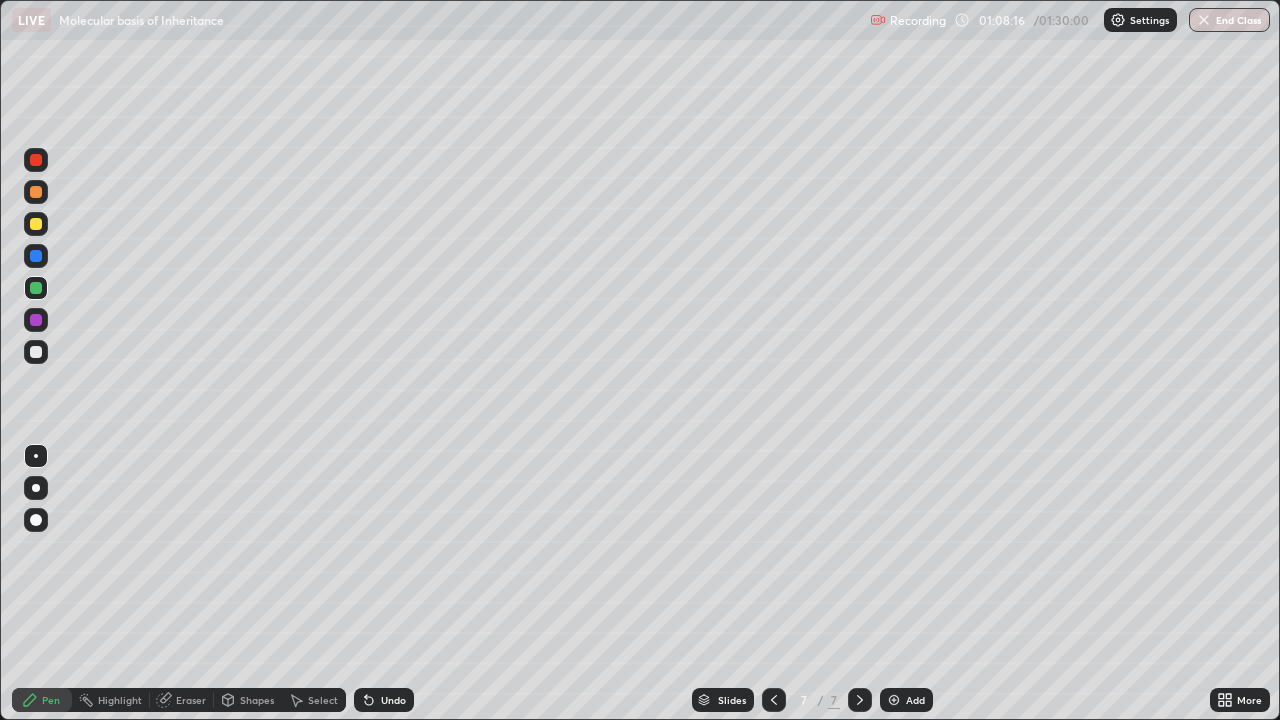 click at bounding box center [36, 352] 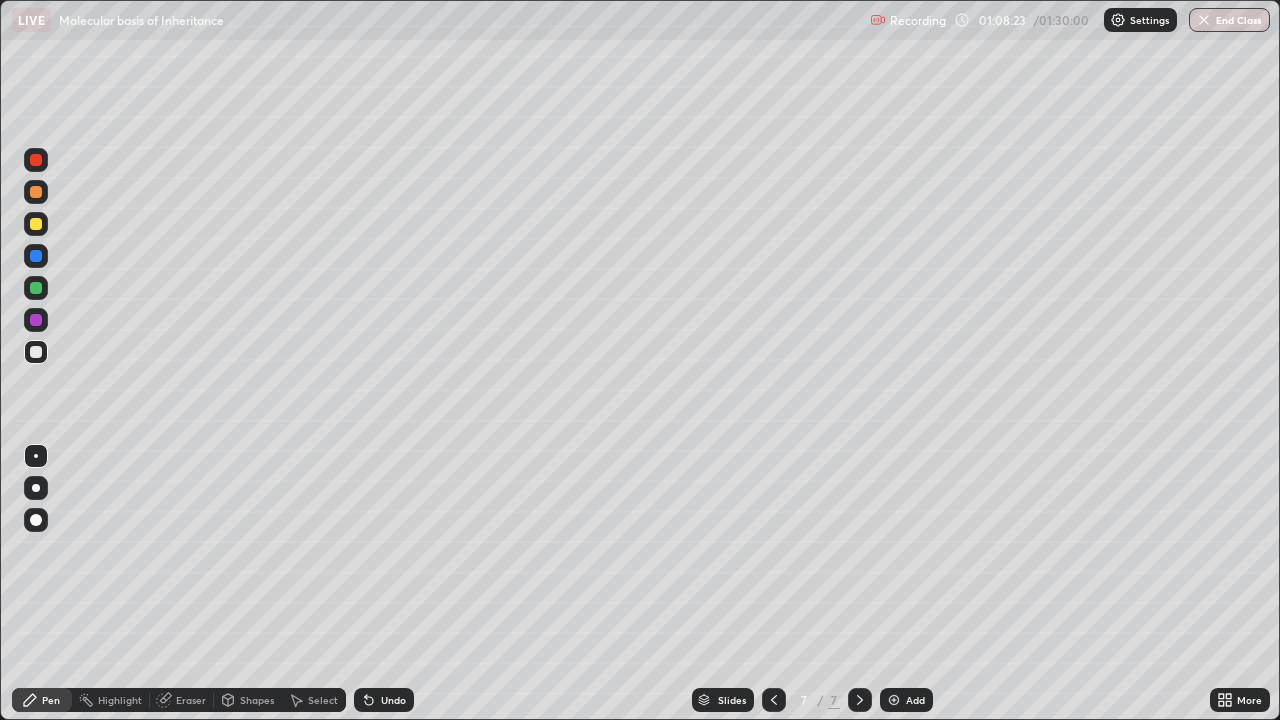 click at bounding box center [36, 288] 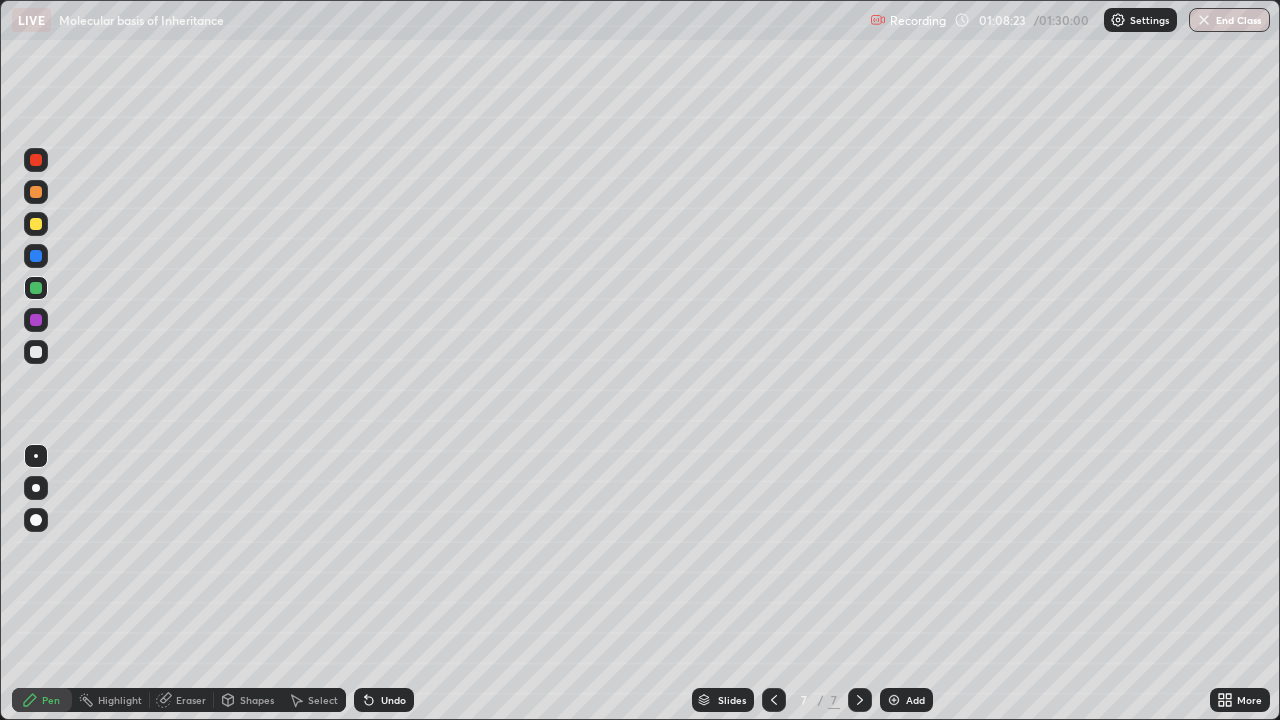 click on "Shapes" at bounding box center (257, 700) 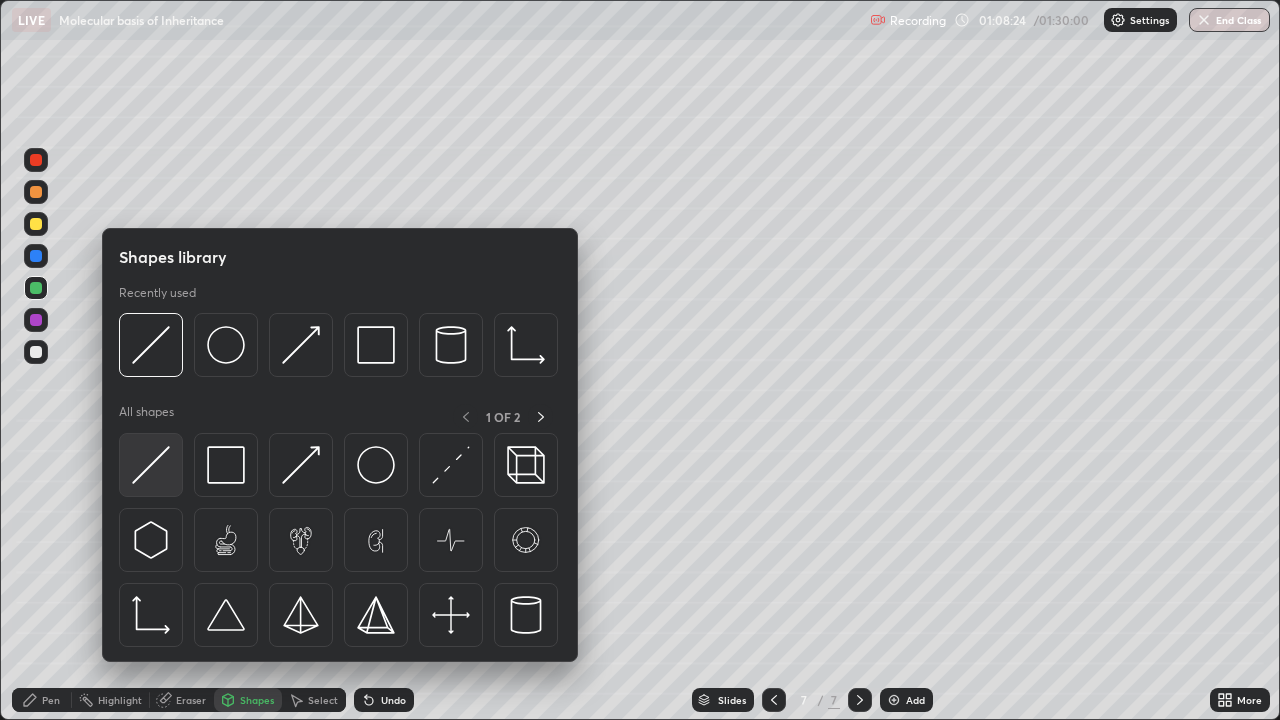 click at bounding box center (151, 465) 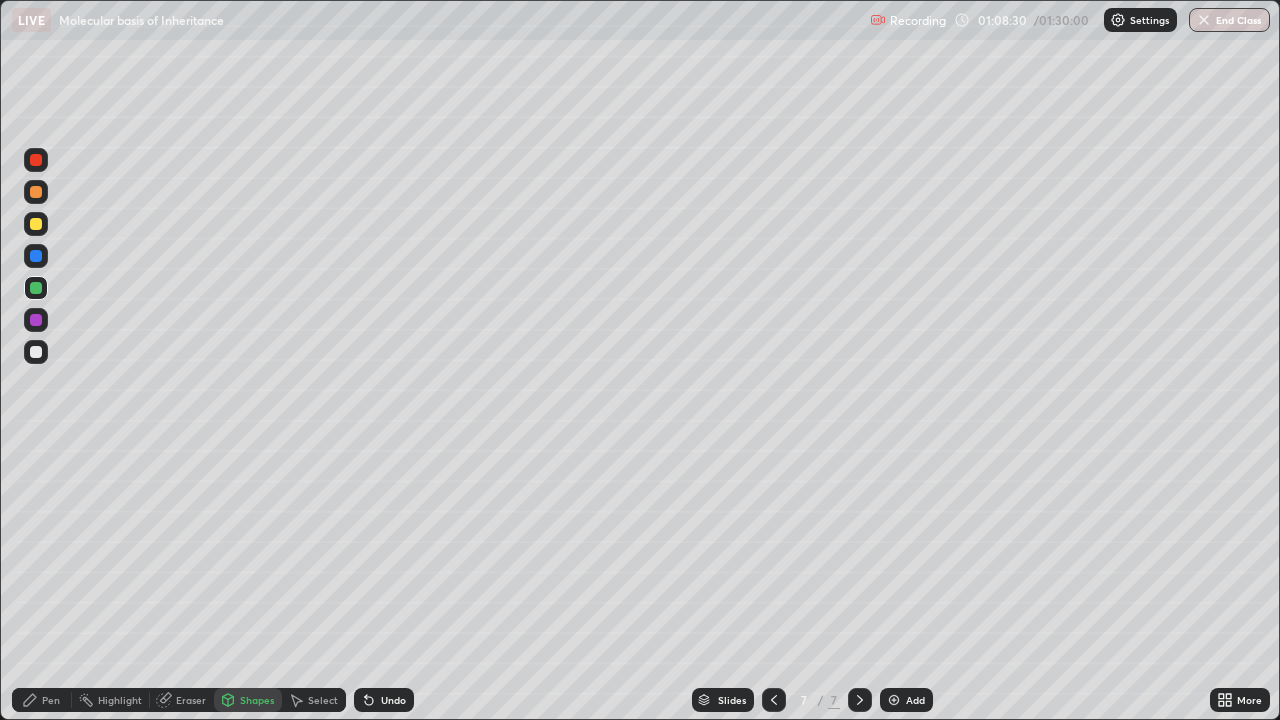 click on "Undo" at bounding box center [384, 700] 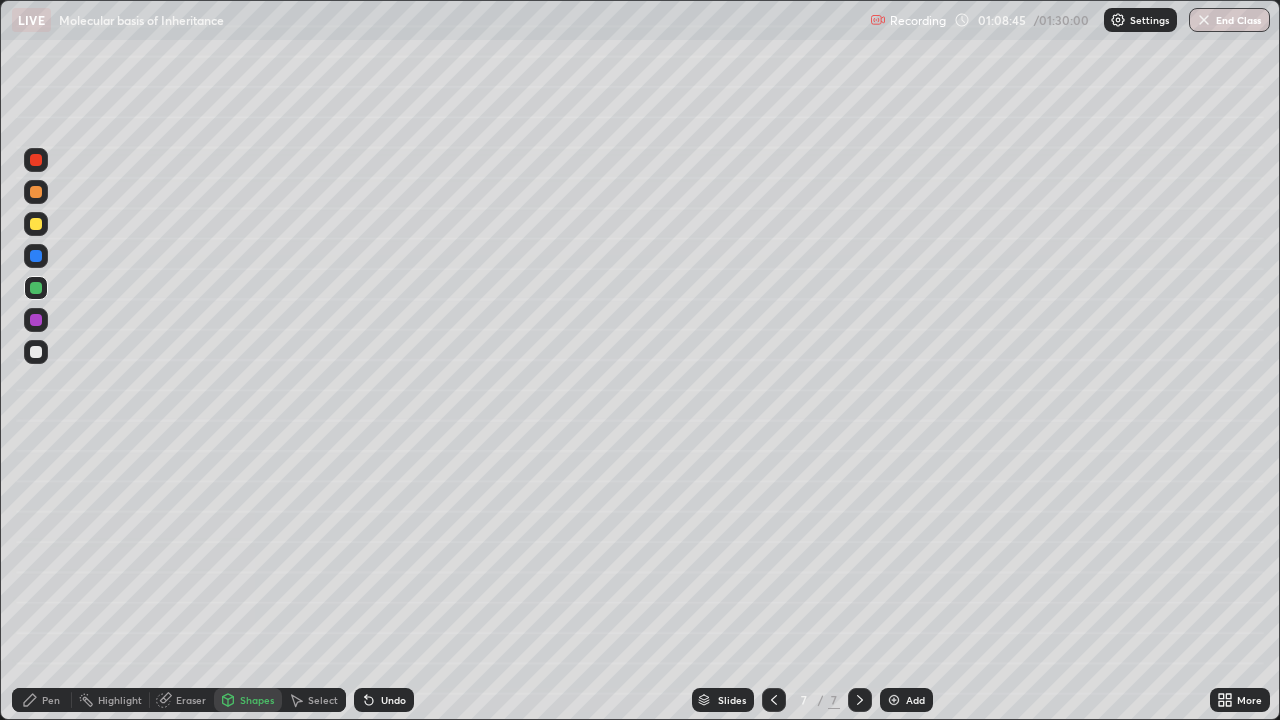 click on "Pen" at bounding box center (51, 700) 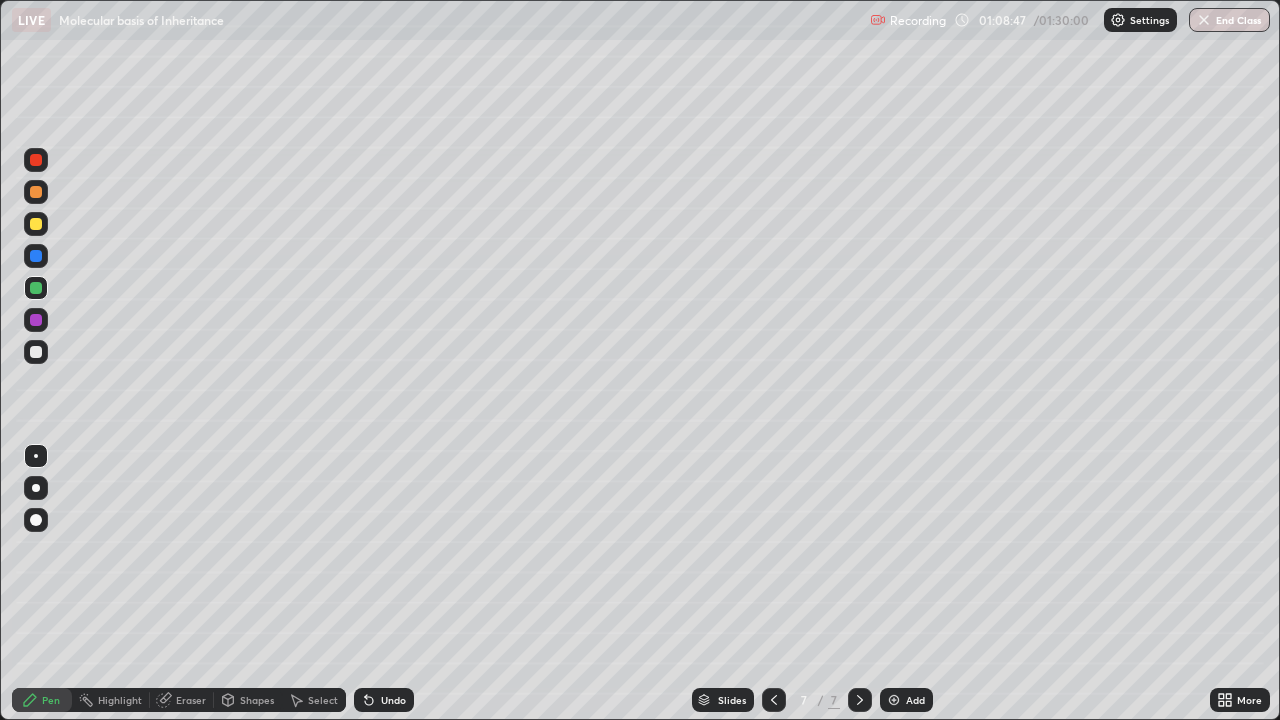 click at bounding box center [36, 352] 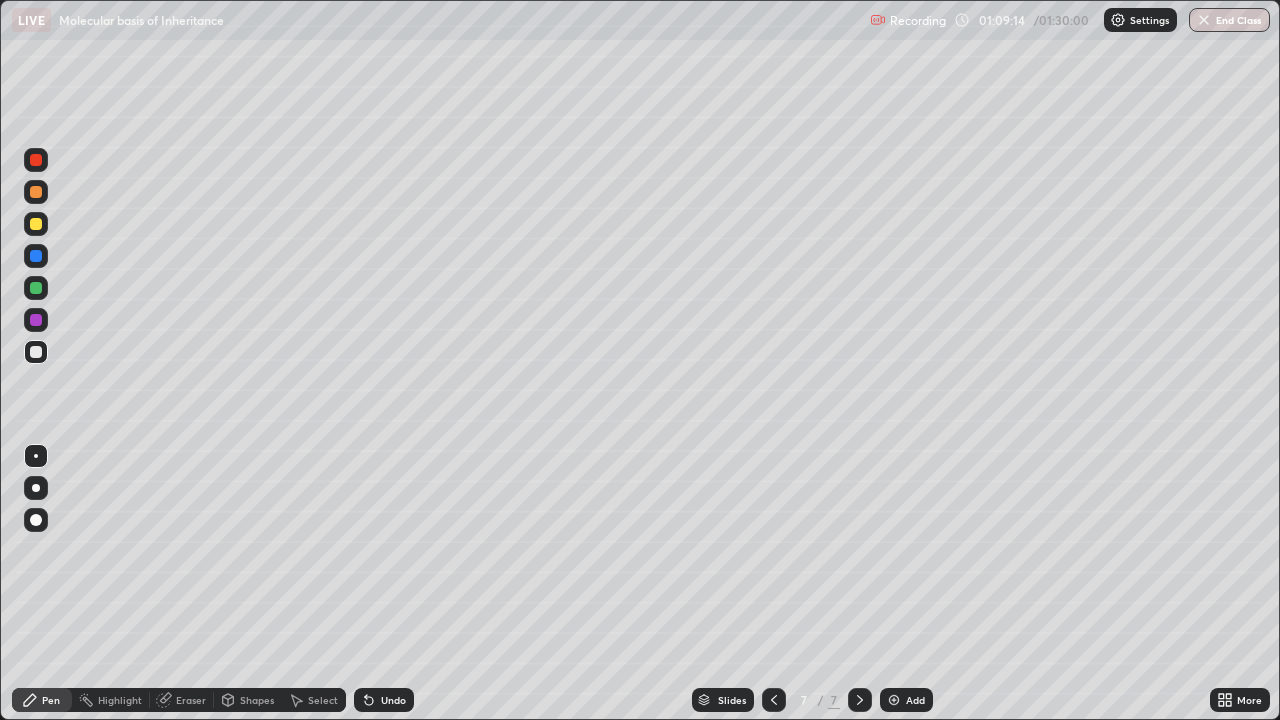 click at bounding box center (36, 320) 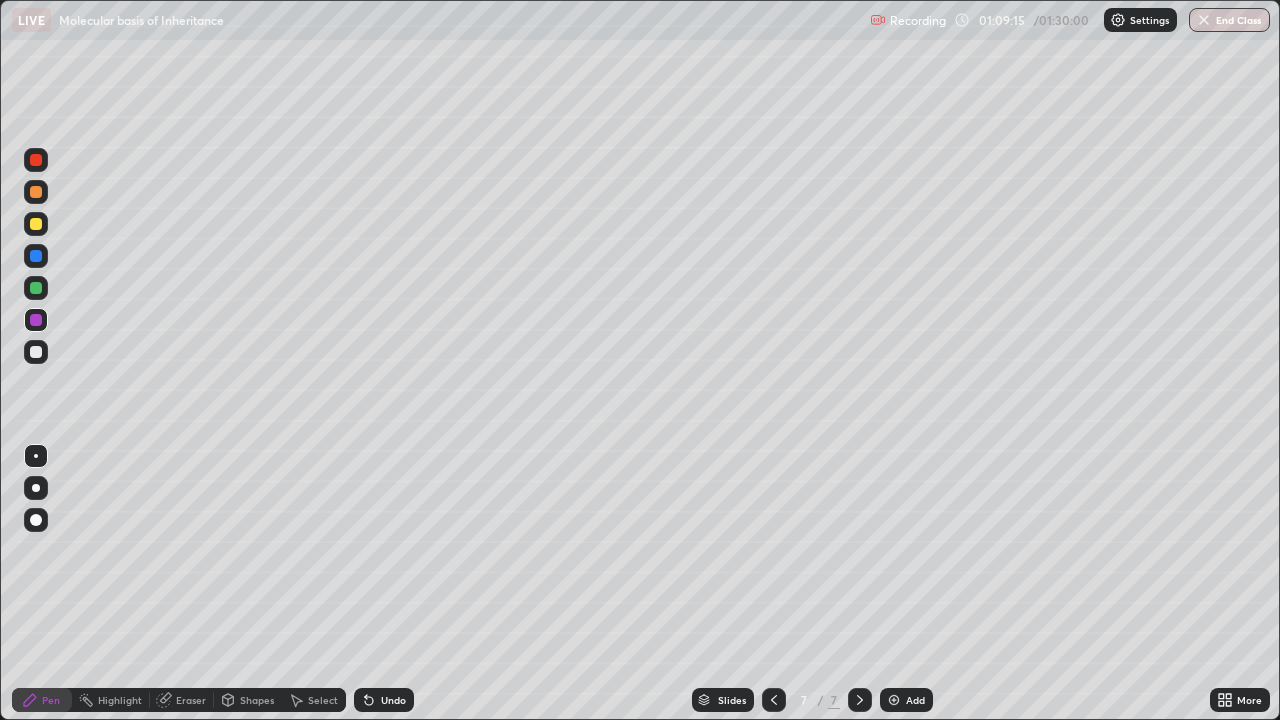 click on "Shapes" at bounding box center [257, 700] 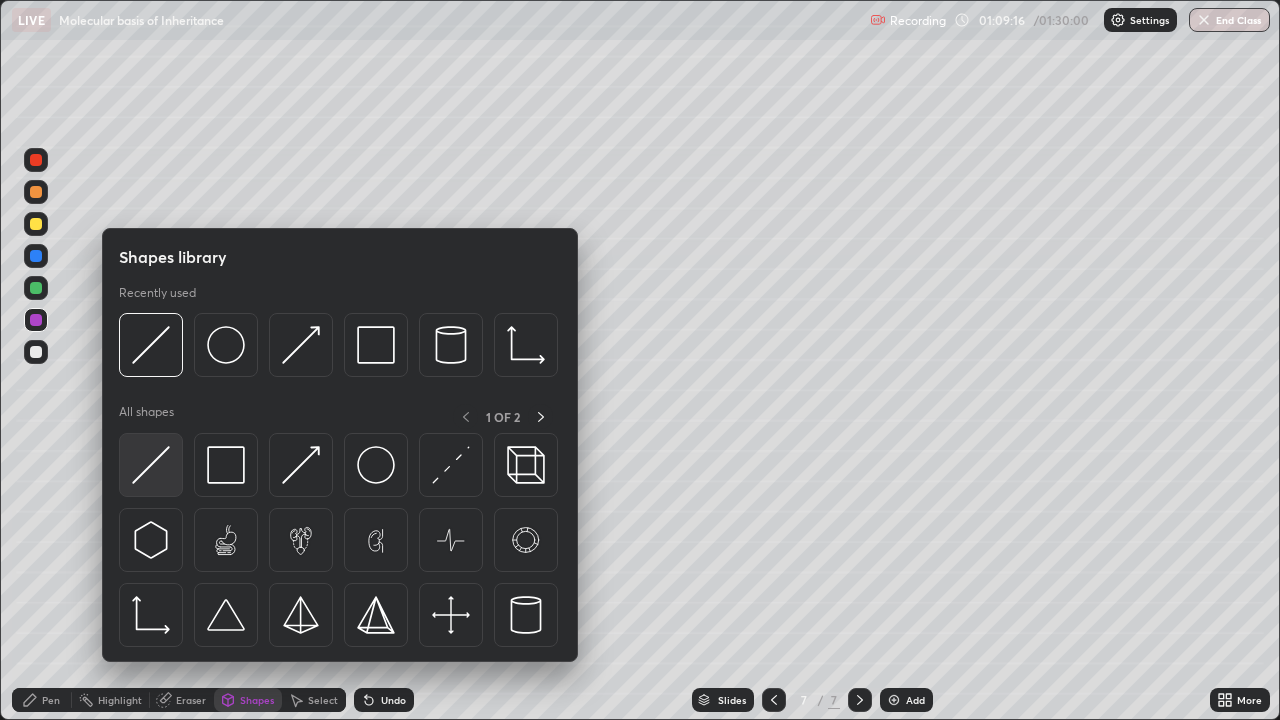 click at bounding box center [151, 465] 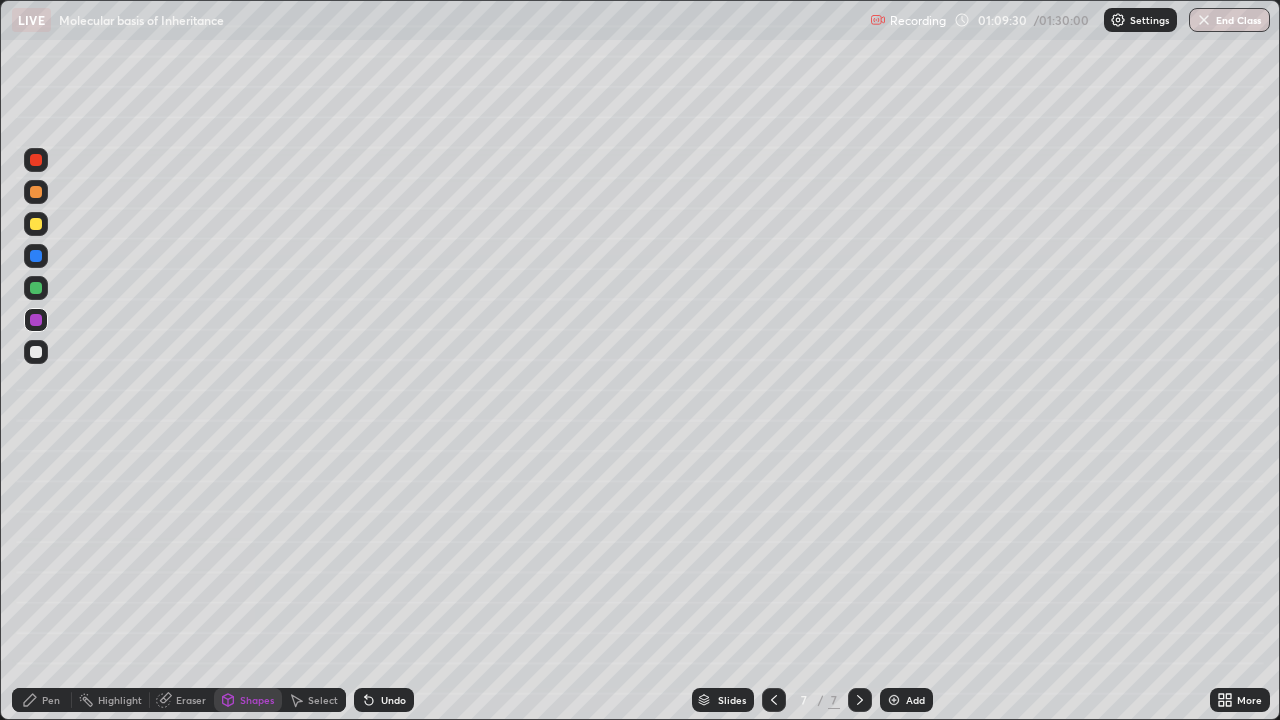 click on "Undo" at bounding box center [393, 700] 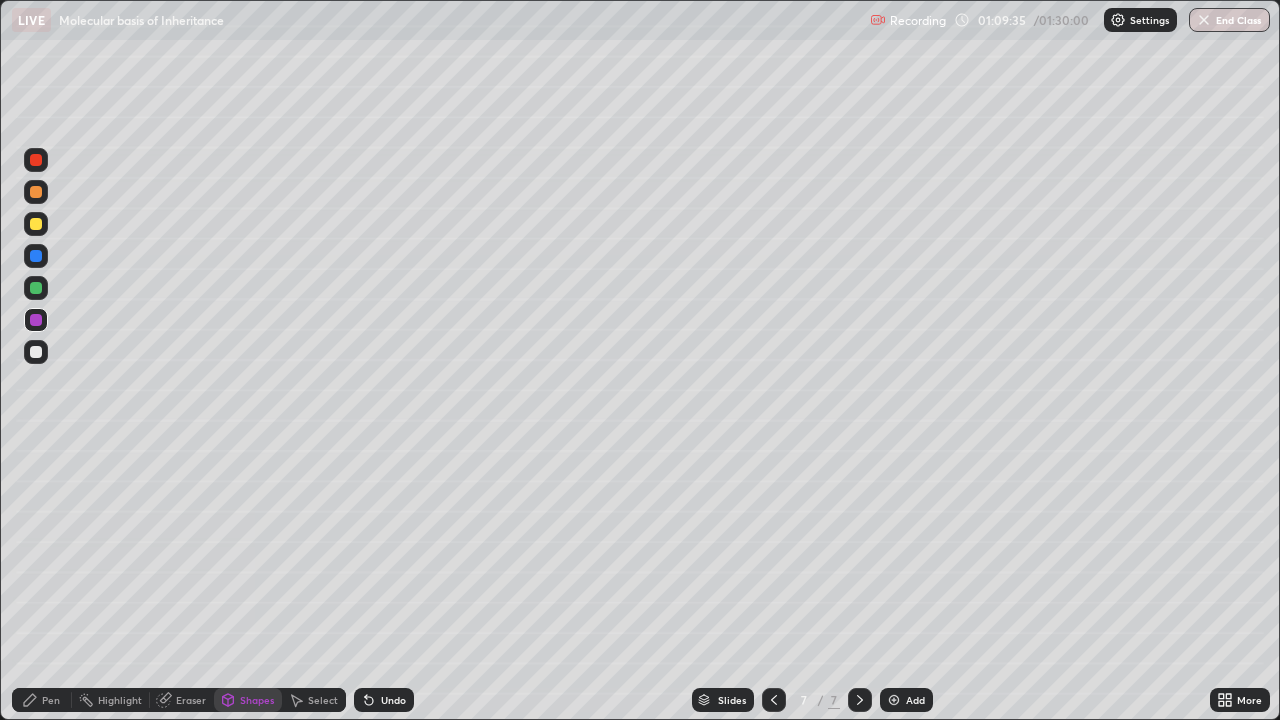 click on "Eraser" at bounding box center (191, 700) 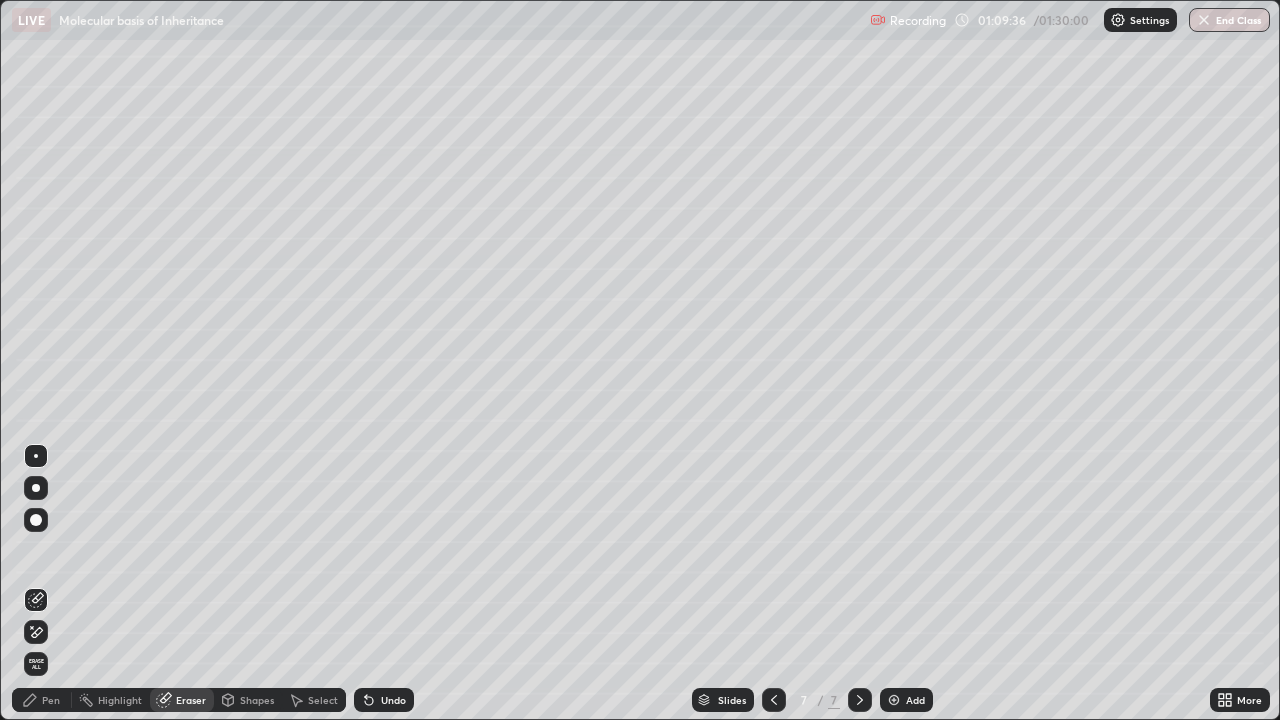 click on "Select" at bounding box center [314, 700] 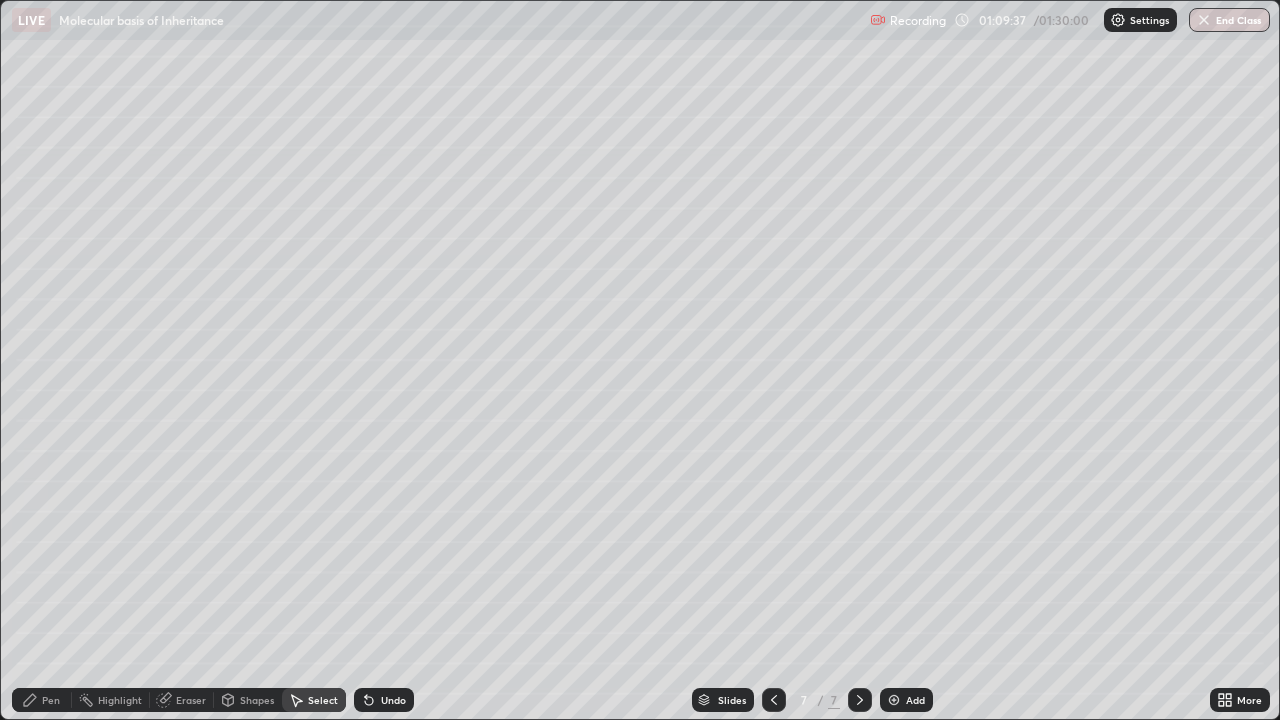 click on "Shapes" at bounding box center (257, 700) 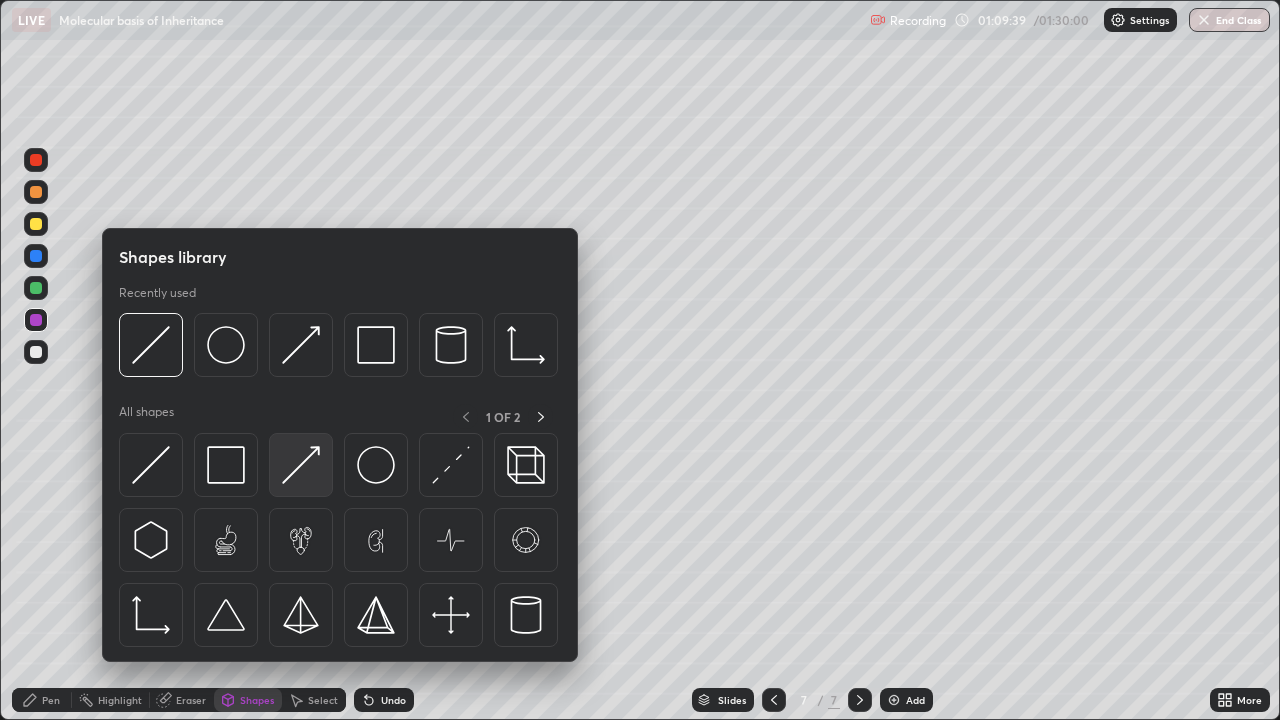 click at bounding box center (301, 465) 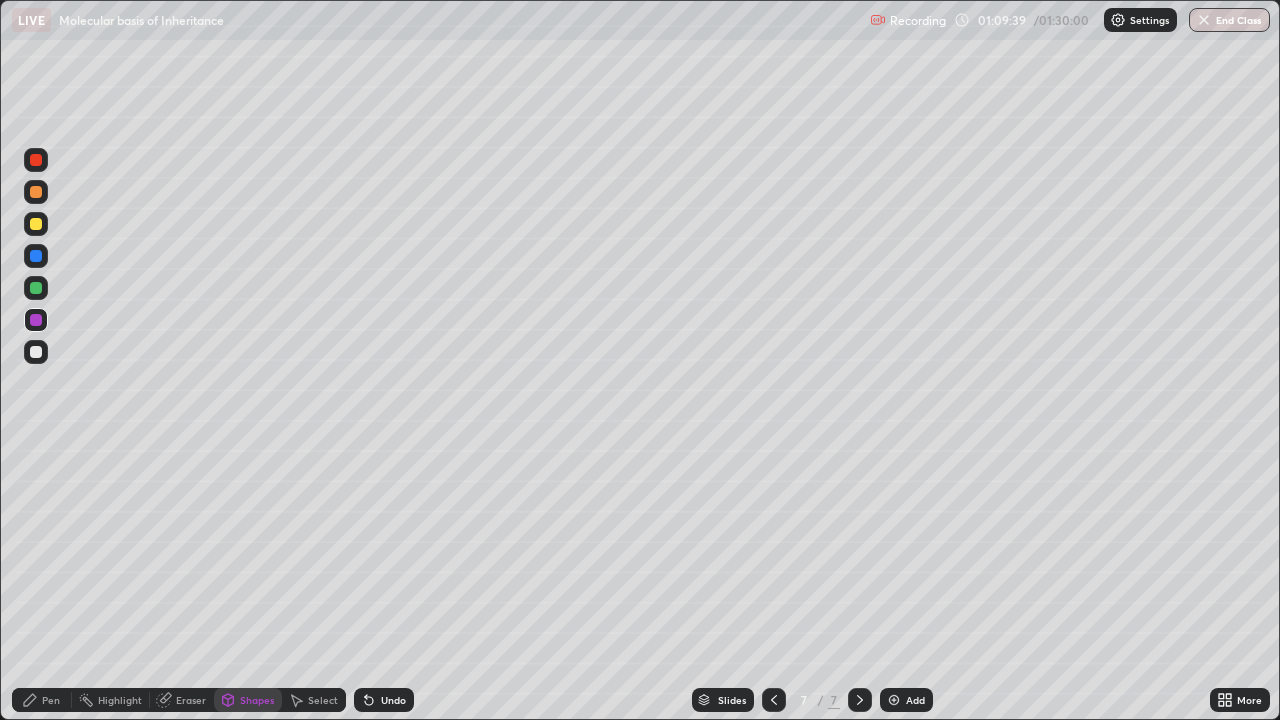 click at bounding box center [36, 288] 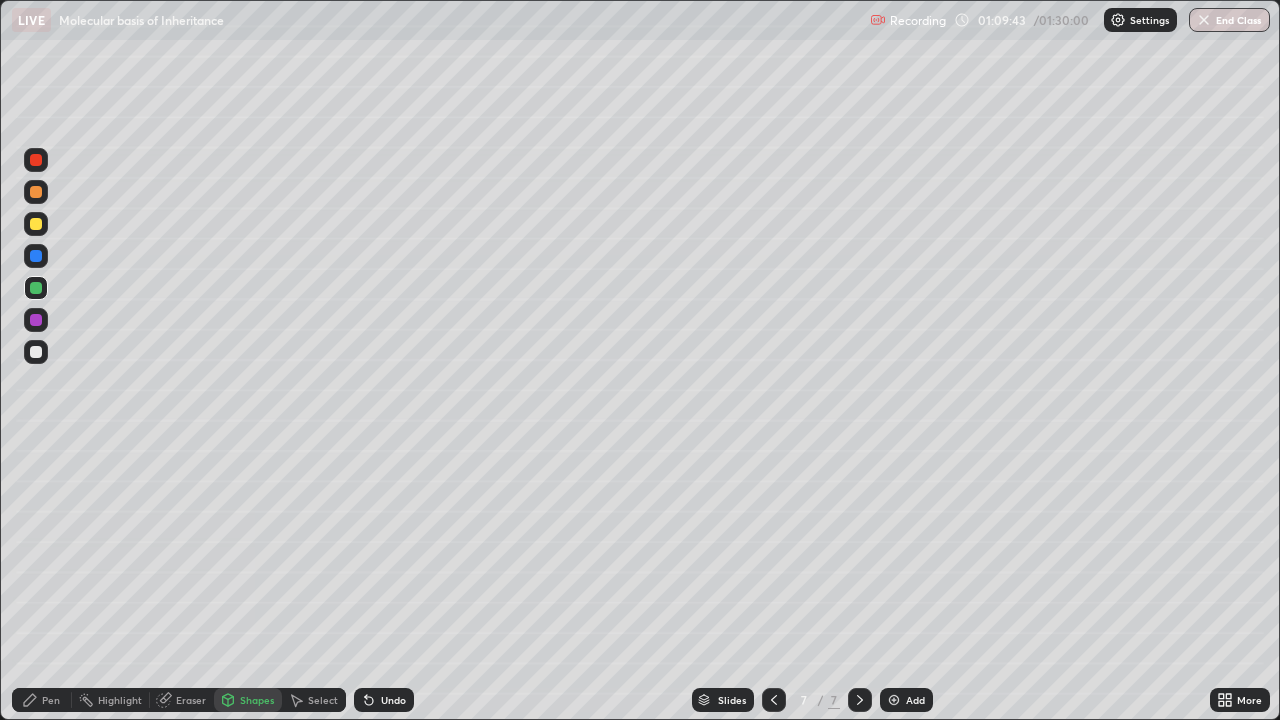 click on "Undo" at bounding box center (384, 700) 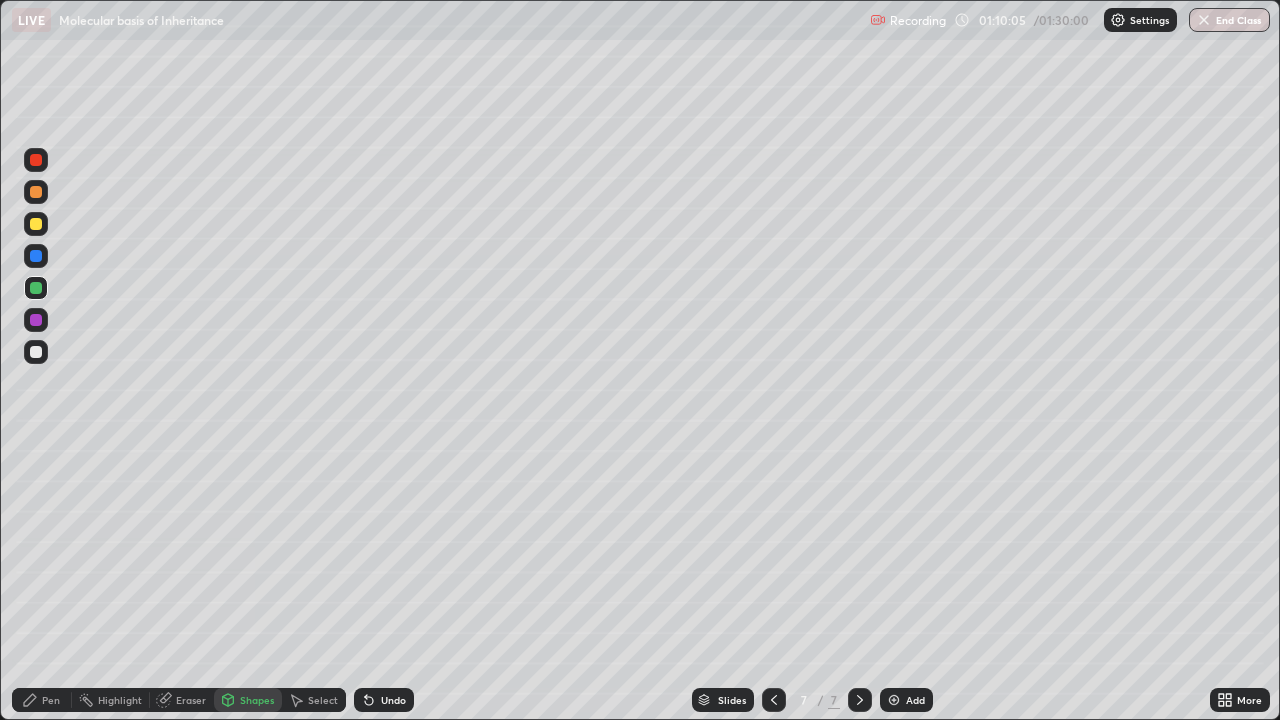 click on "Pen" at bounding box center (51, 700) 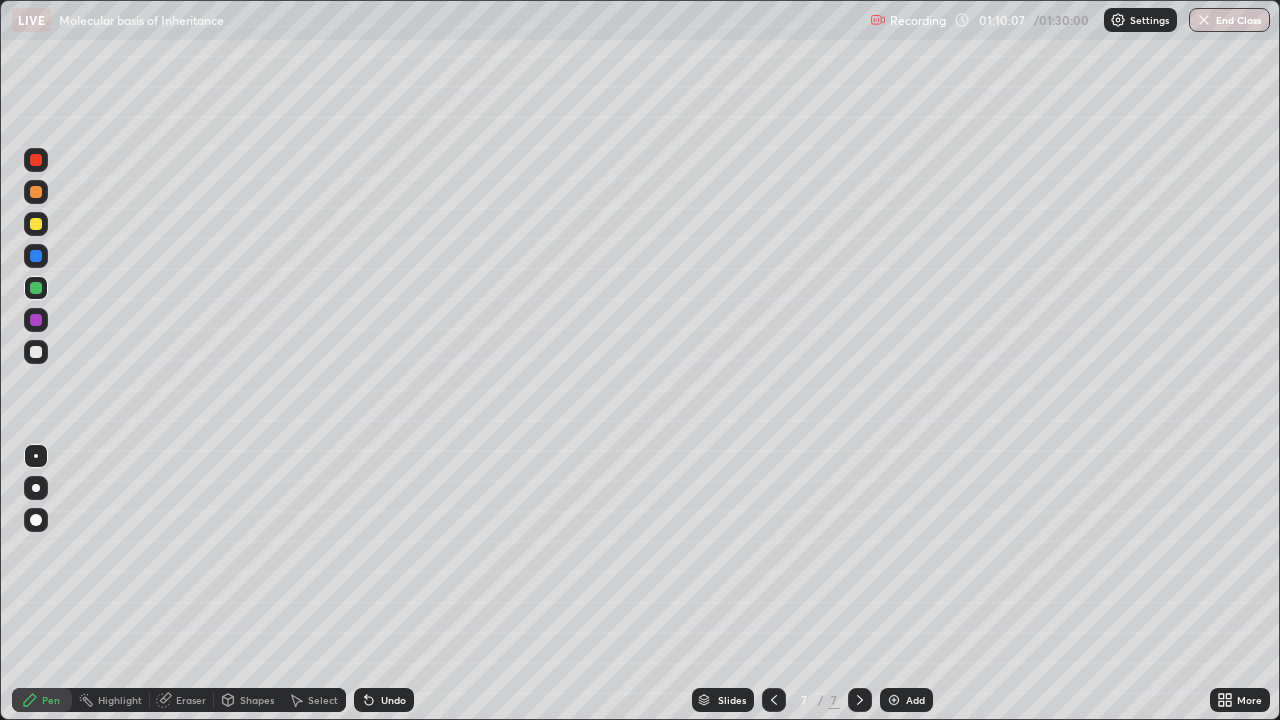 click on "Select" at bounding box center (314, 700) 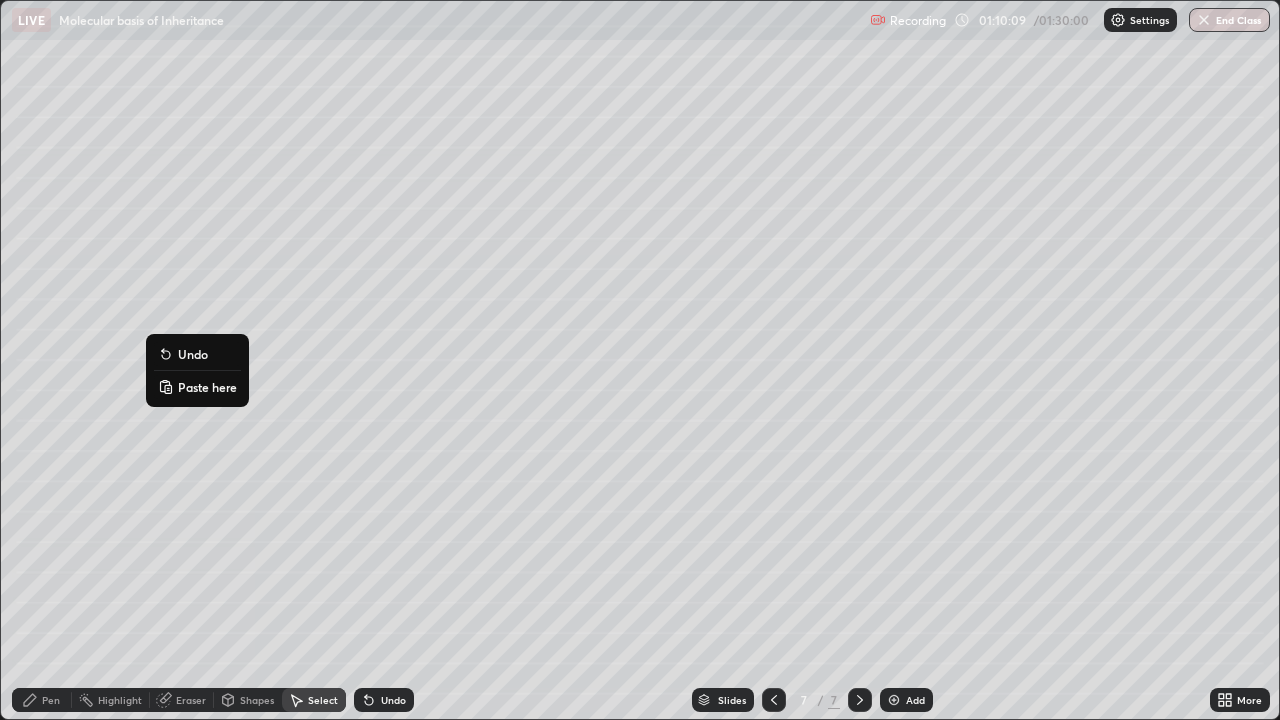 click on "Paste here" at bounding box center (207, 387) 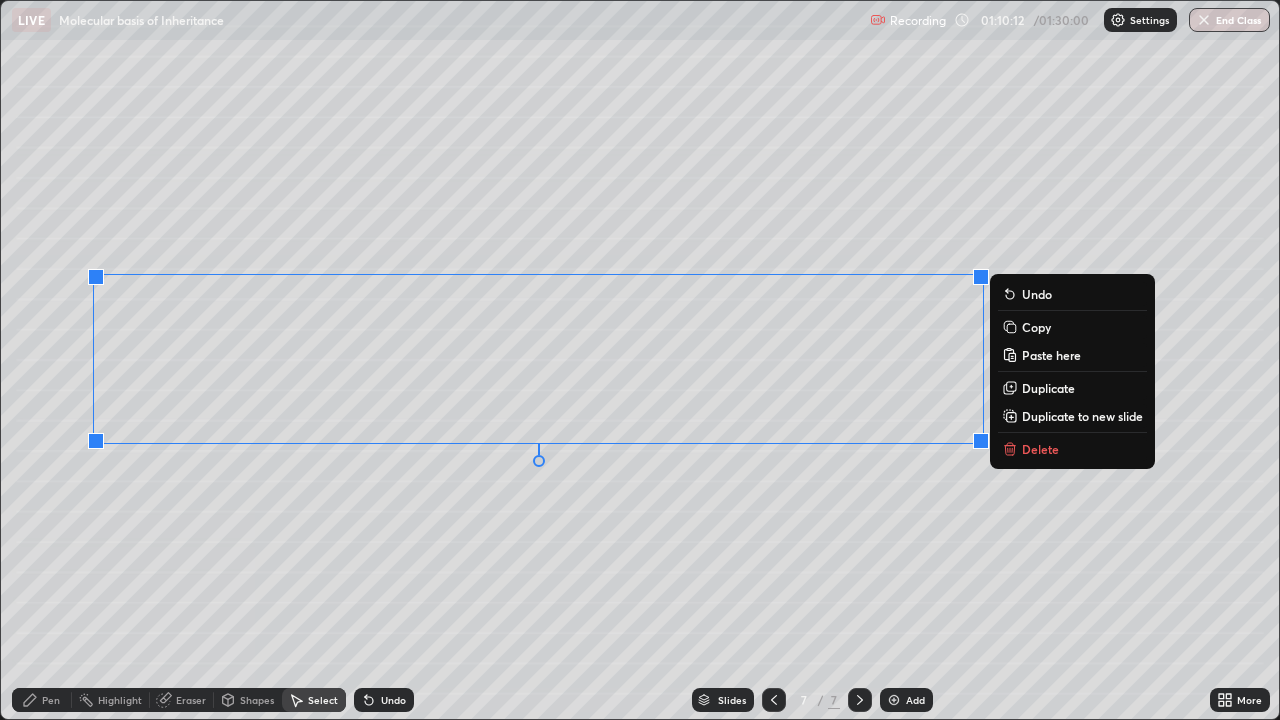 click on "Pen" at bounding box center [51, 700] 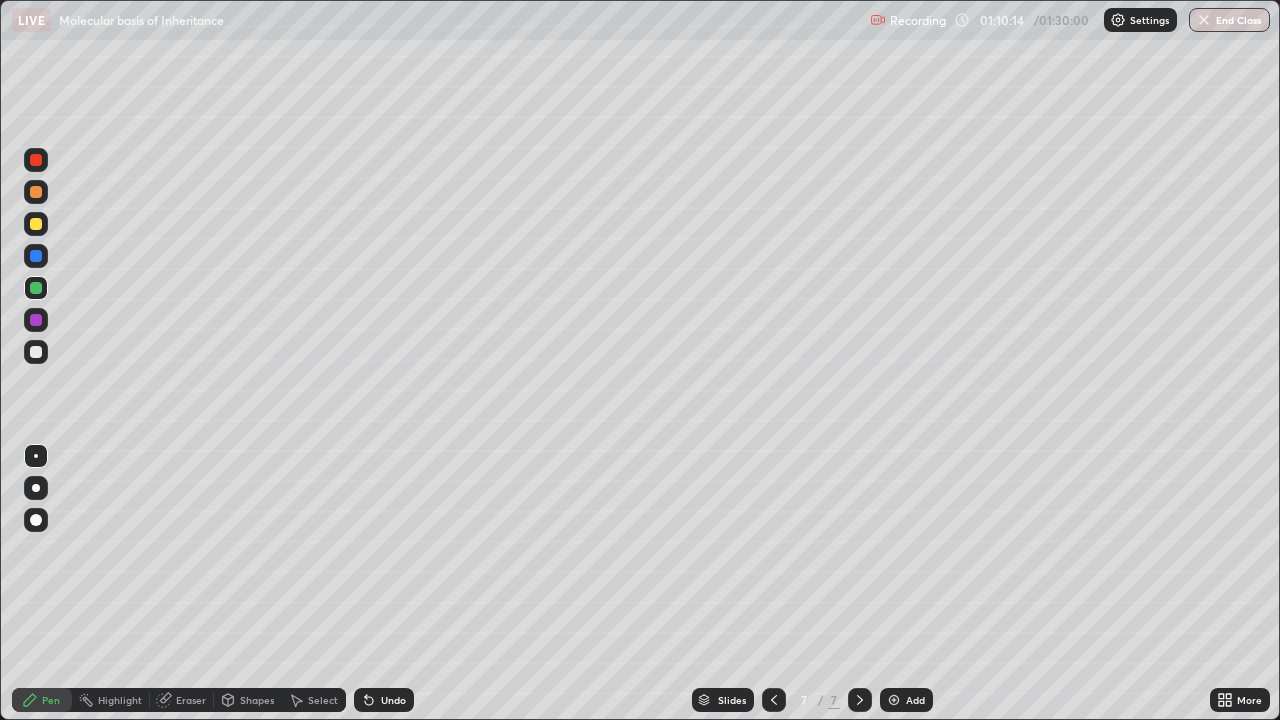 click on "Eraser" at bounding box center (191, 700) 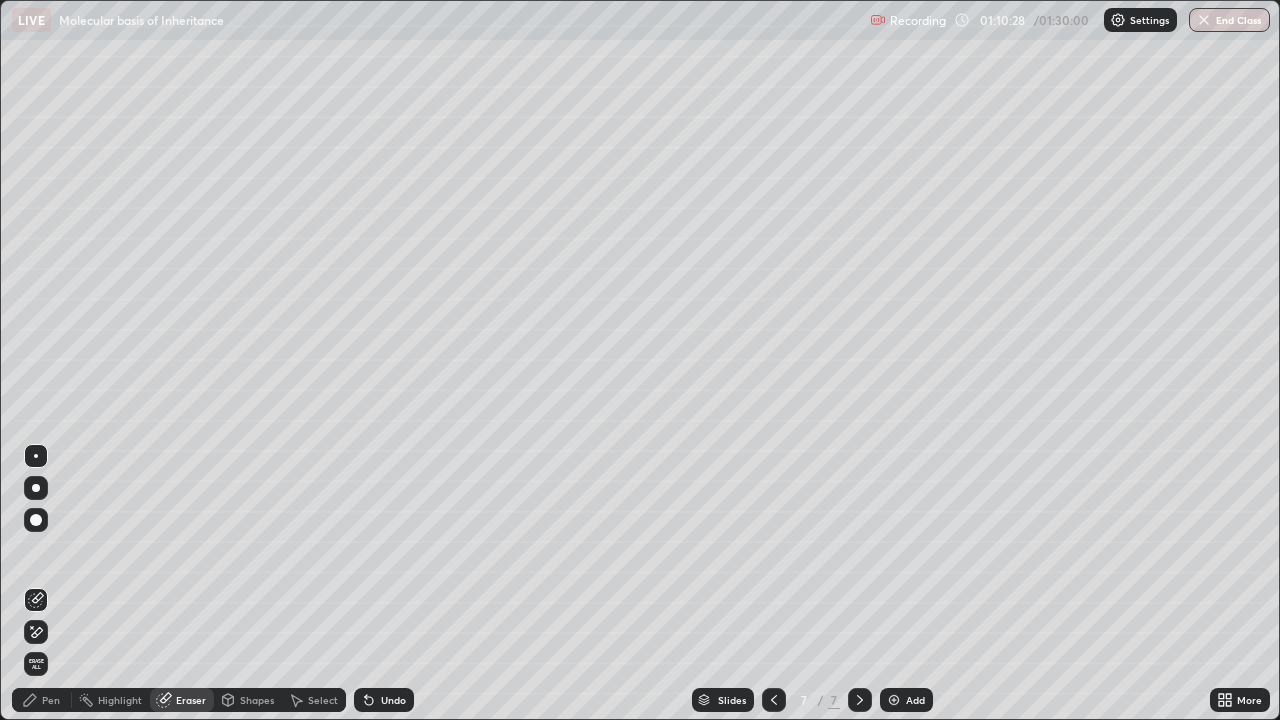 click on "Pen" at bounding box center [42, 700] 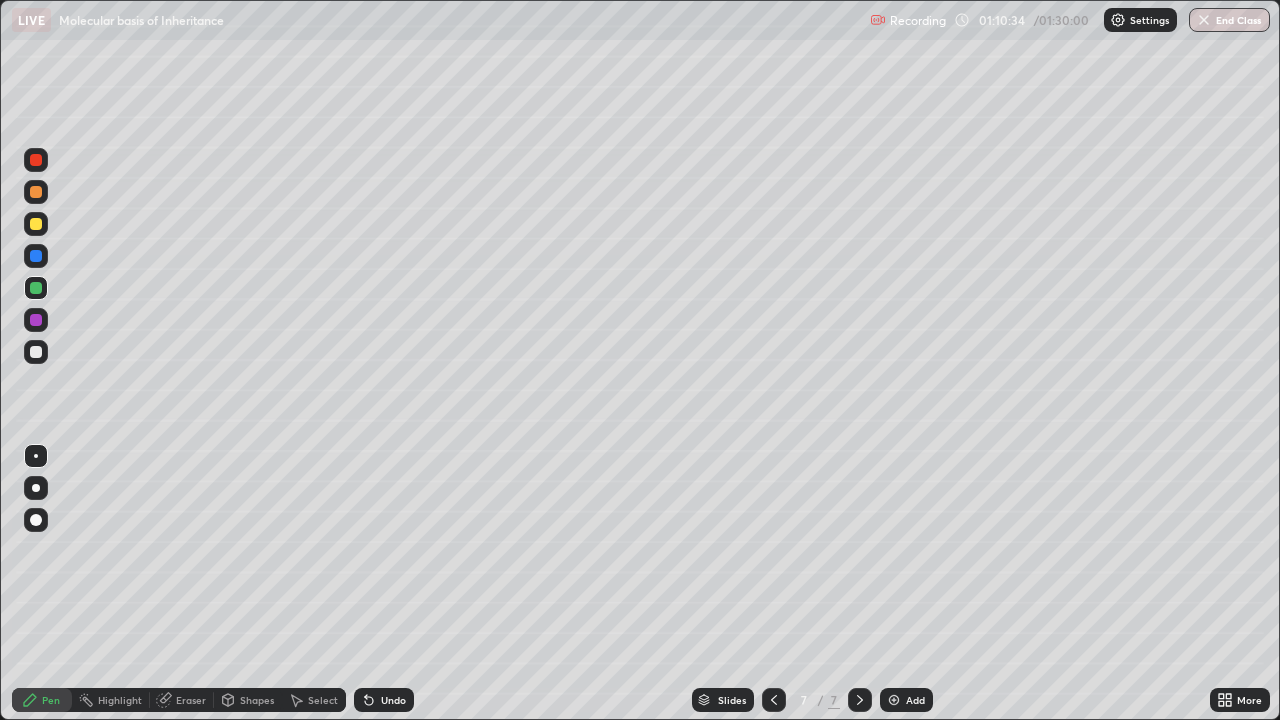 click at bounding box center (36, 160) 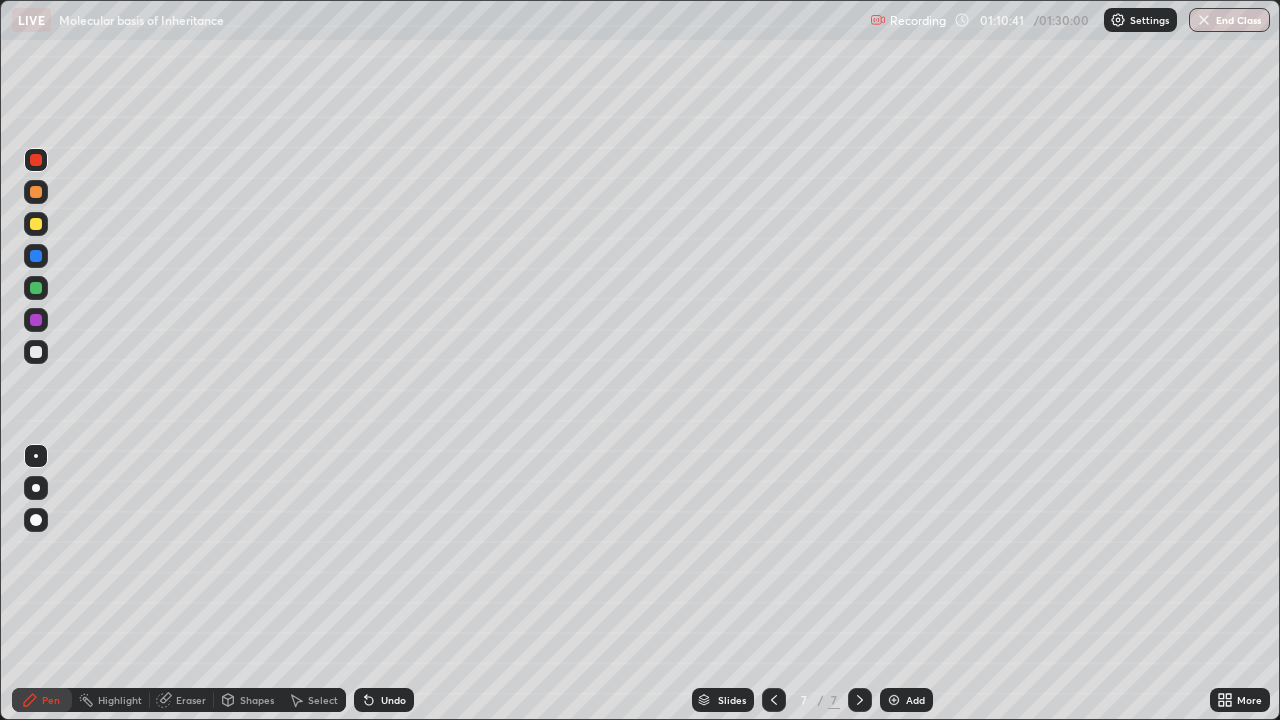 click on "Undo" at bounding box center [393, 700] 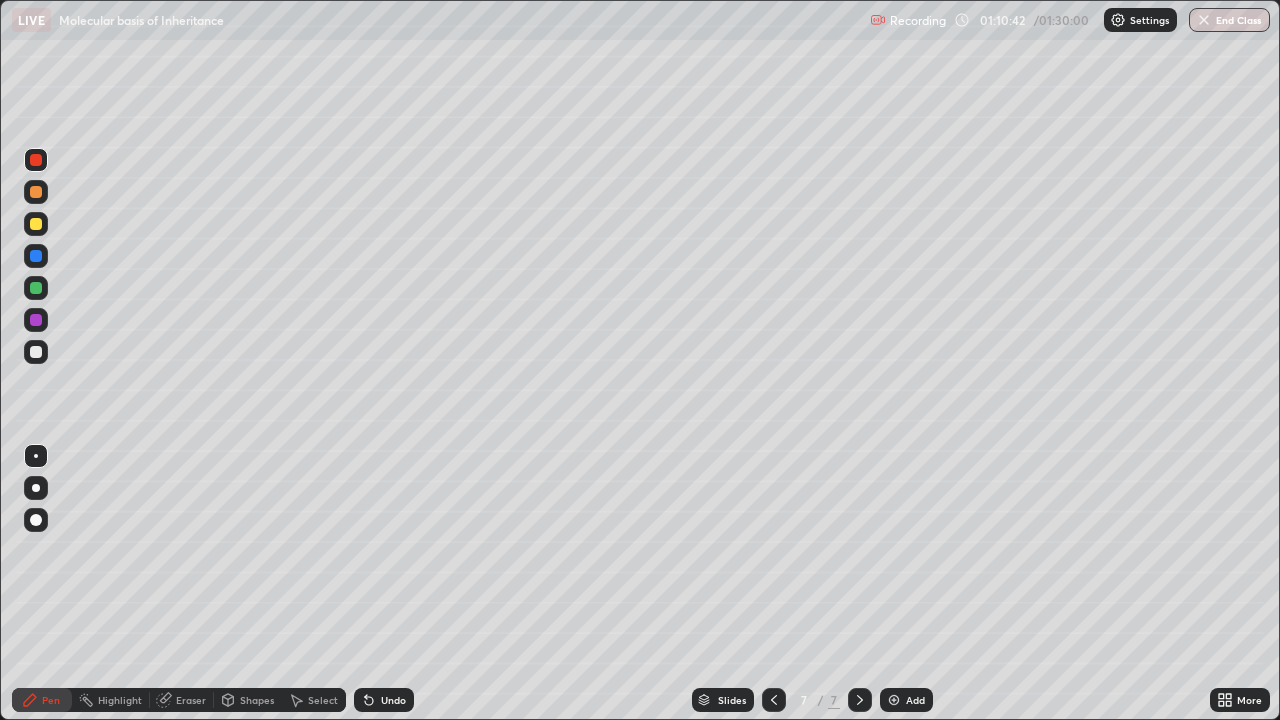 click on "Undo" at bounding box center (393, 700) 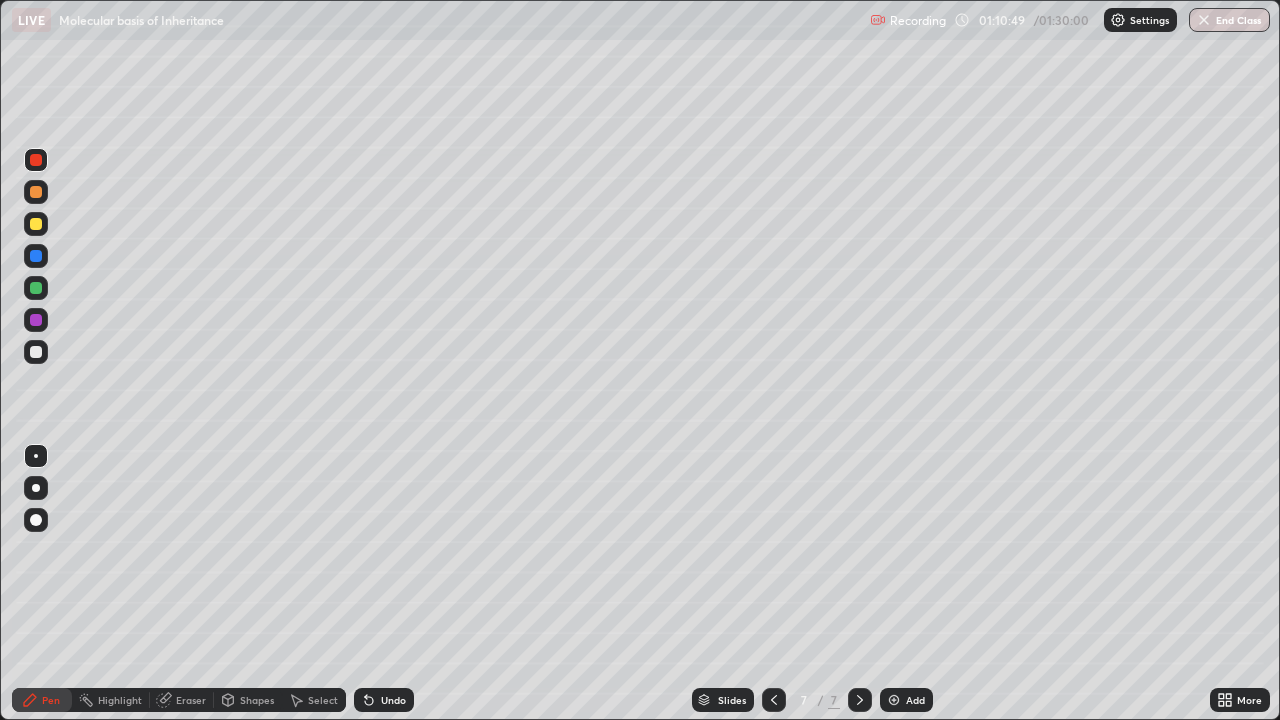 click on "Eraser" at bounding box center (182, 700) 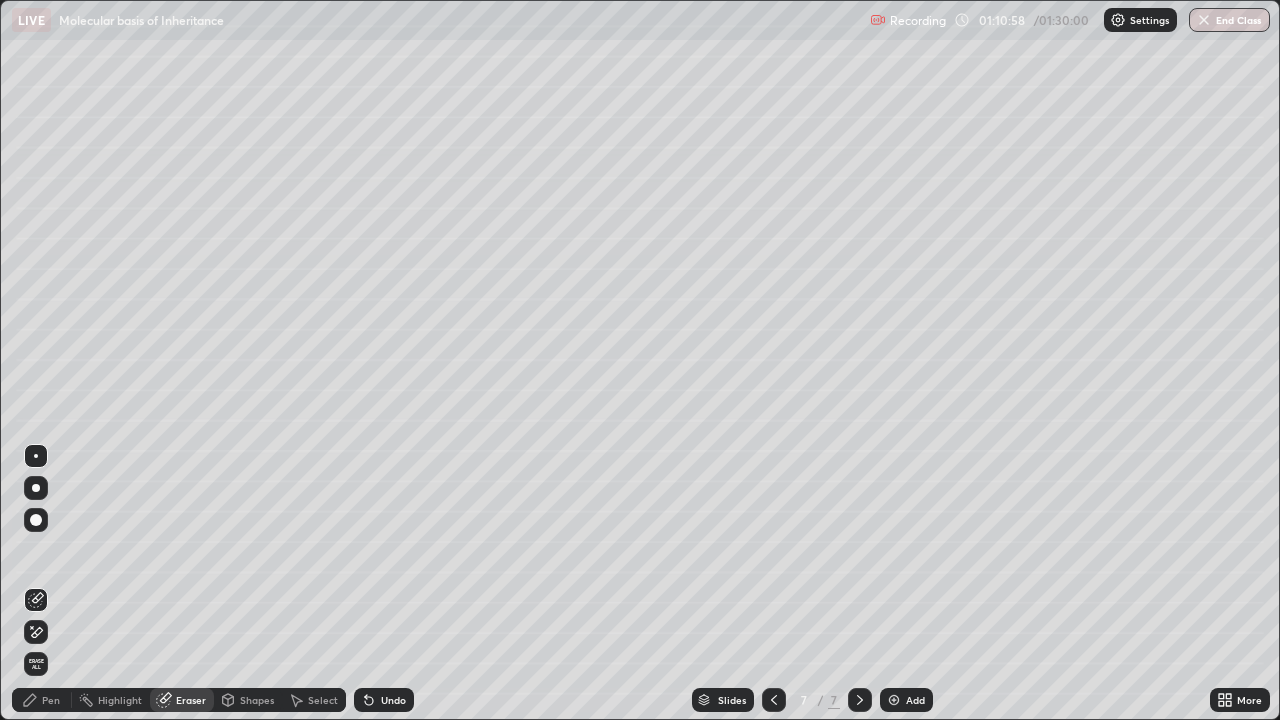 click on "Pen" at bounding box center (42, 700) 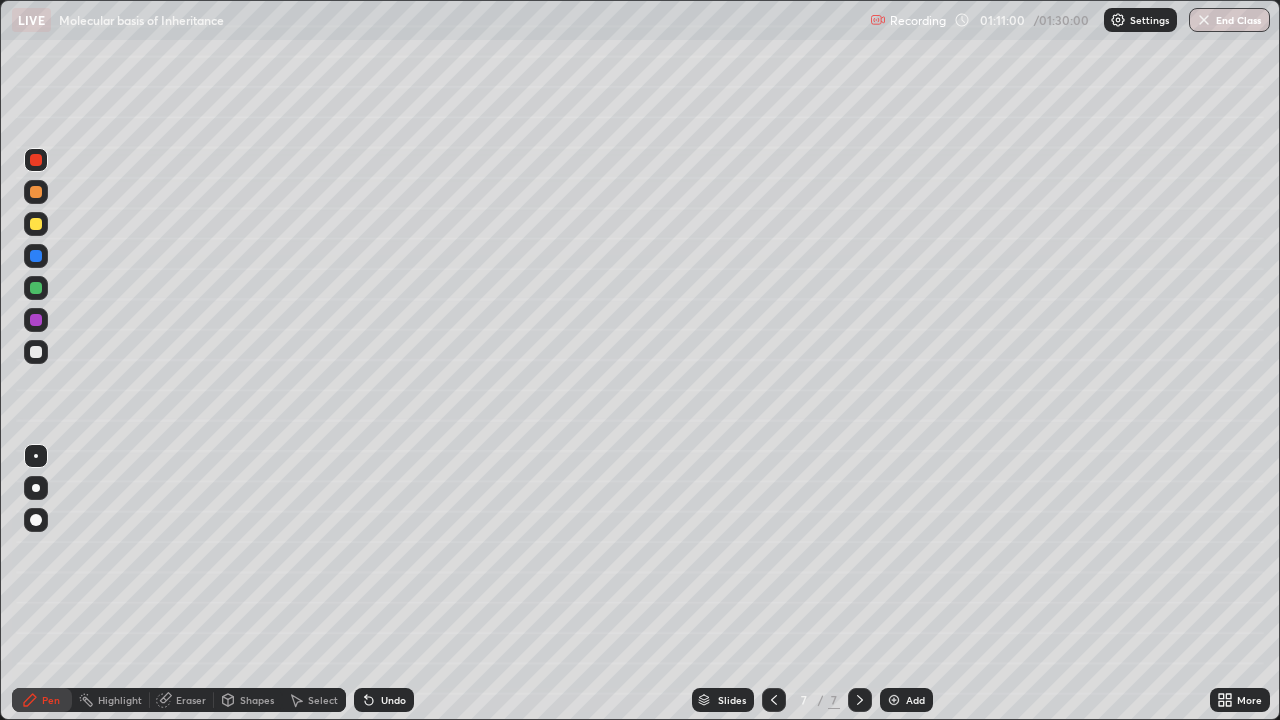 click at bounding box center [36, 320] 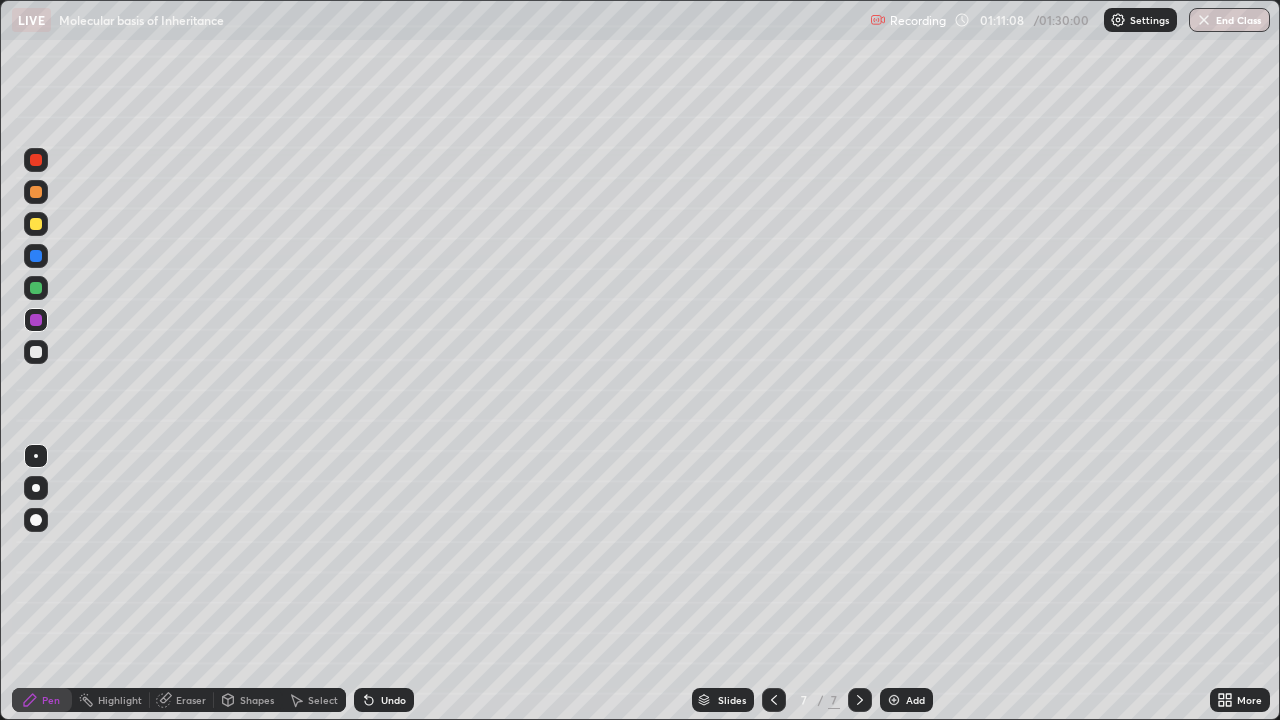 click on "Shapes" at bounding box center (257, 700) 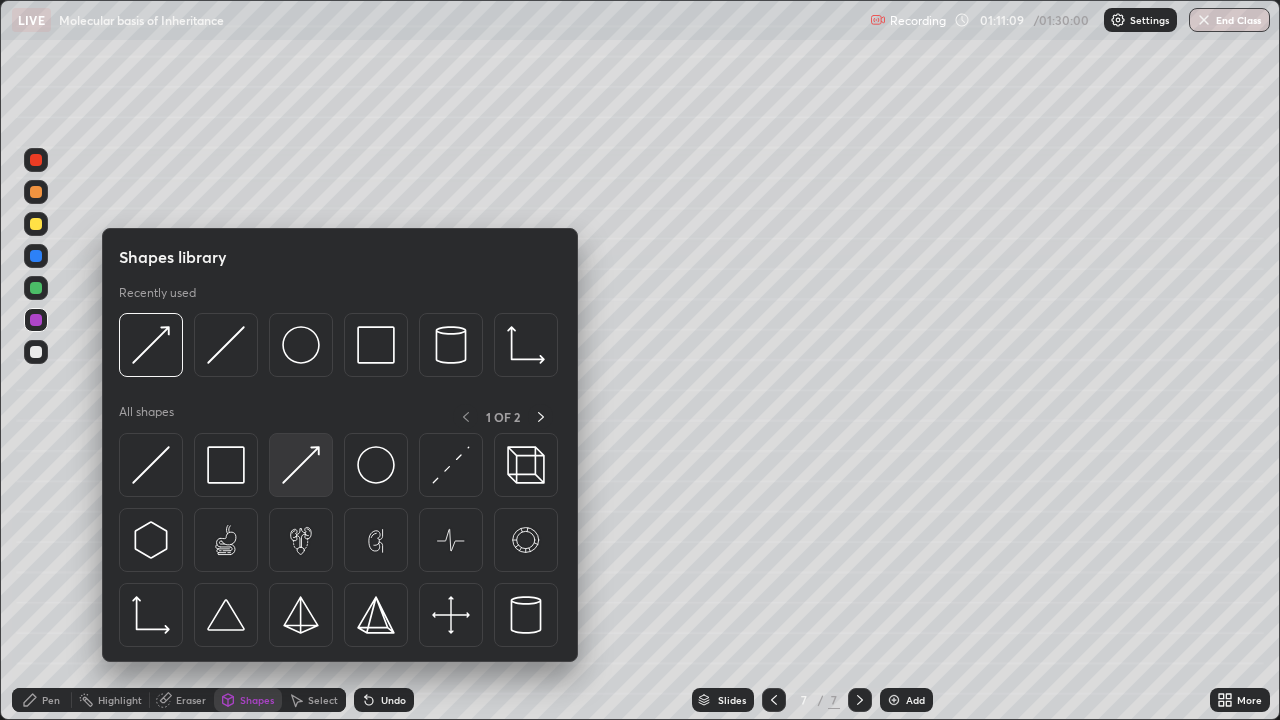 click at bounding box center [301, 465] 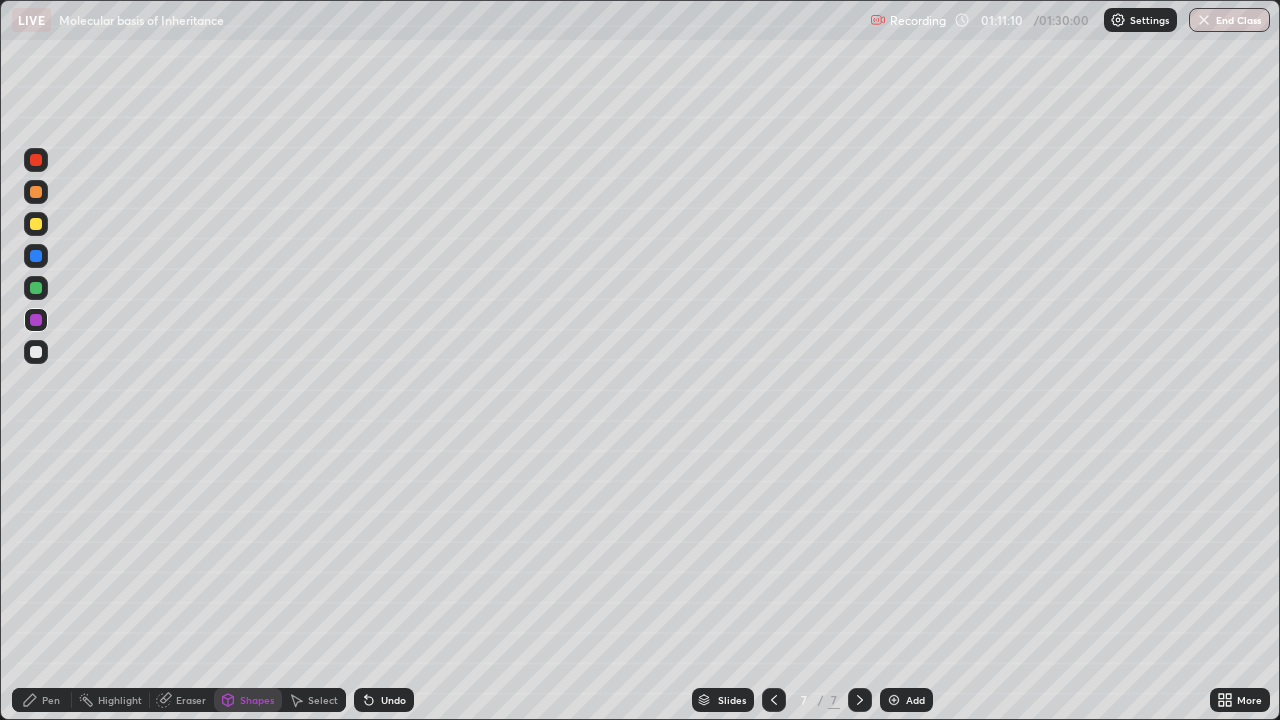 click at bounding box center (36, 288) 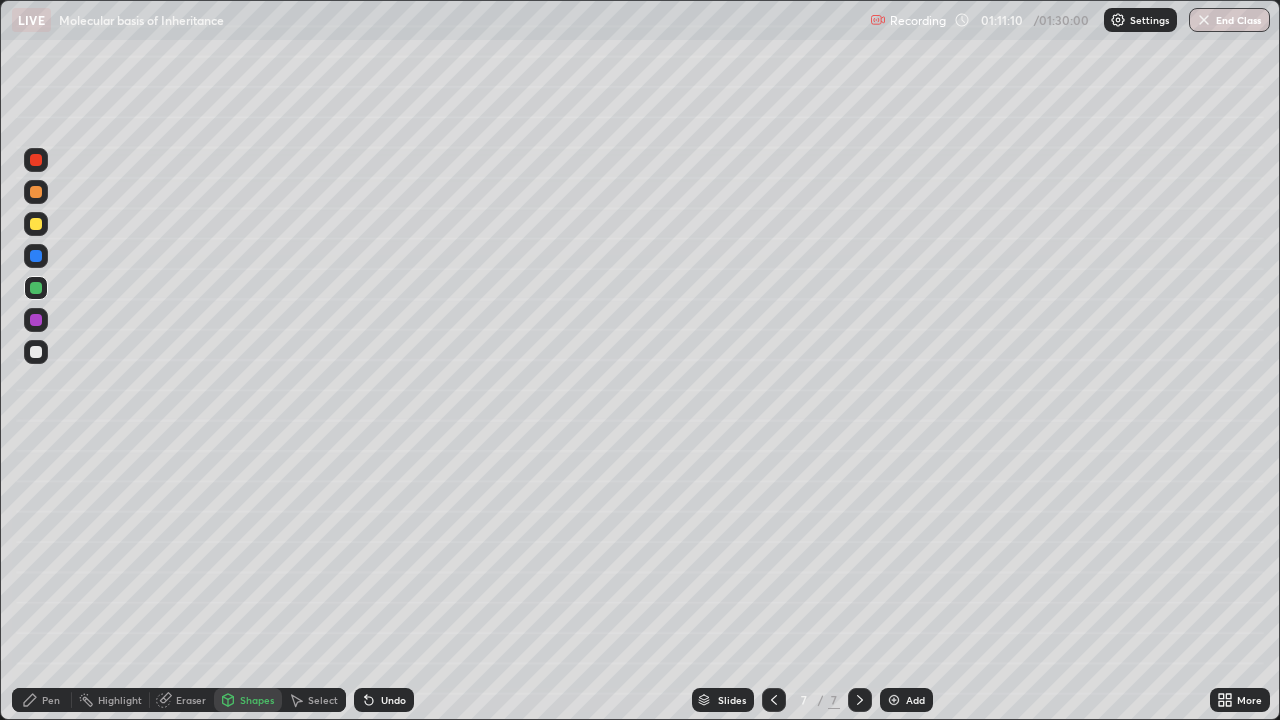 click at bounding box center [36, 288] 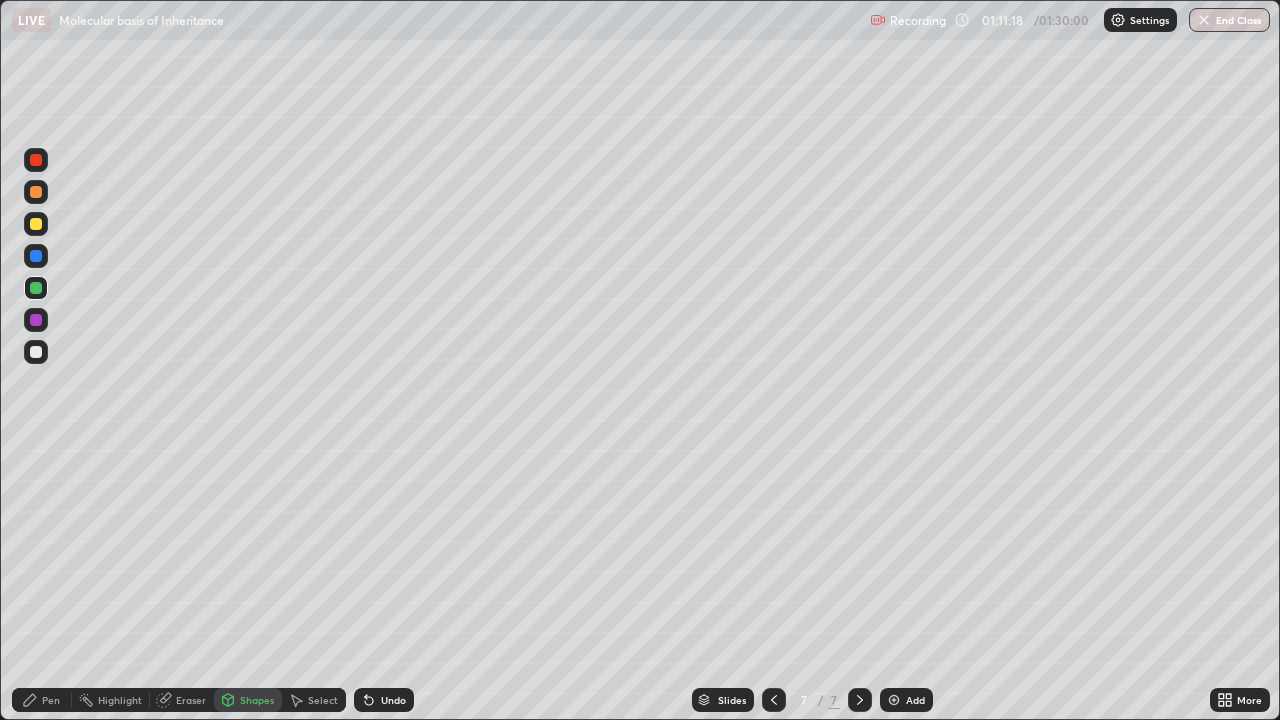 click on "Shapes" at bounding box center [257, 700] 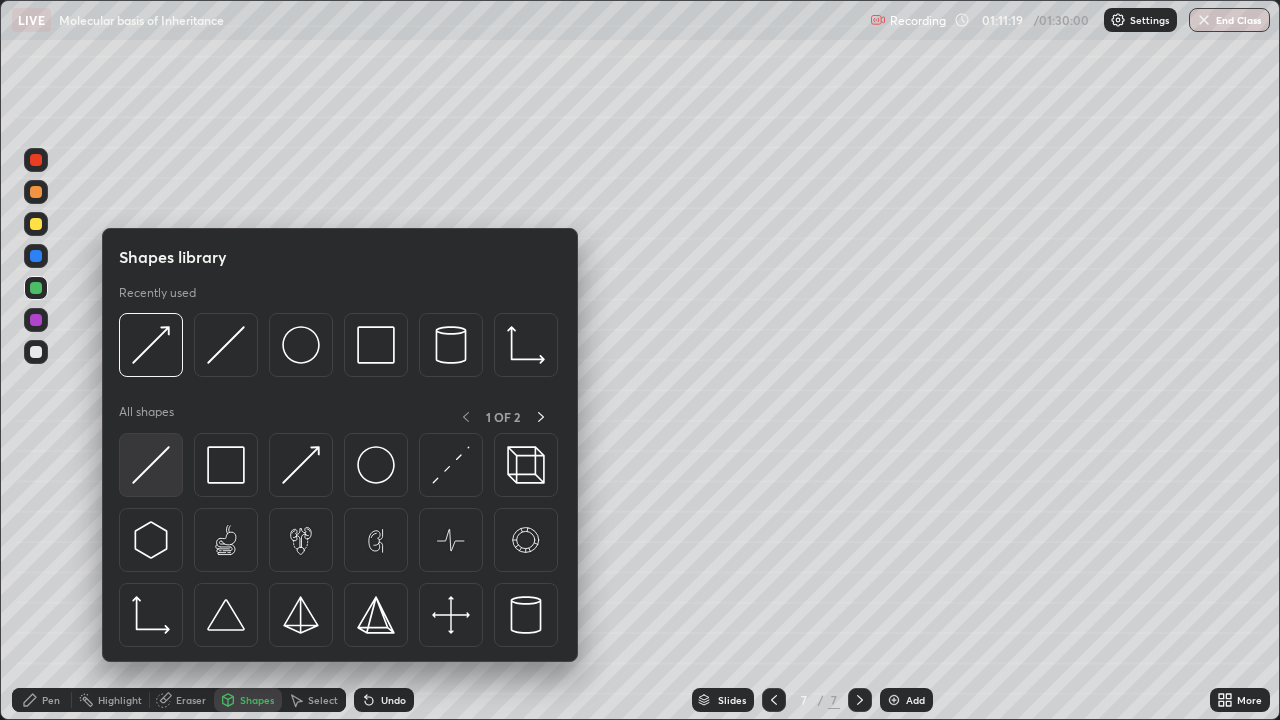 click at bounding box center [151, 465] 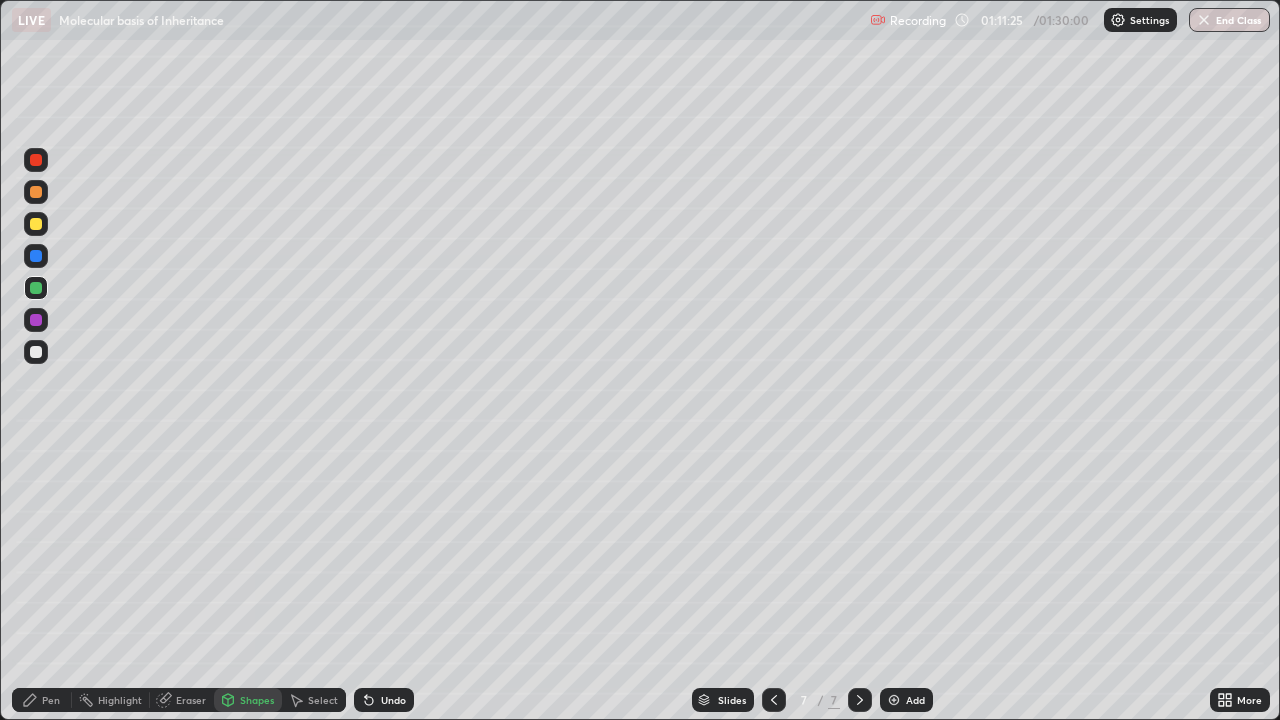 click on "Pen" at bounding box center [42, 700] 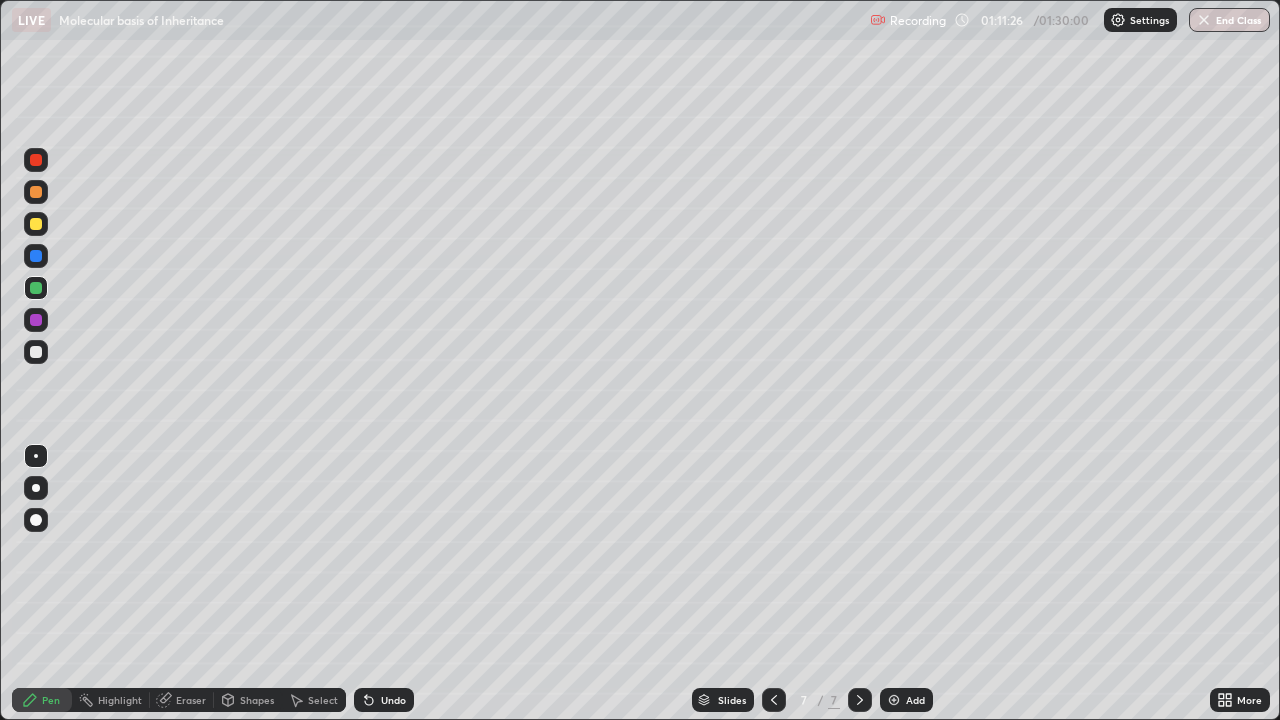 click at bounding box center (36, 352) 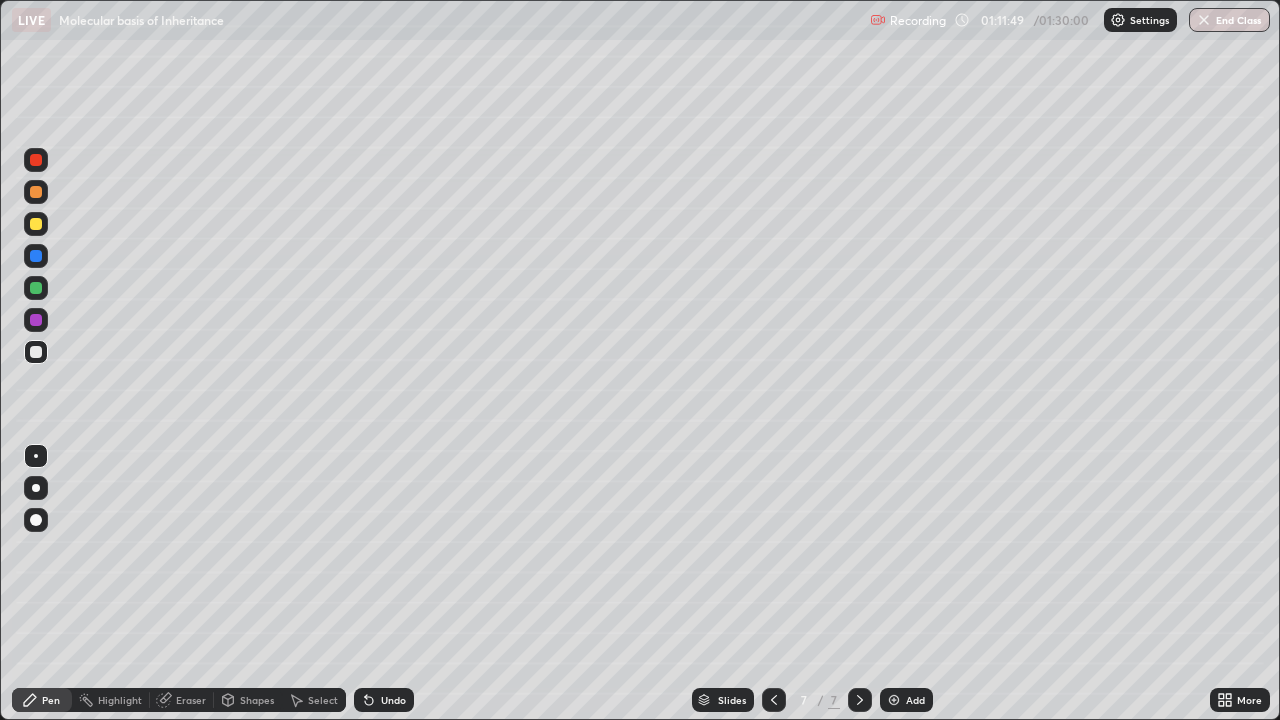 click at bounding box center [36, 288] 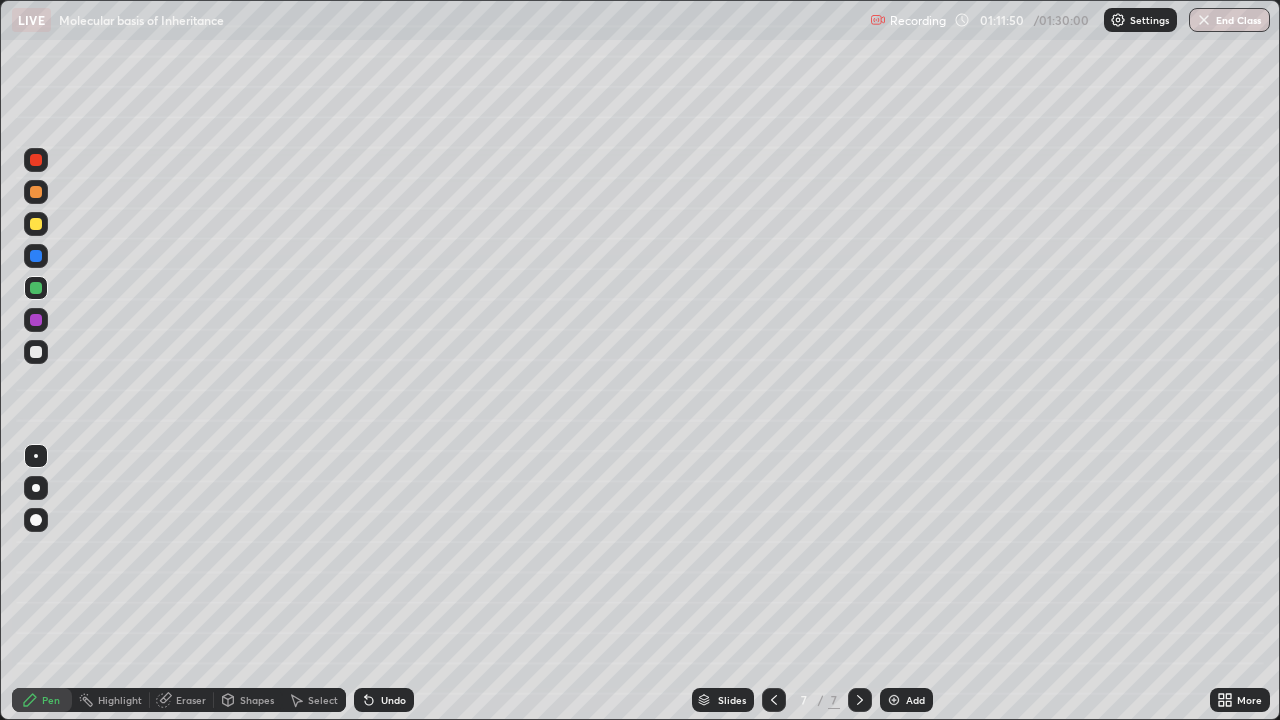 click 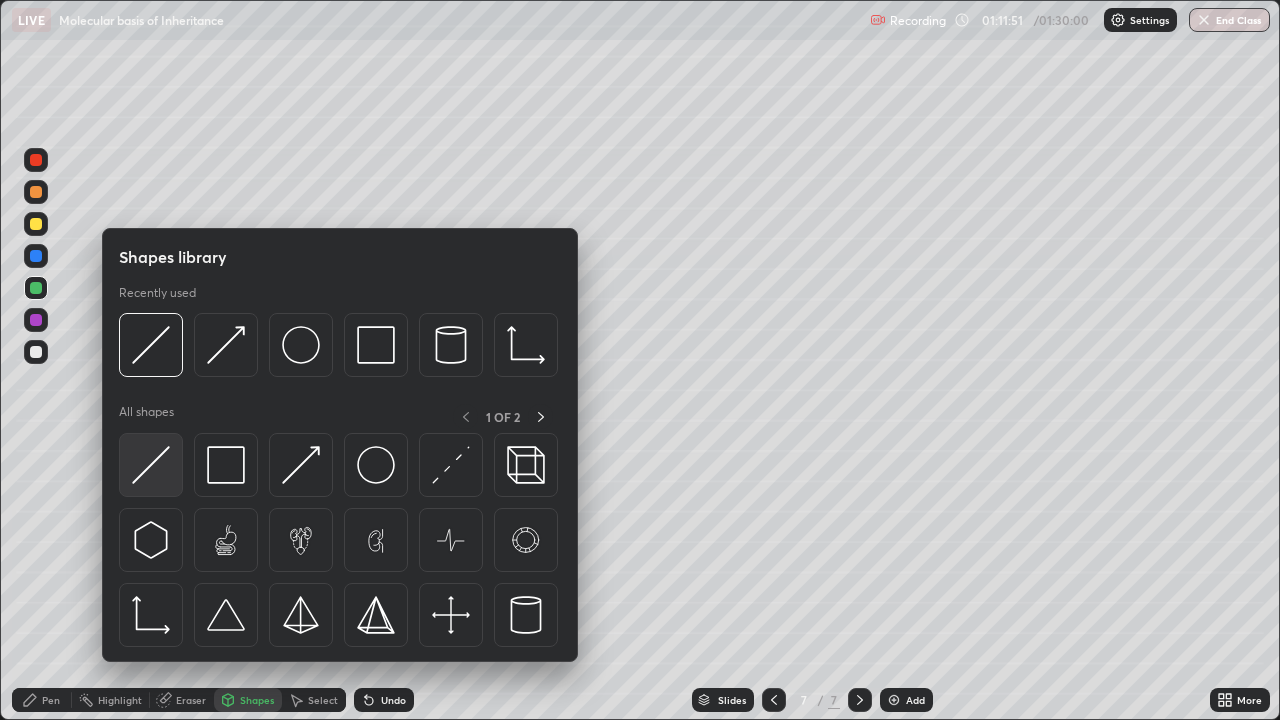 click at bounding box center [151, 465] 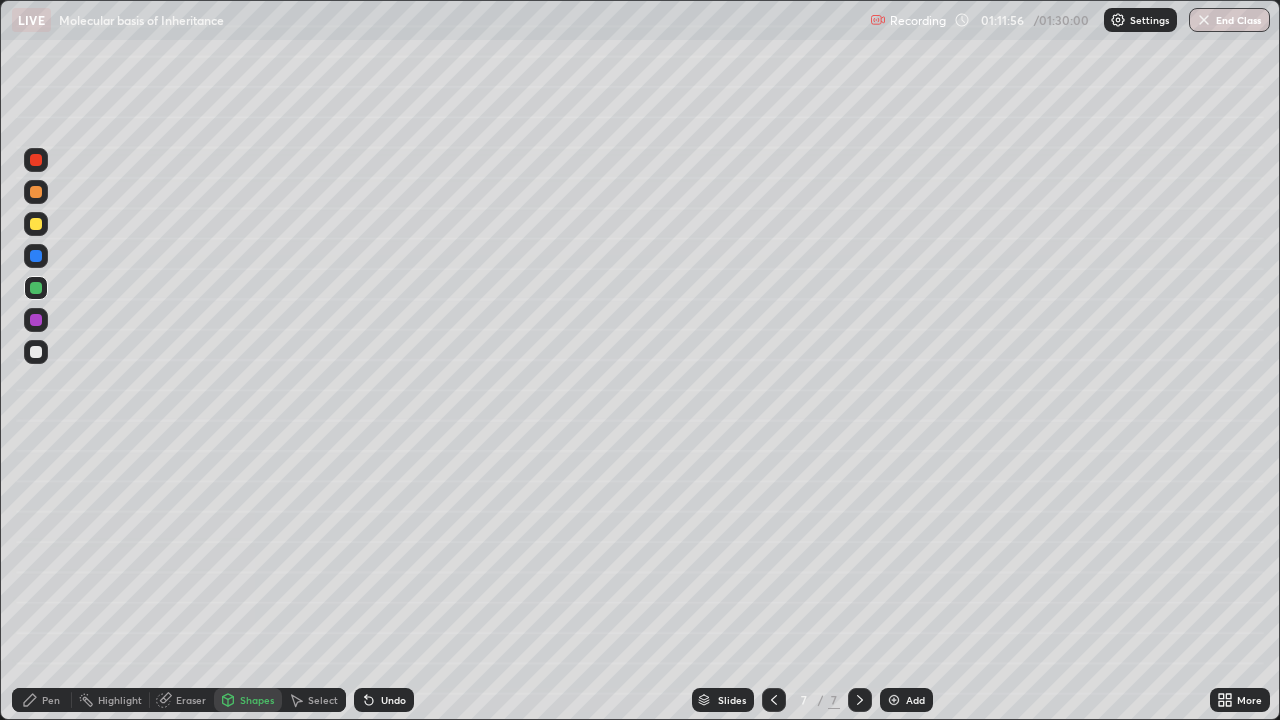 click on "Undo" at bounding box center (393, 700) 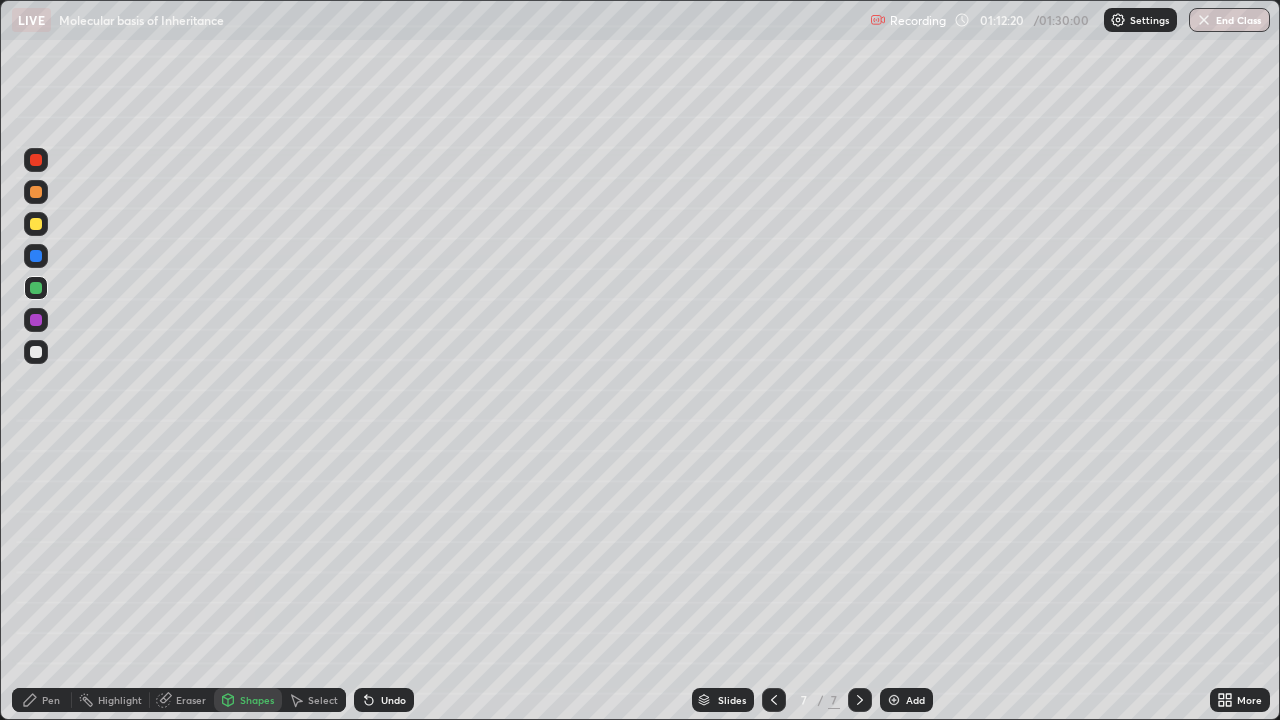 click at bounding box center [36, 320] 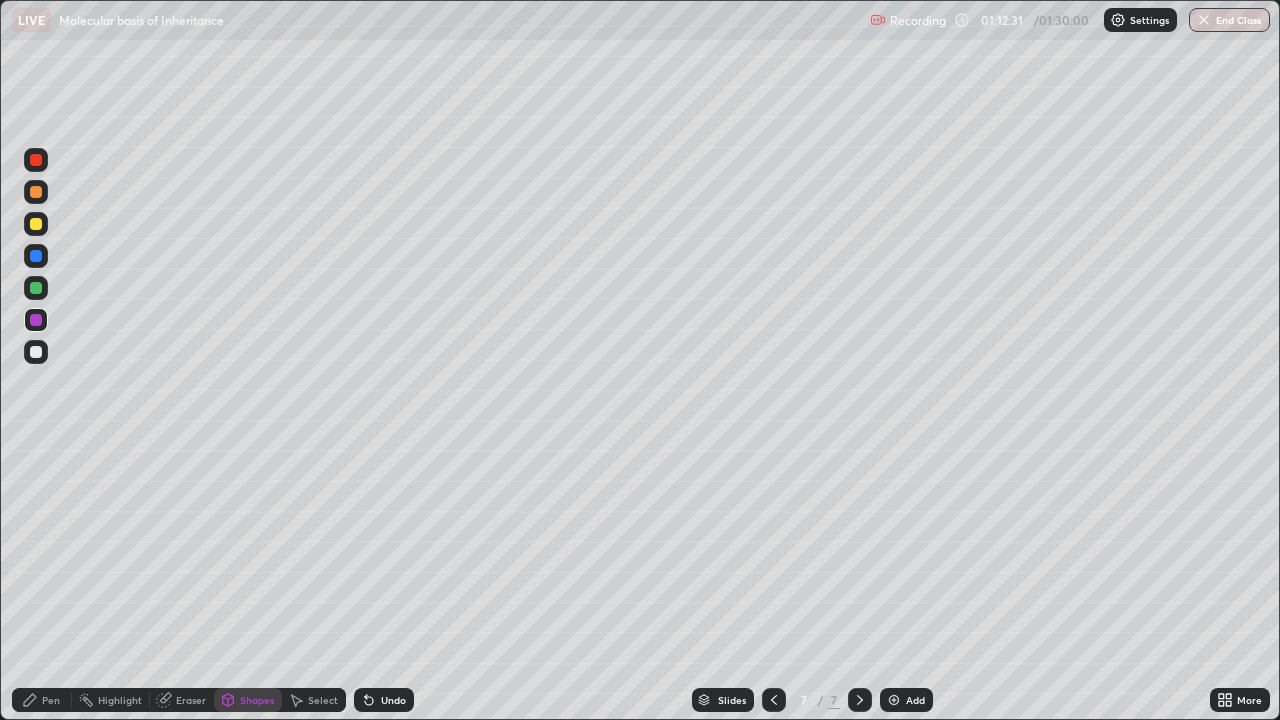 click at bounding box center [36, 288] 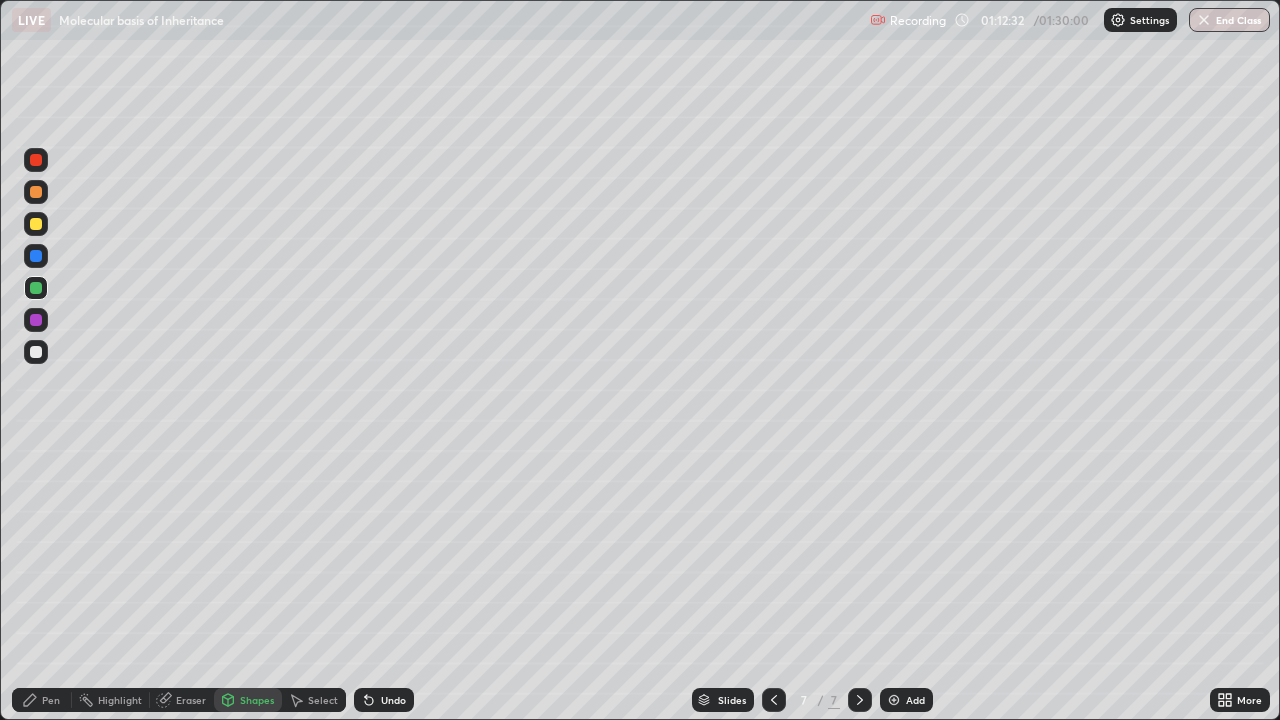 click 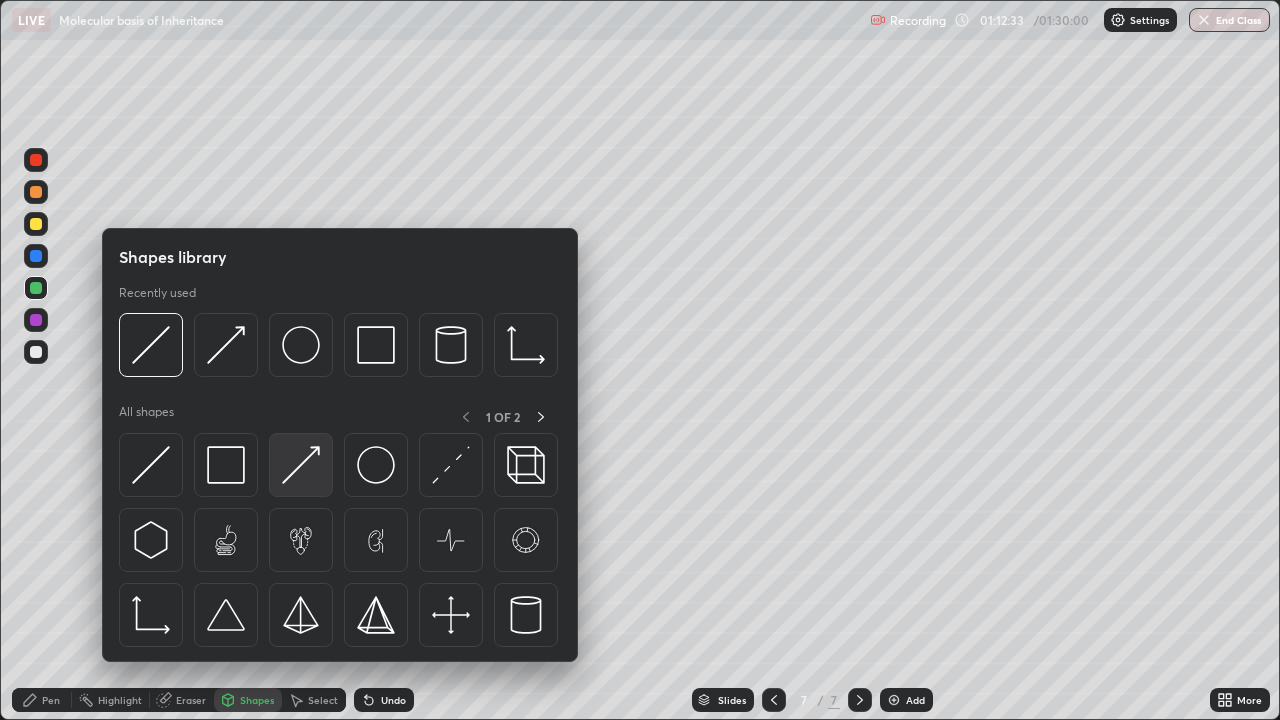 click at bounding box center [301, 465] 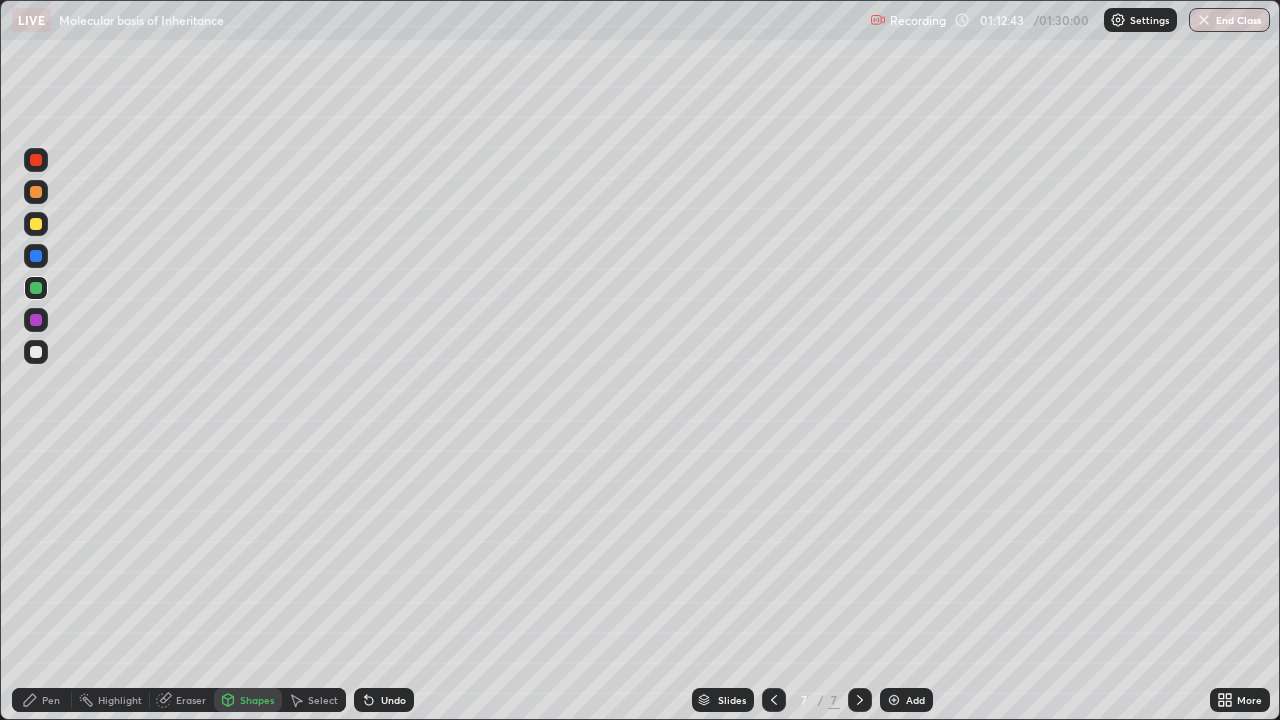click on "Pen" at bounding box center [42, 700] 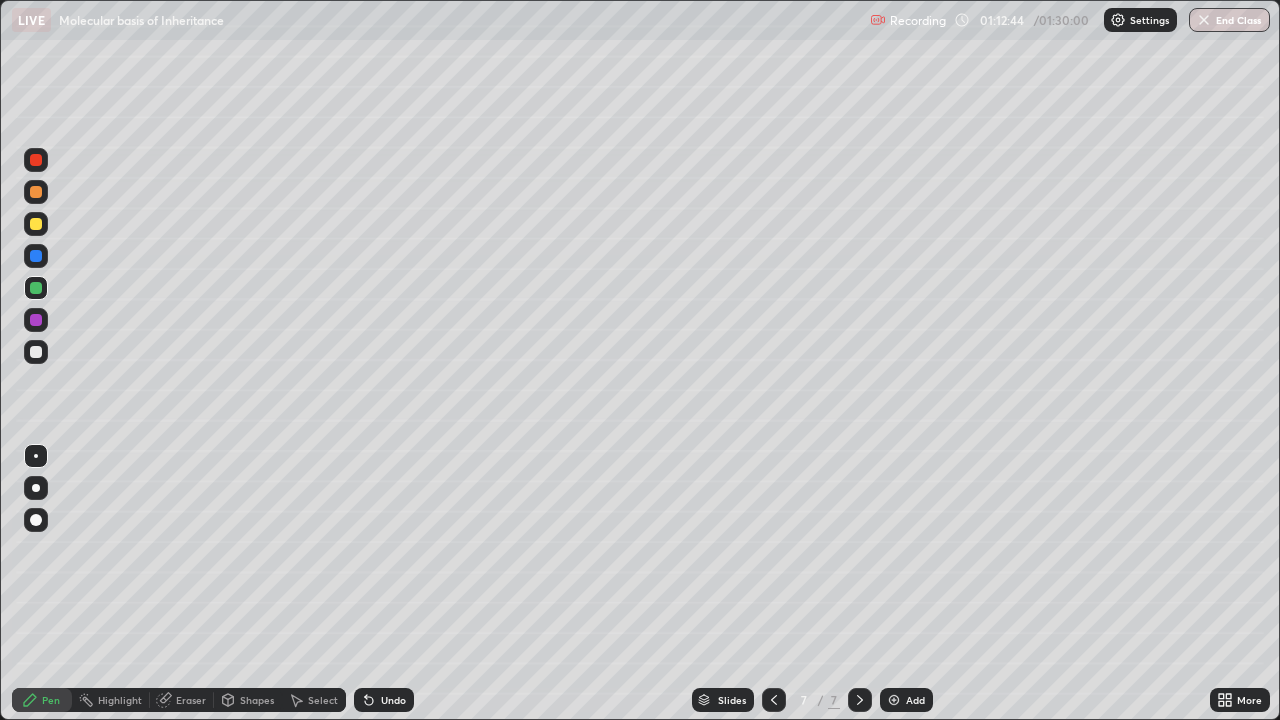 click at bounding box center (36, 352) 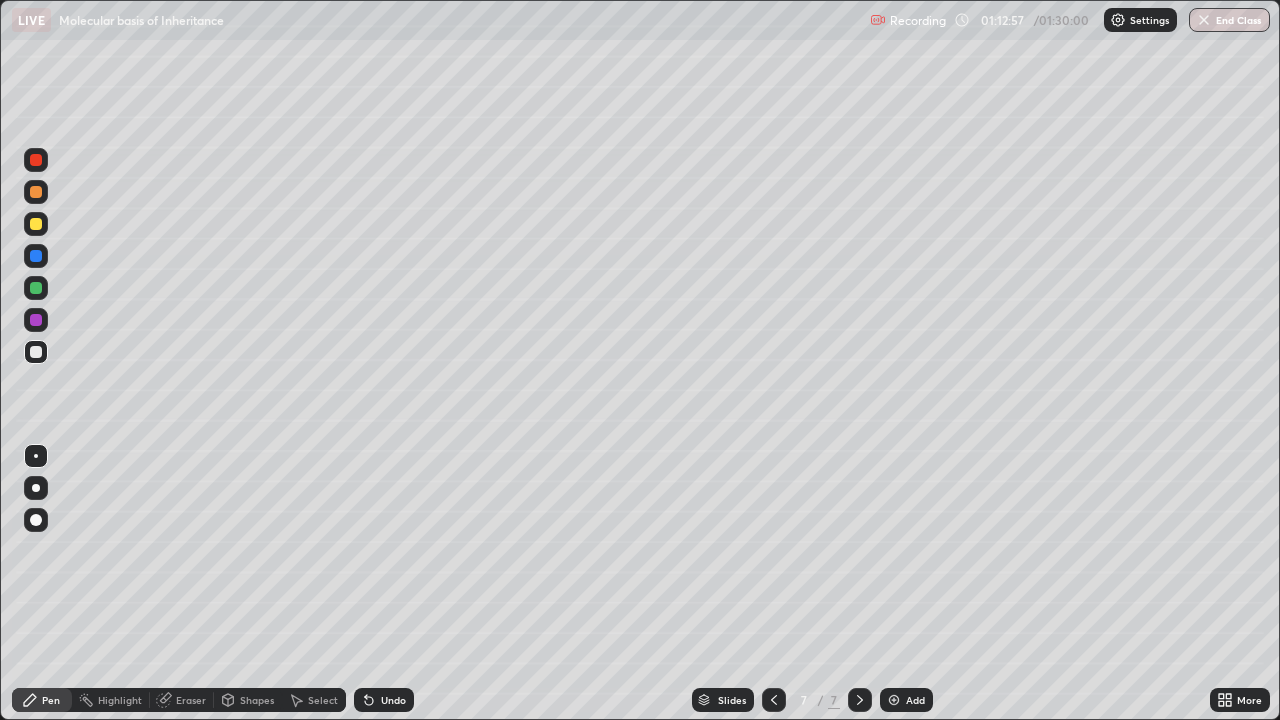 click 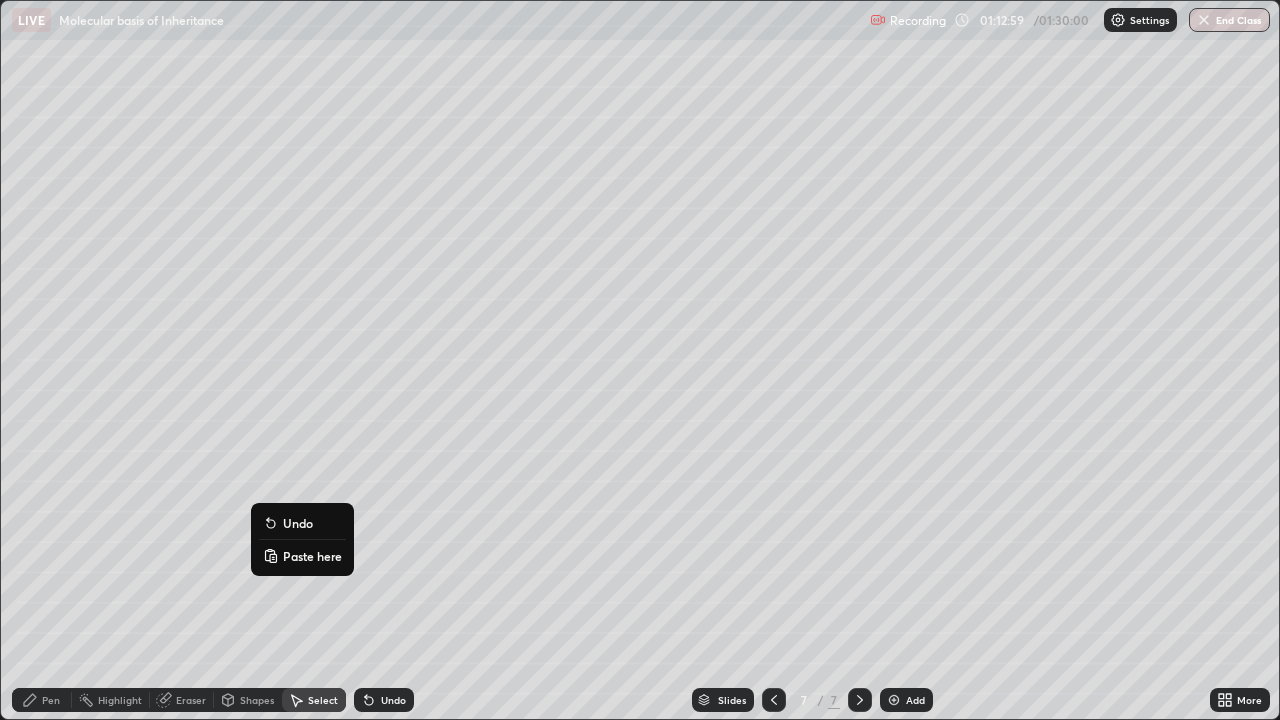 click on "Paste here" at bounding box center (312, 556) 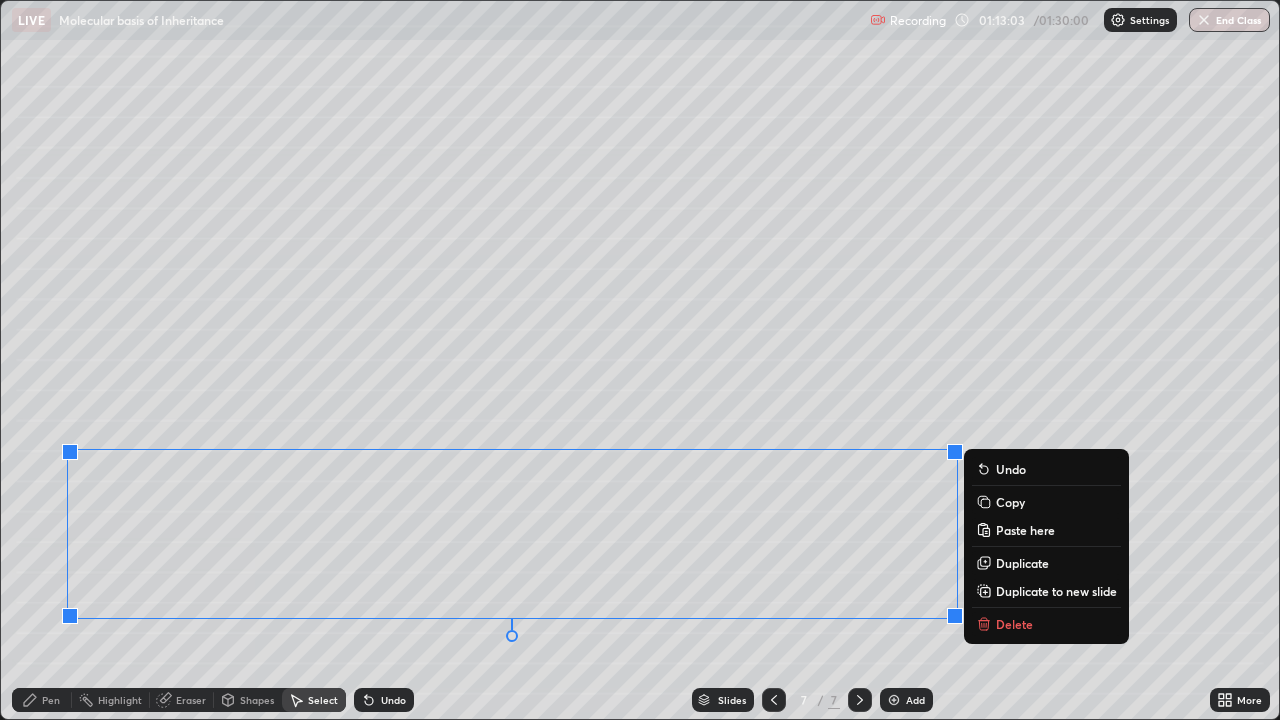 click on "Eraser" at bounding box center [191, 700] 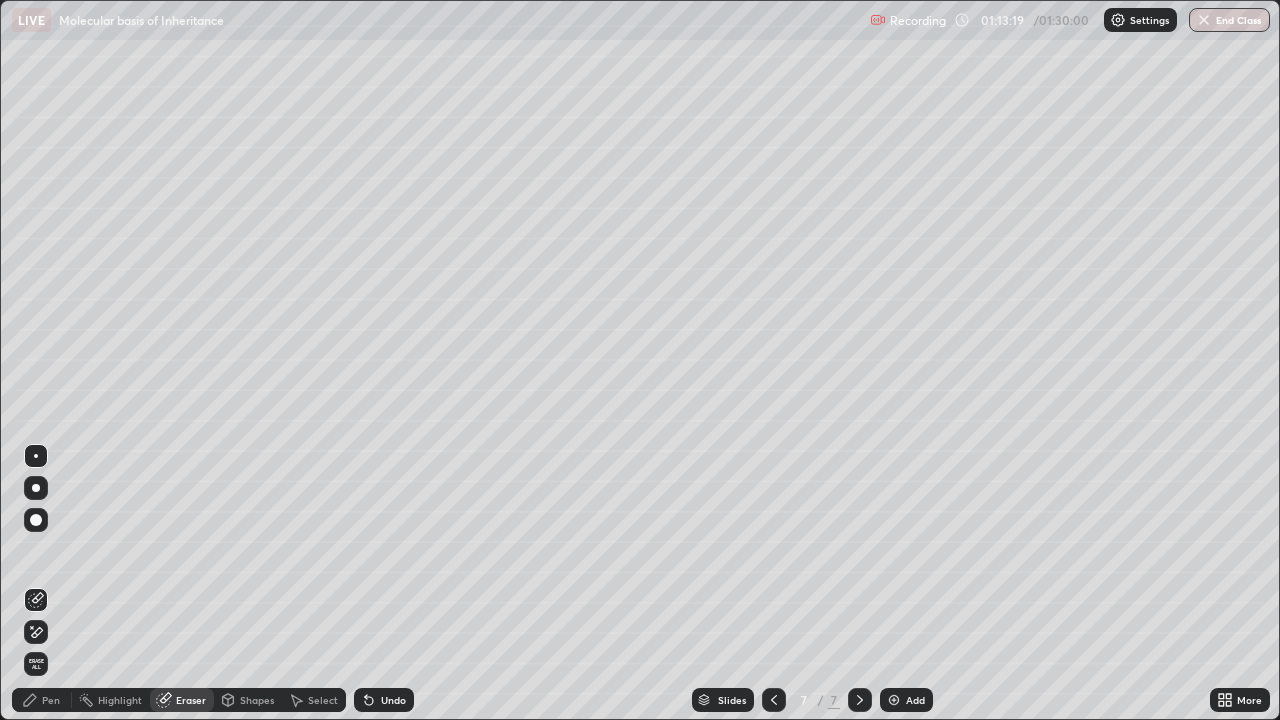 click on "Pen" at bounding box center [51, 700] 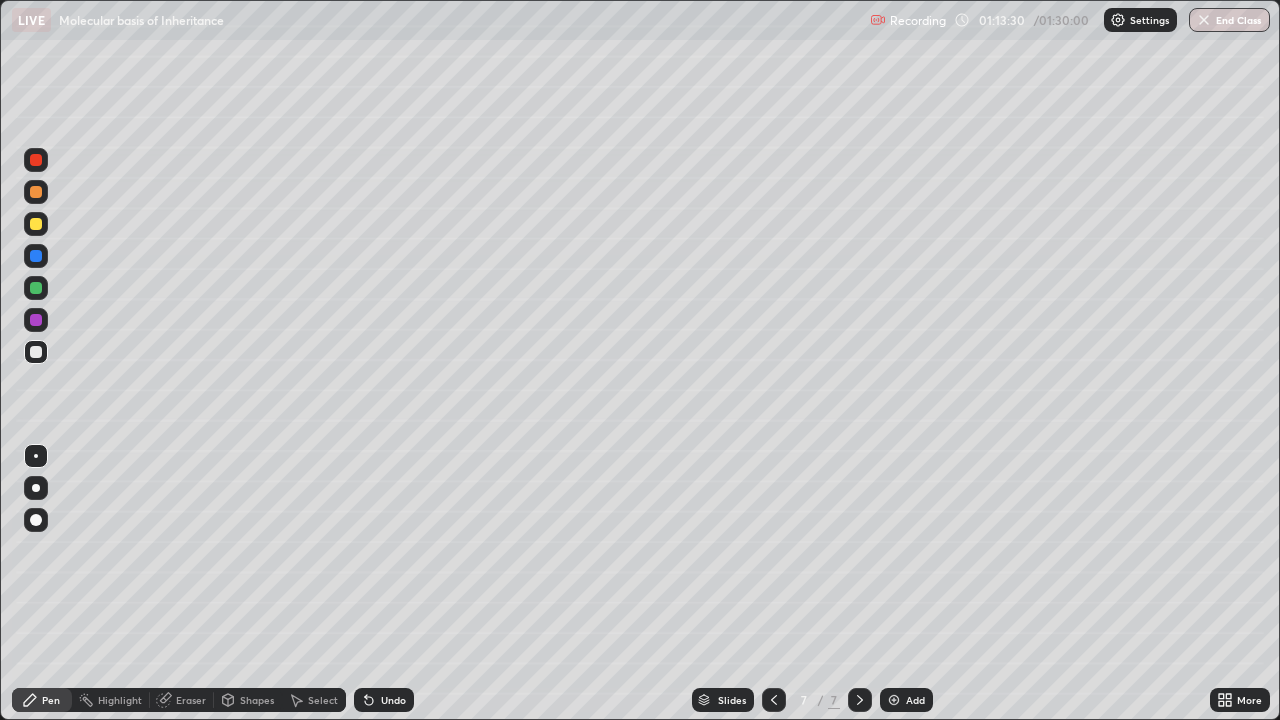 click at bounding box center (36, 160) 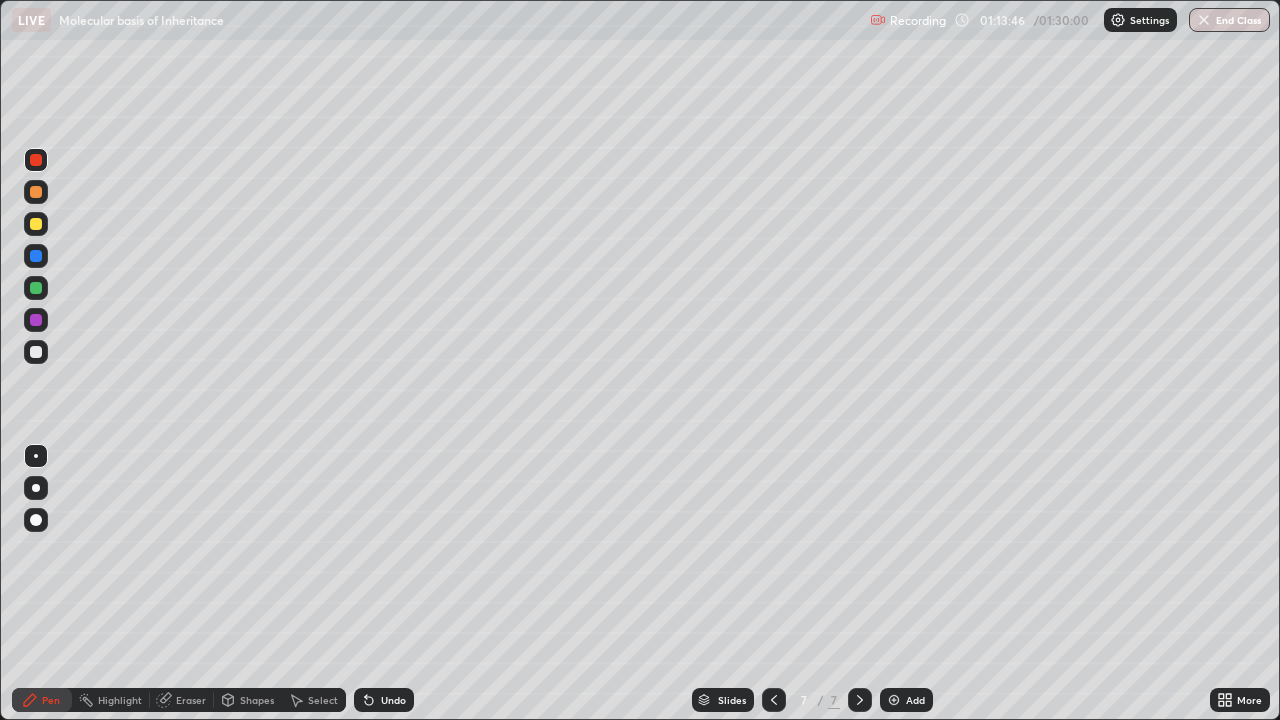 click at bounding box center [36, 288] 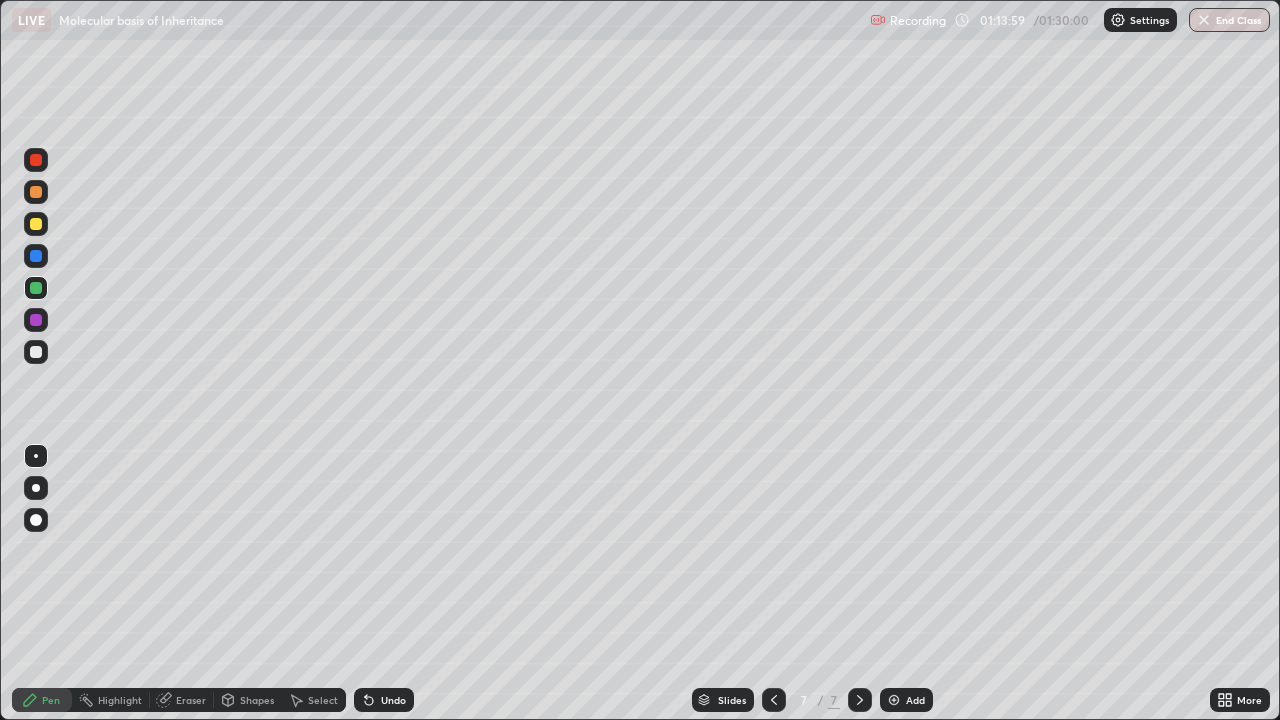 click at bounding box center [36, 320] 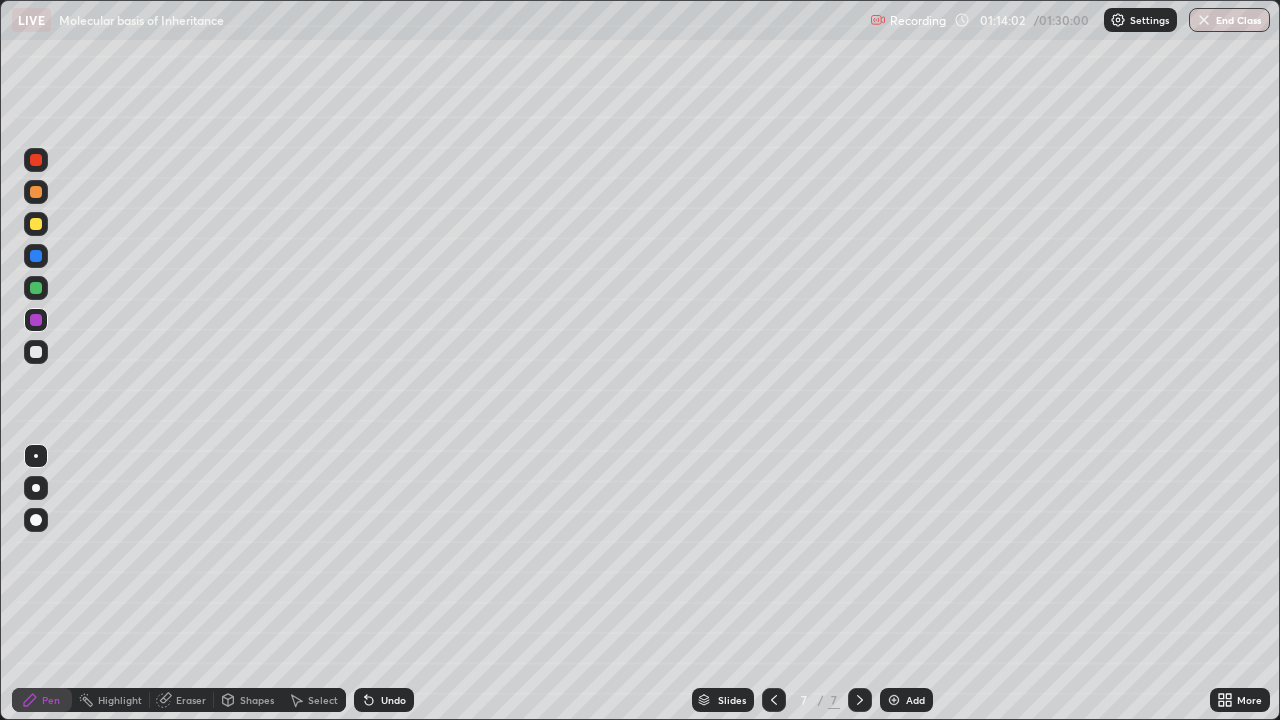 click on "Shapes" at bounding box center [257, 700] 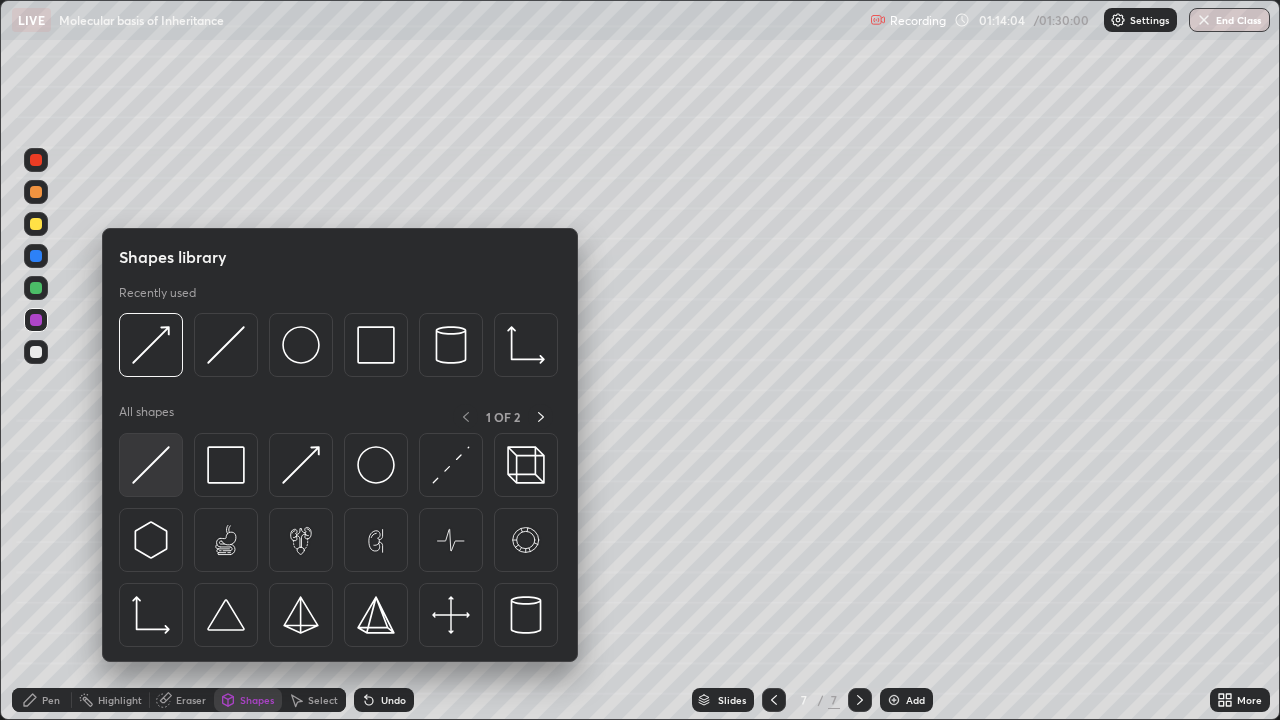 click at bounding box center [151, 465] 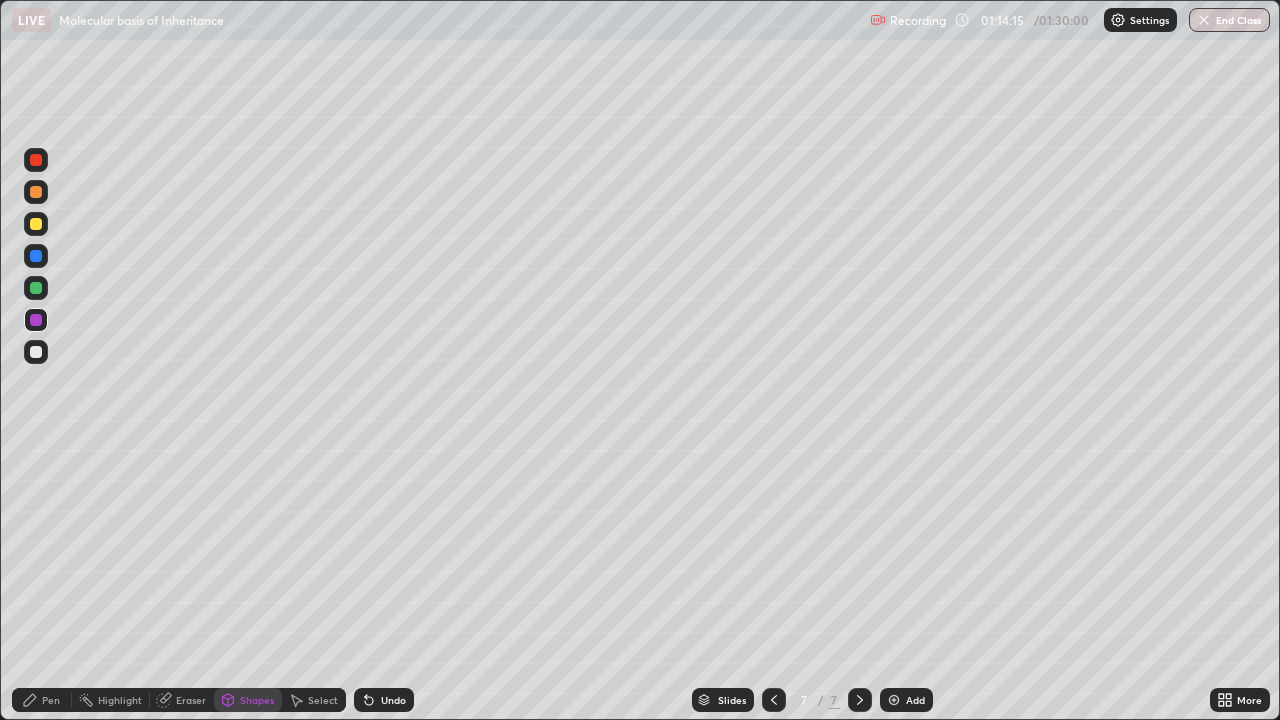 click at bounding box center (36, 288) 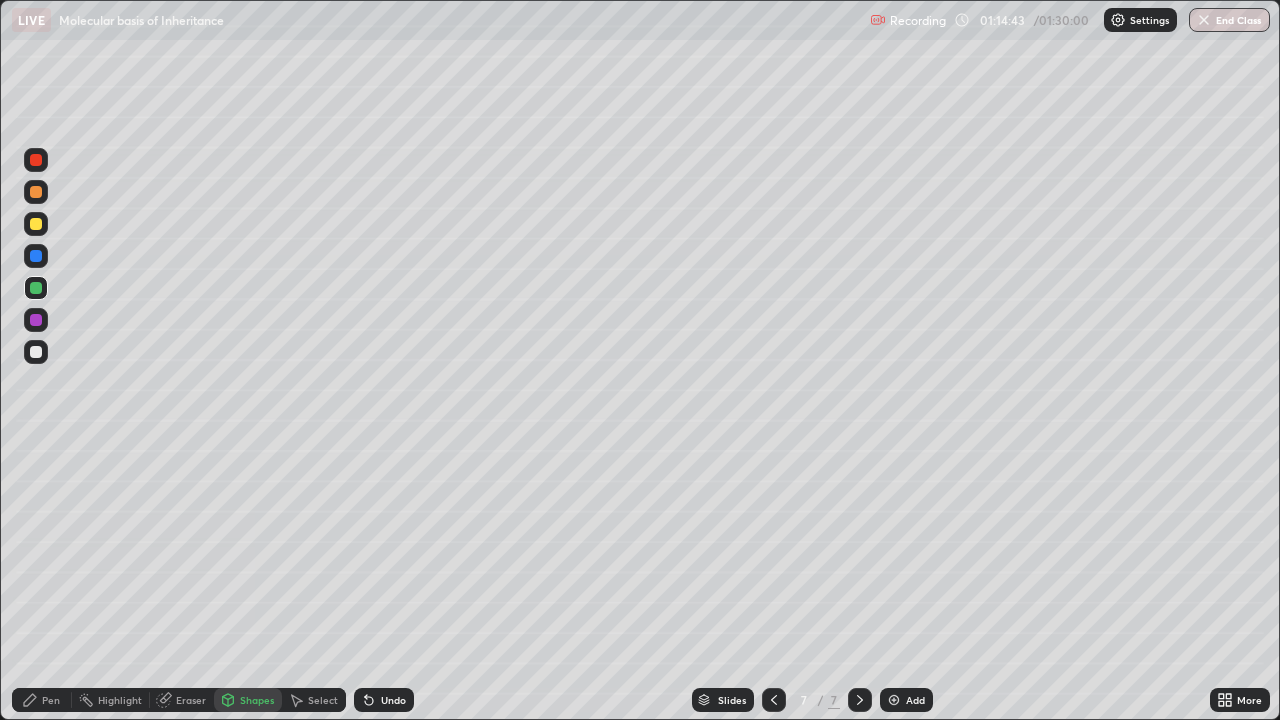 click at bounding box center (36, 320) 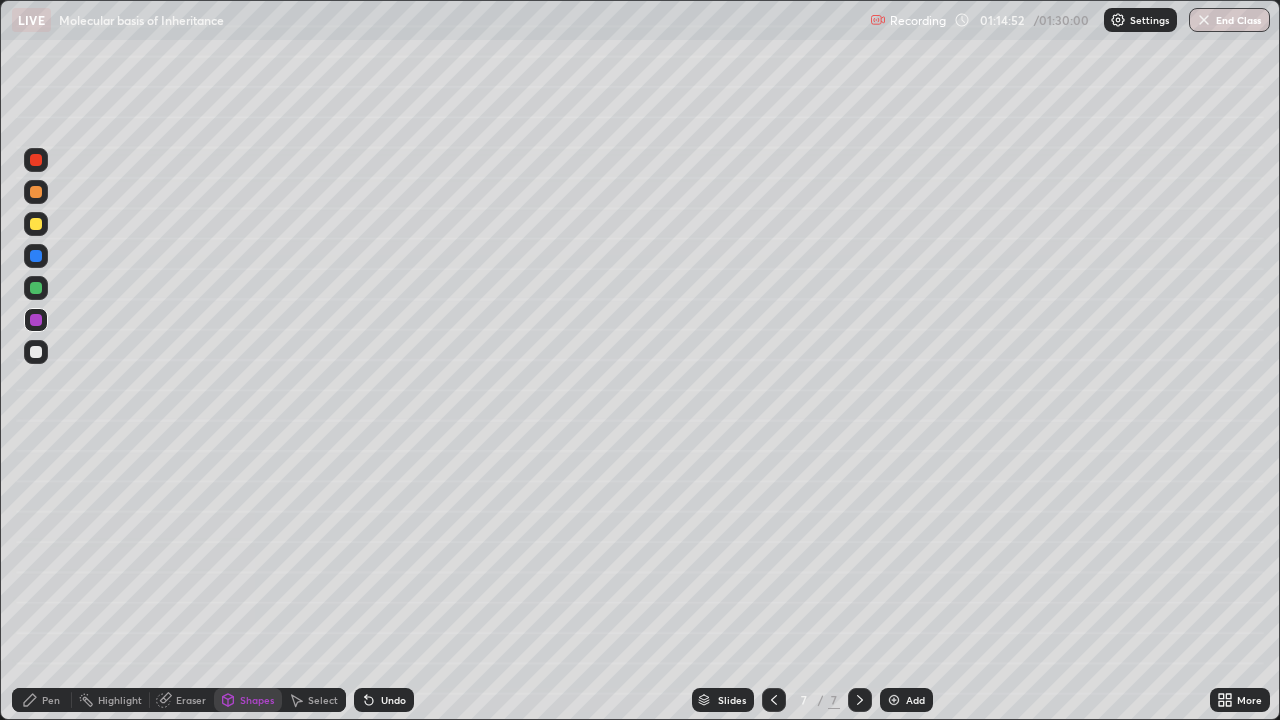 click 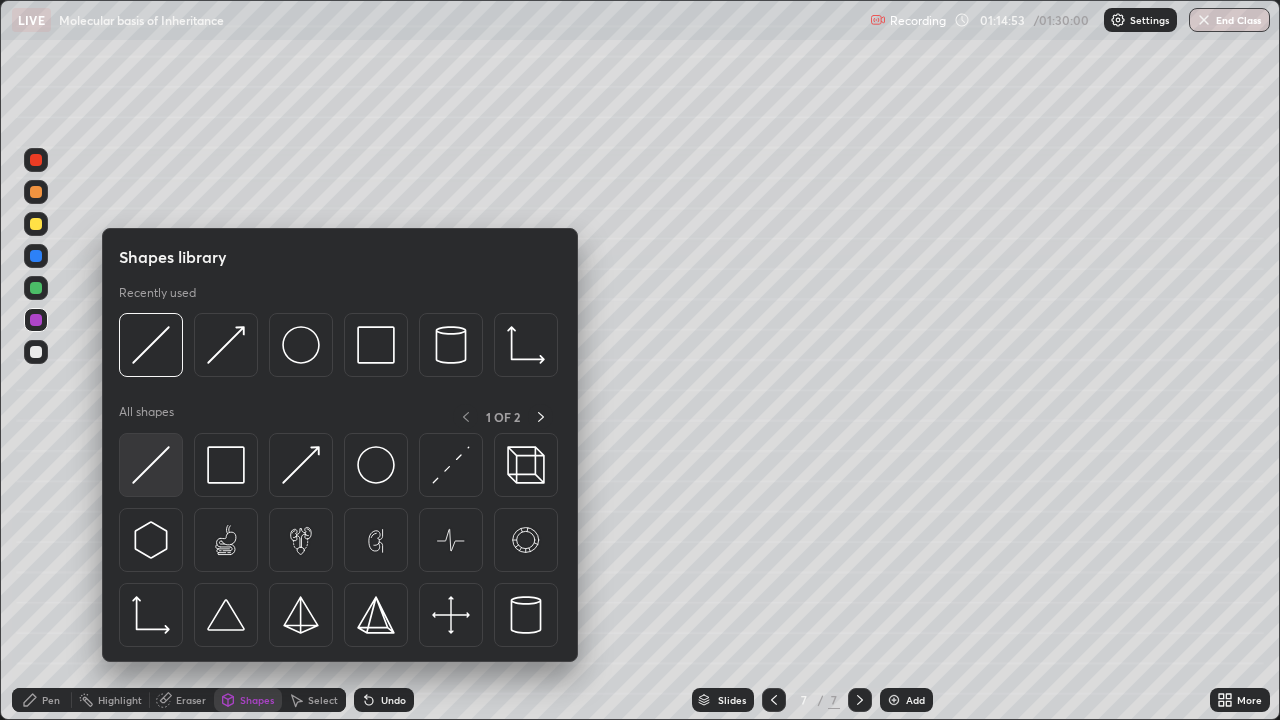 click at bounding box center [151, 465] 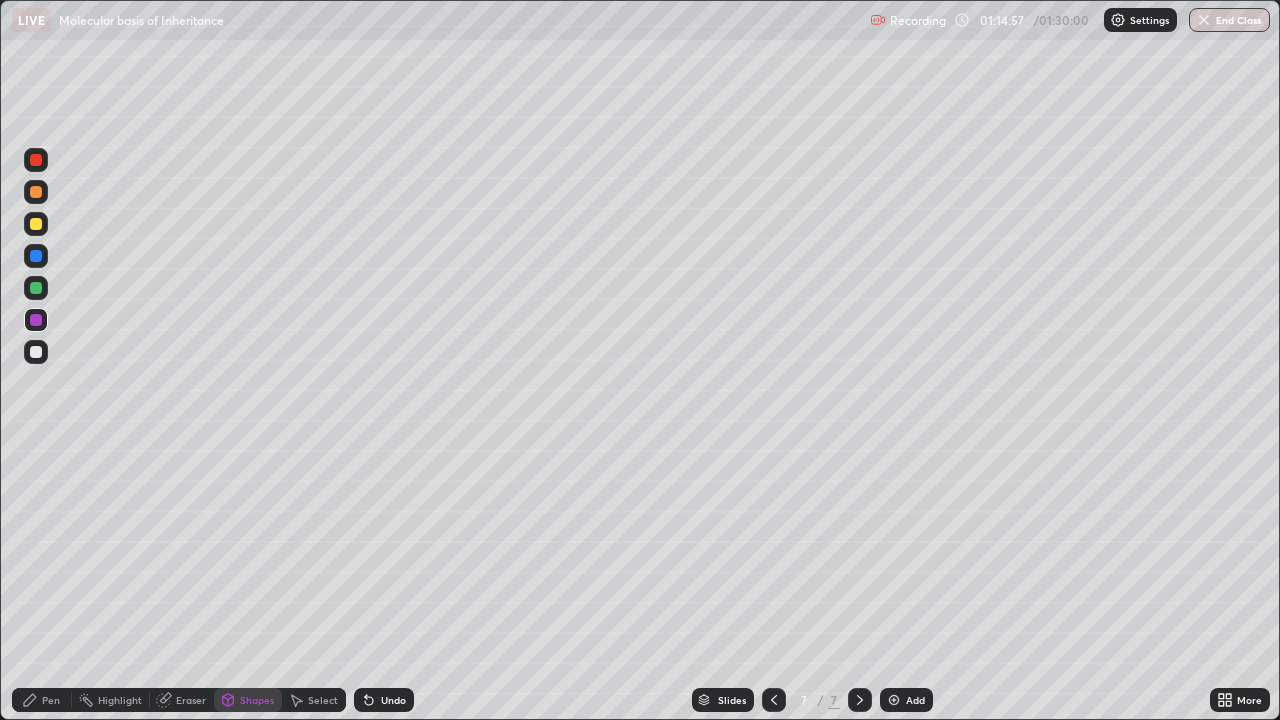 click on "Undo" at bounding box center (393, 700) 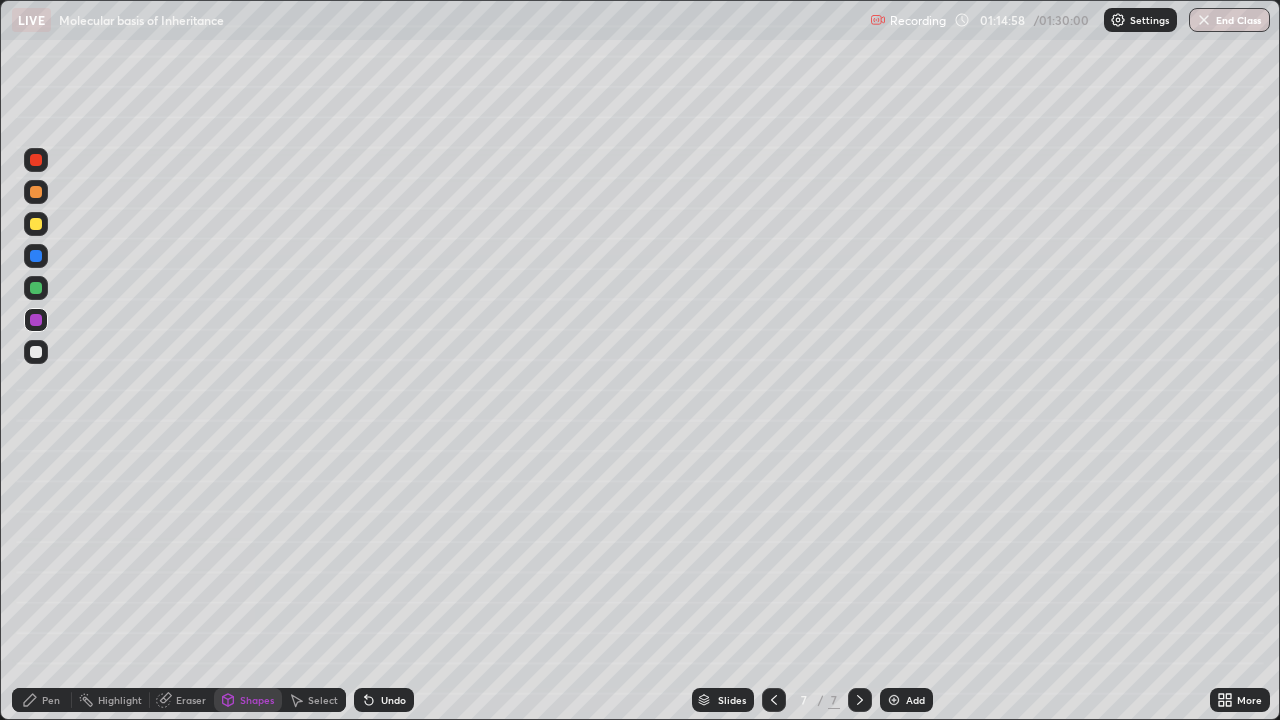 click on "Shapes" at bounding box center (257, 700) 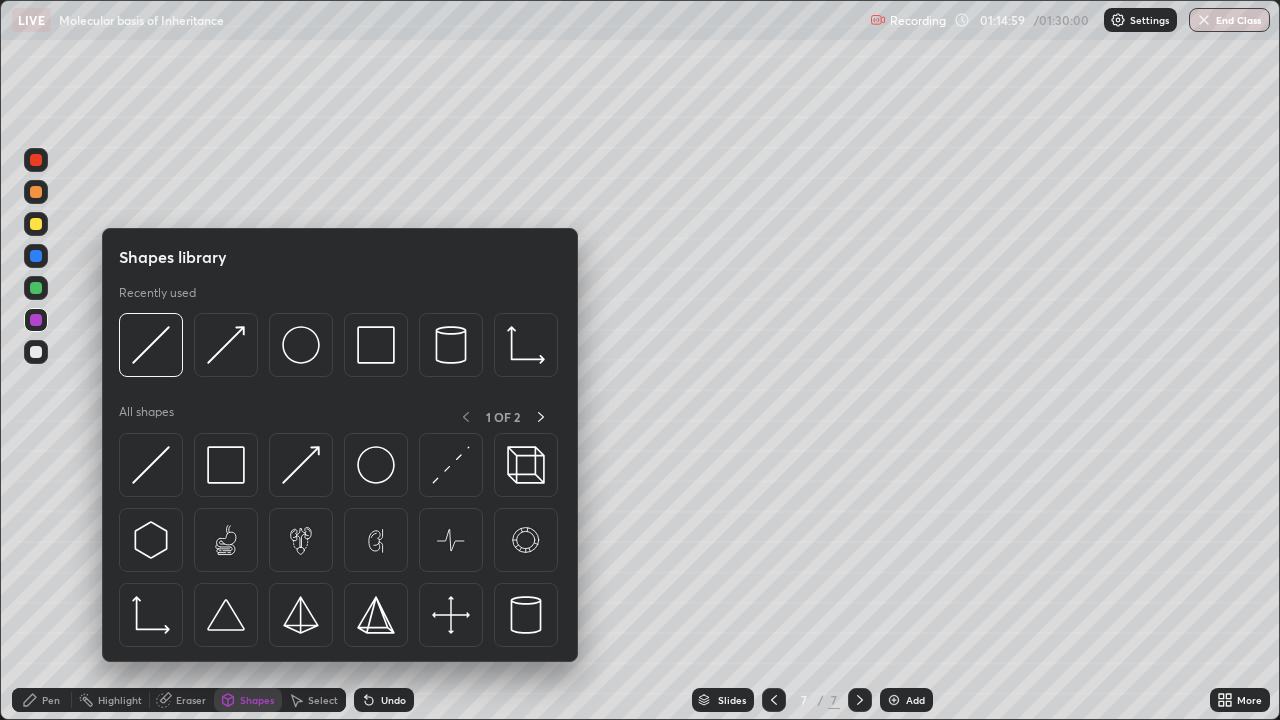 click at bounding box center (36, 288) 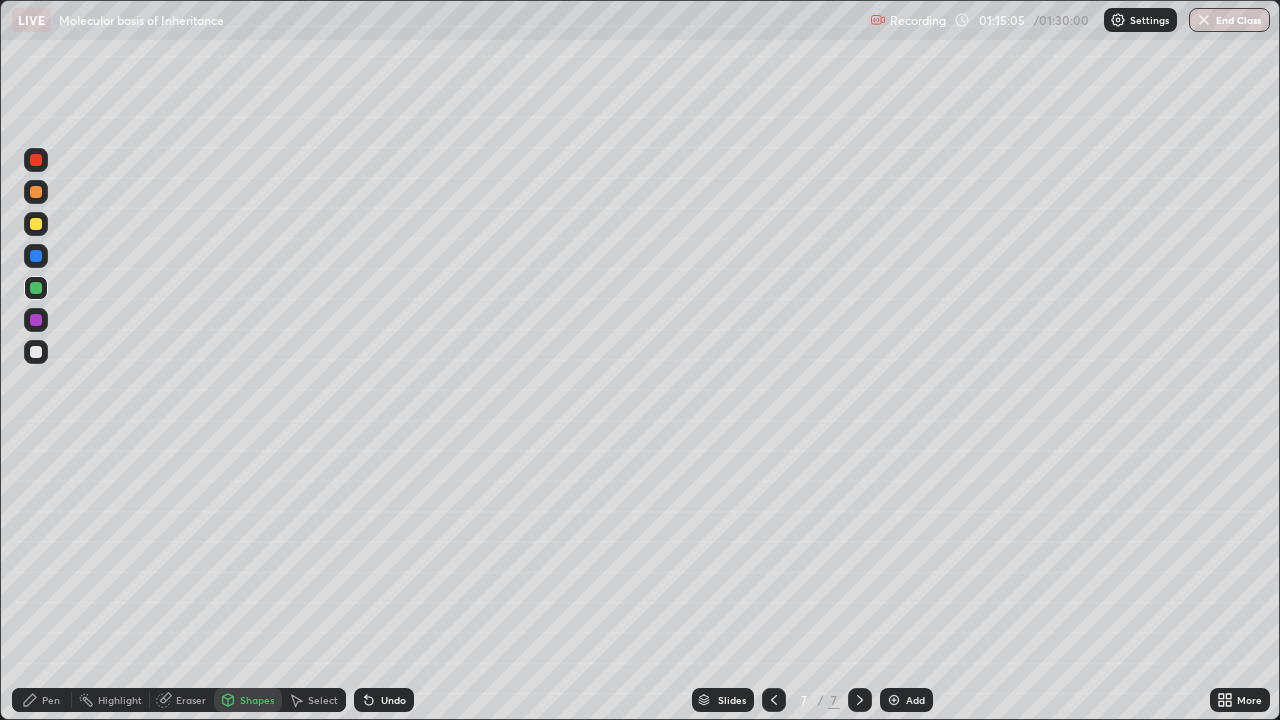 click on "Pen" at bounding box center (42, 700) 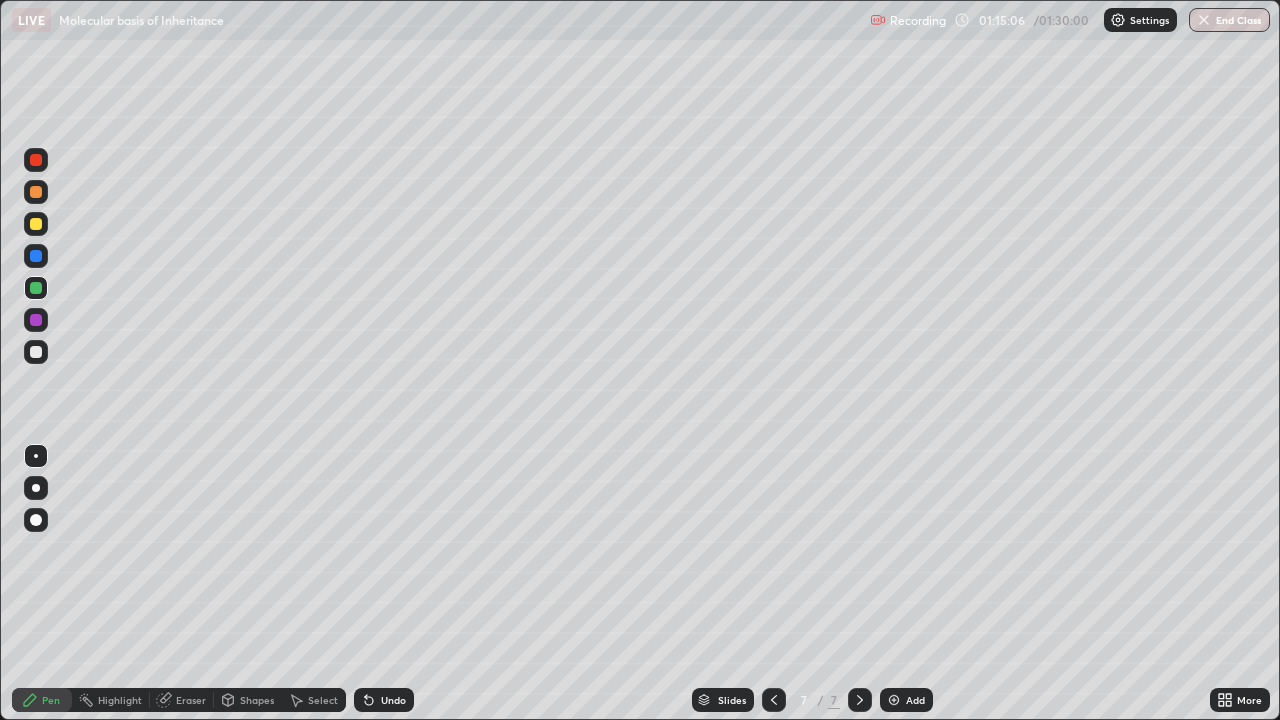 click at bounding box center (36, 224) 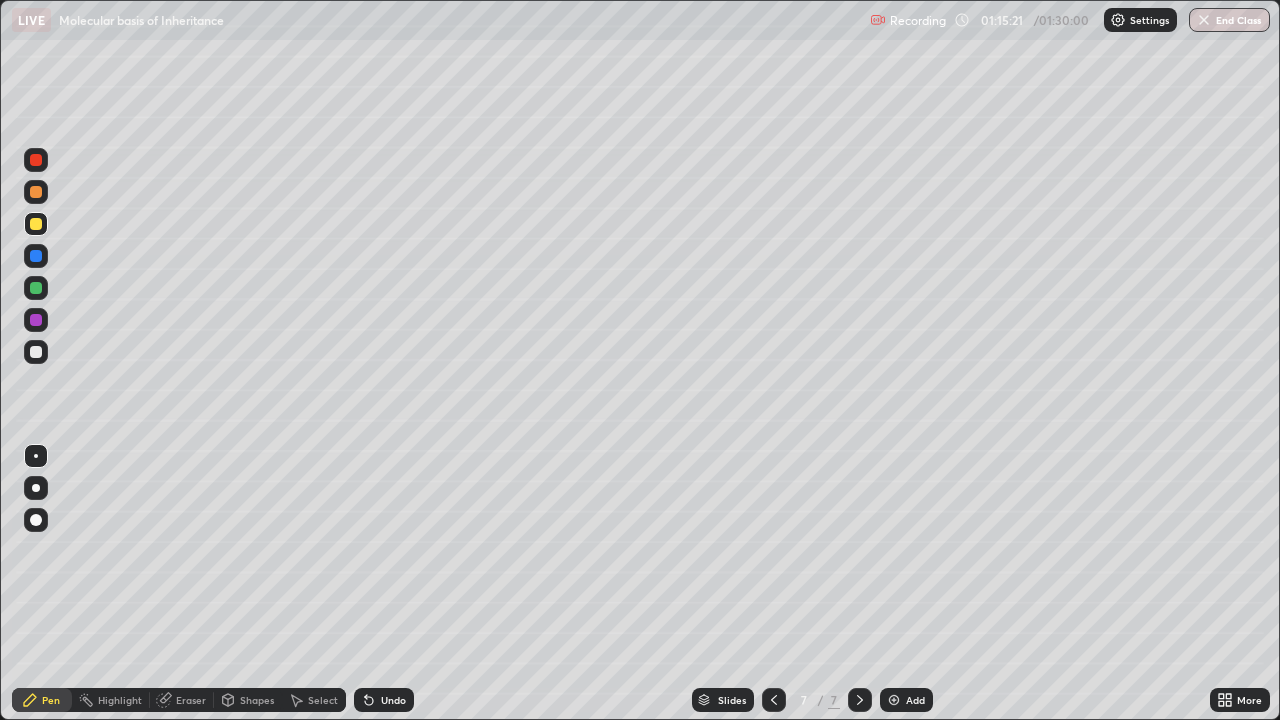 click at bounding box center [36, 288] 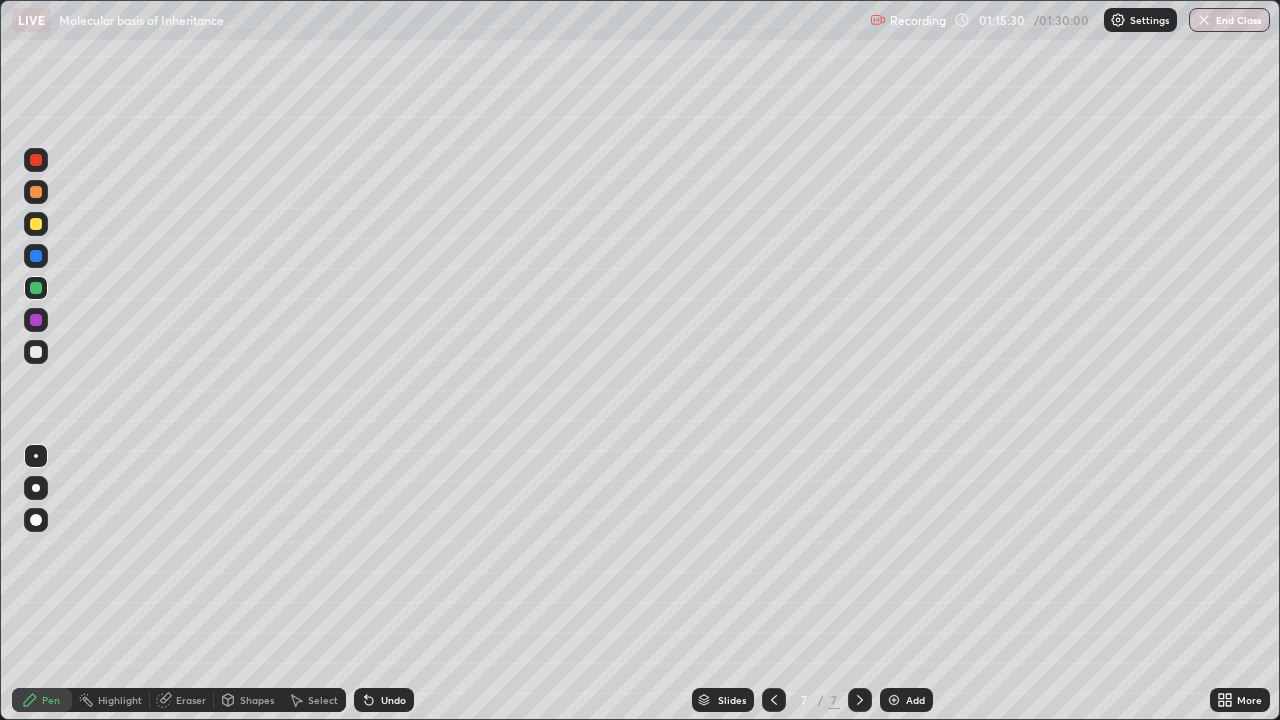 click at bounding box center [36, 352] 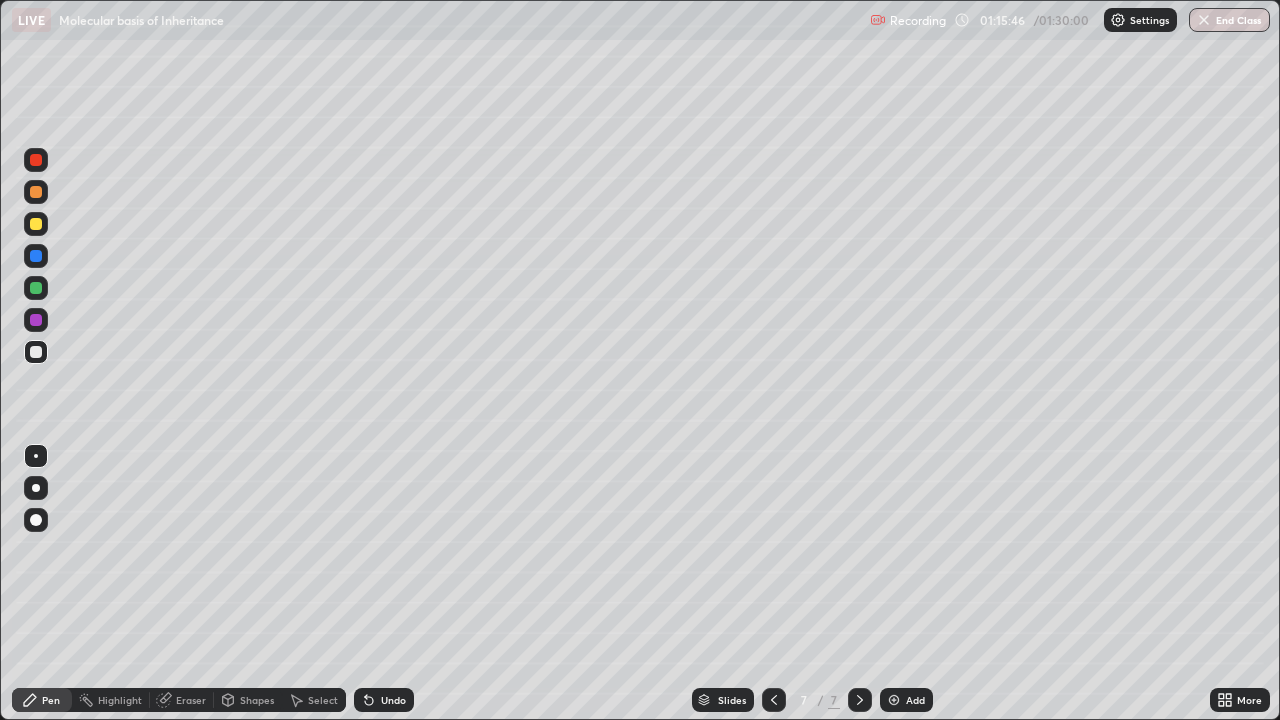 click at bounding box center [36, 192] 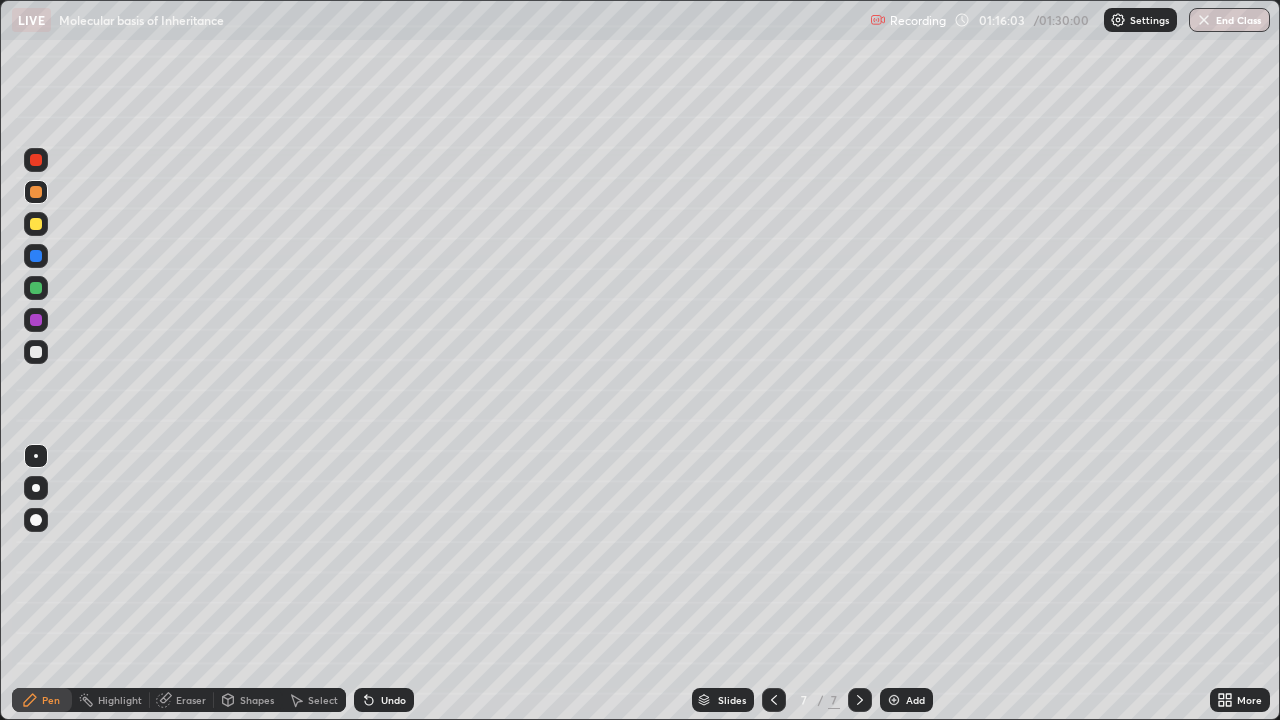 click at bounding box center (36, 160) 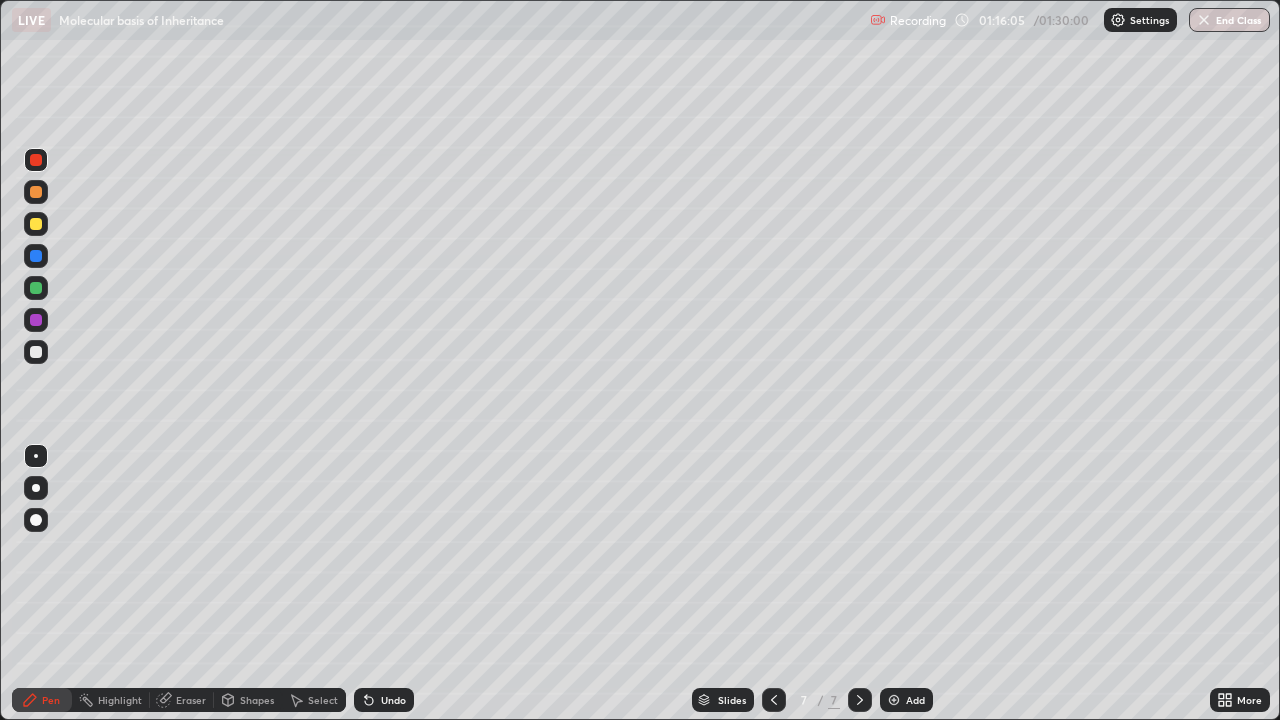 click at bounding box center [36, 224] 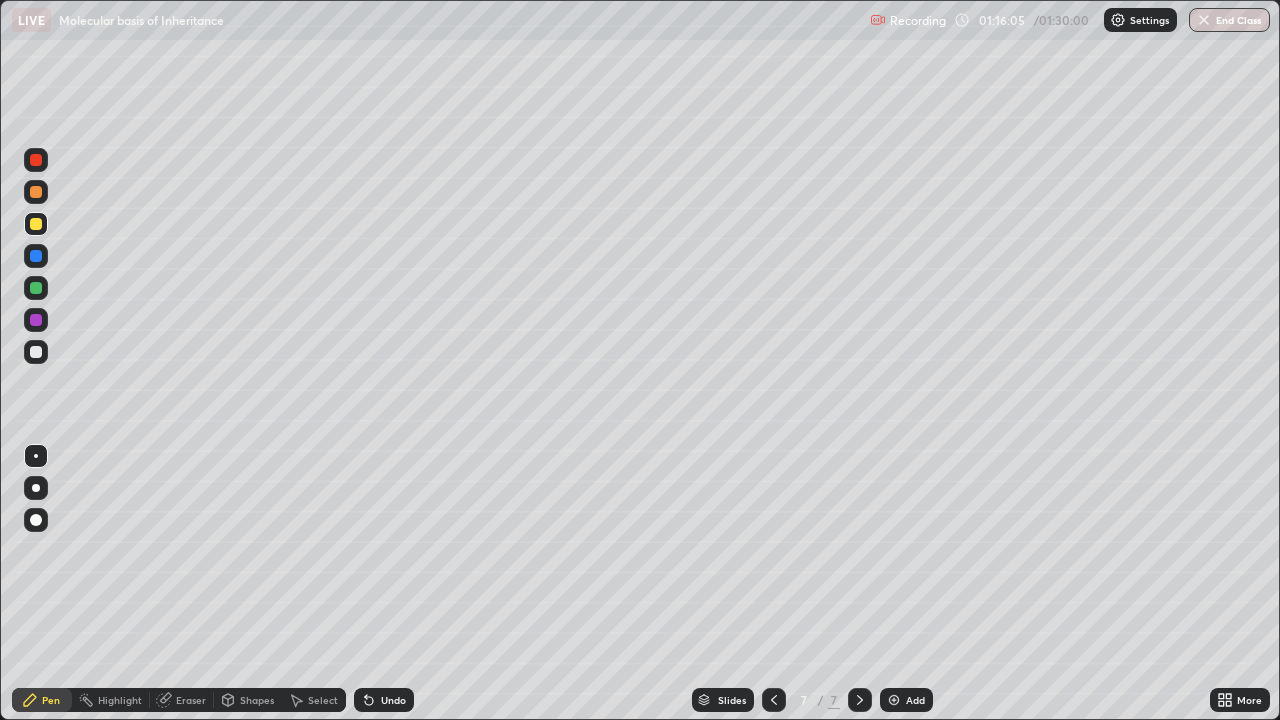 click at bounding box center (36, 288) 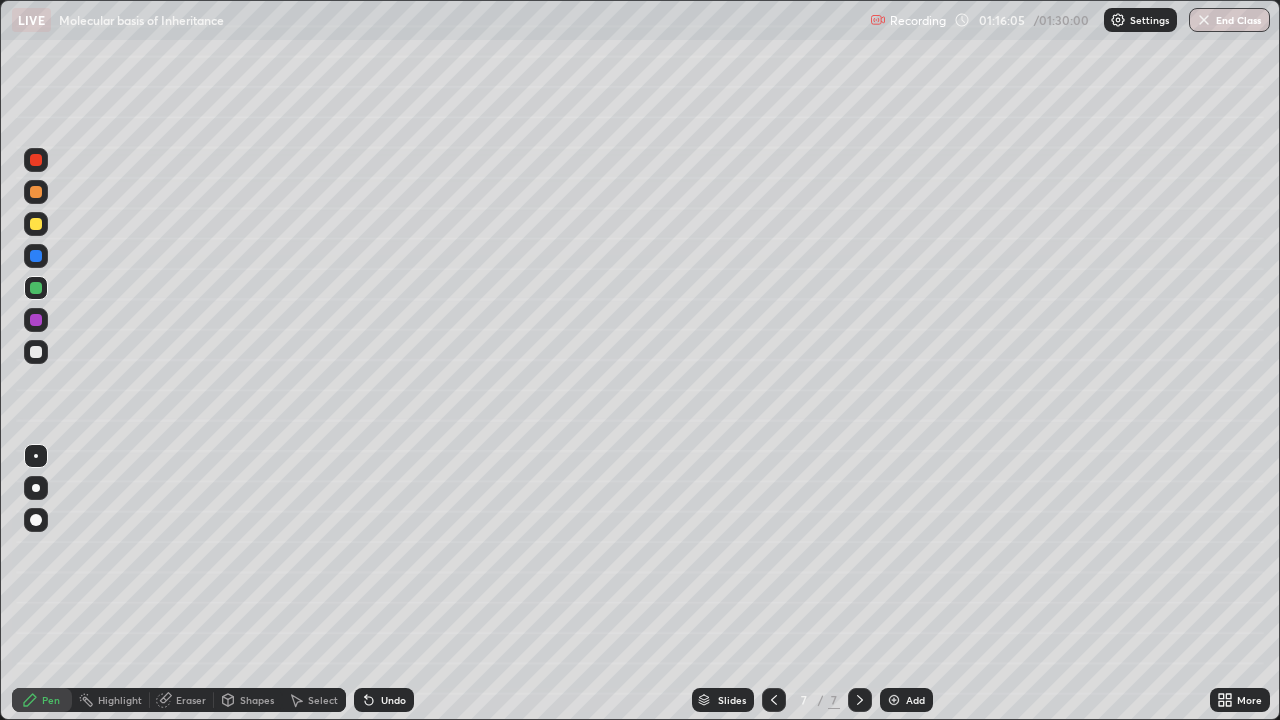 click at bounding box center [36, 256] 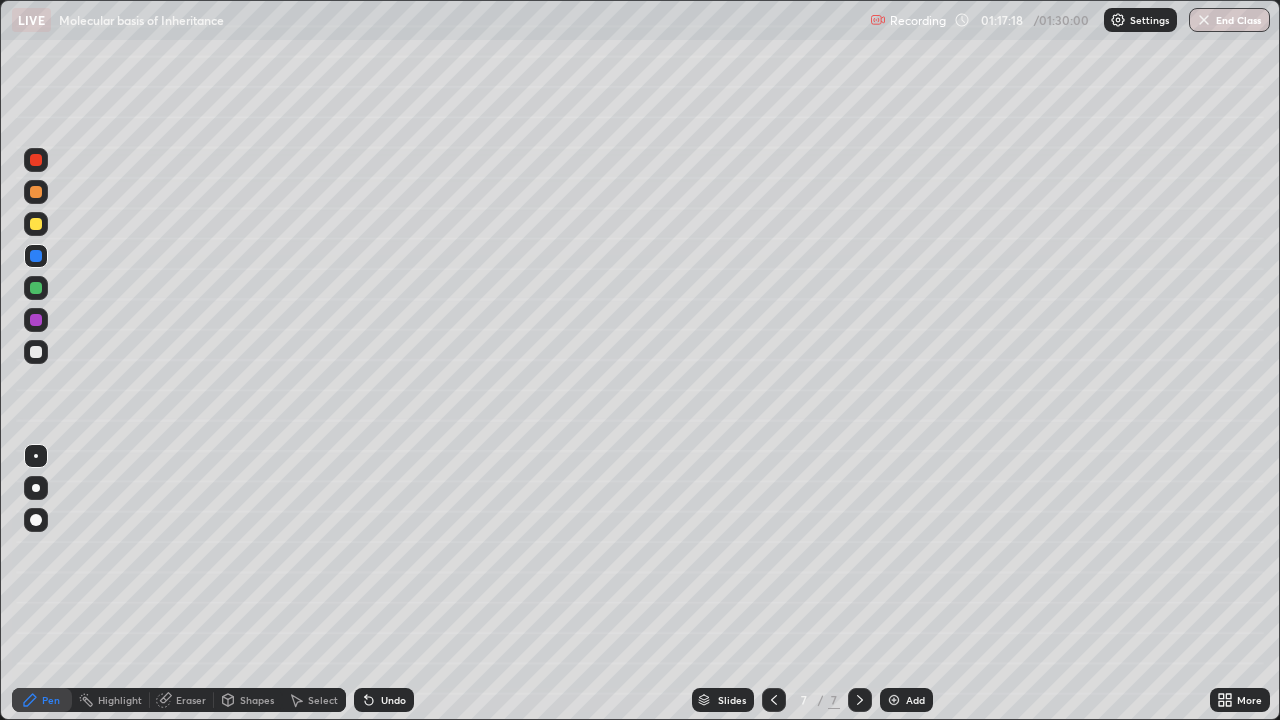 click at bounding box center [894, 700] 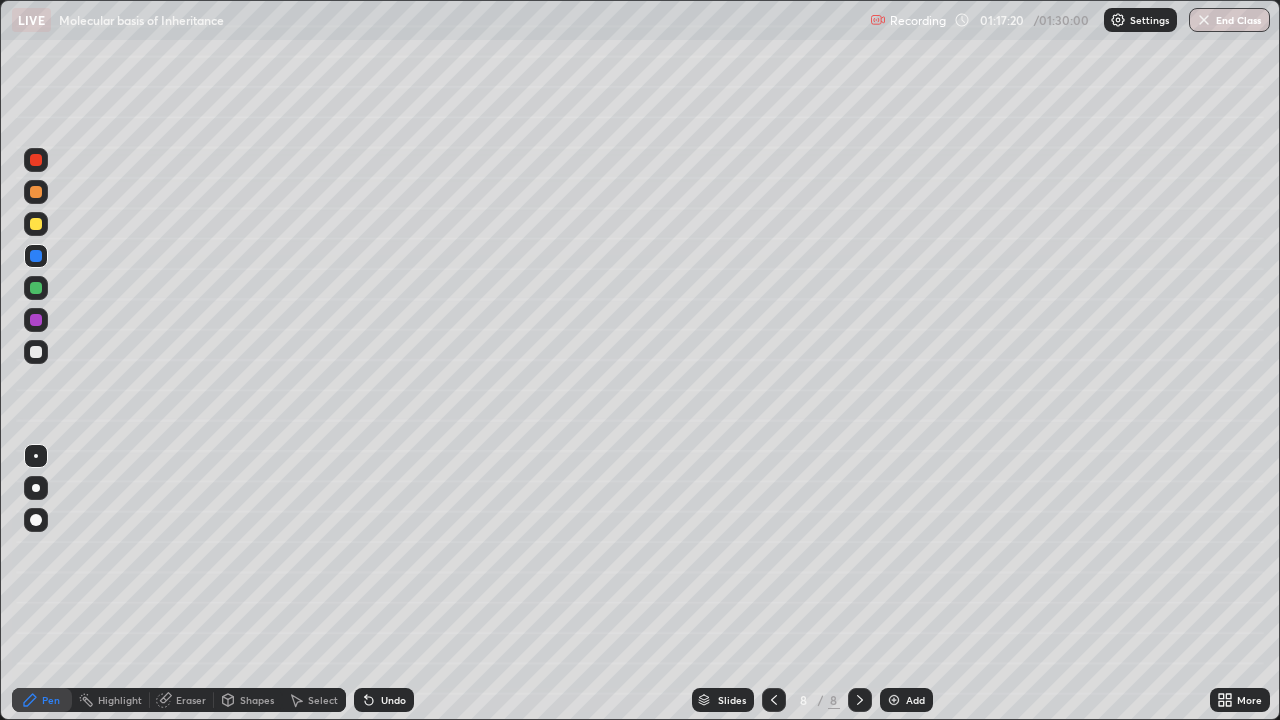 click 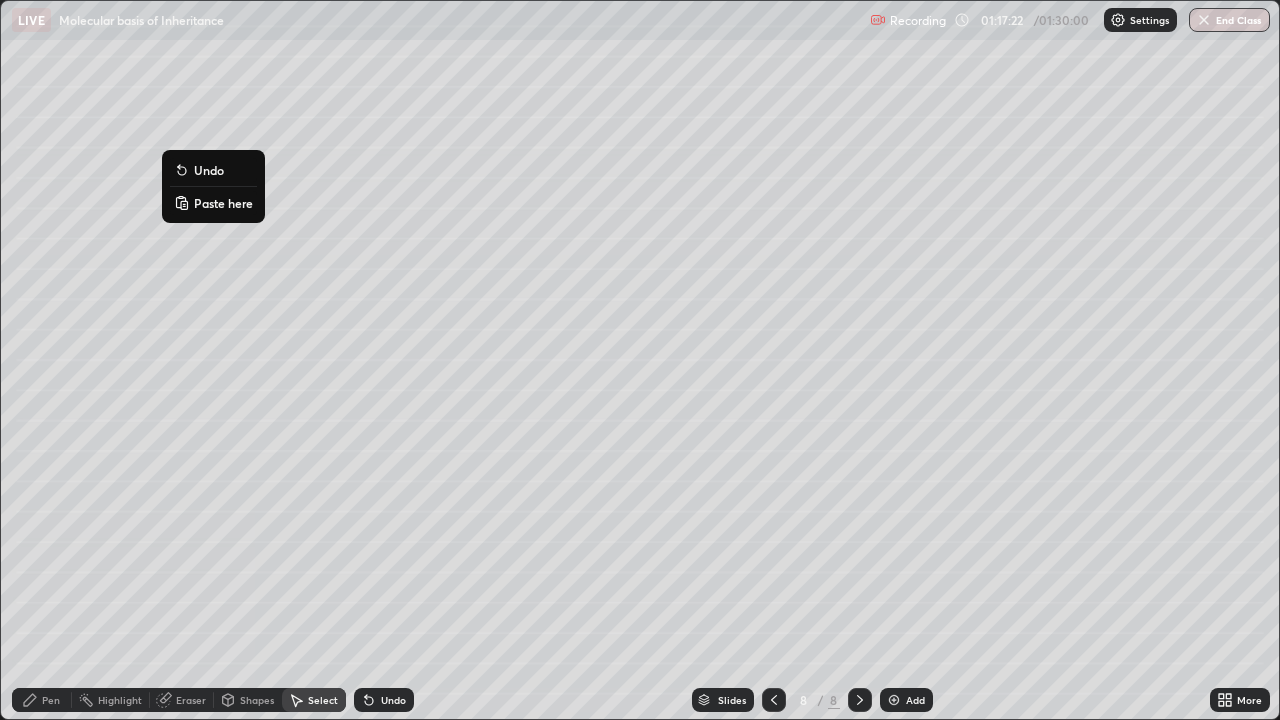 click on "Paste here" at bounding box center (213, 203) 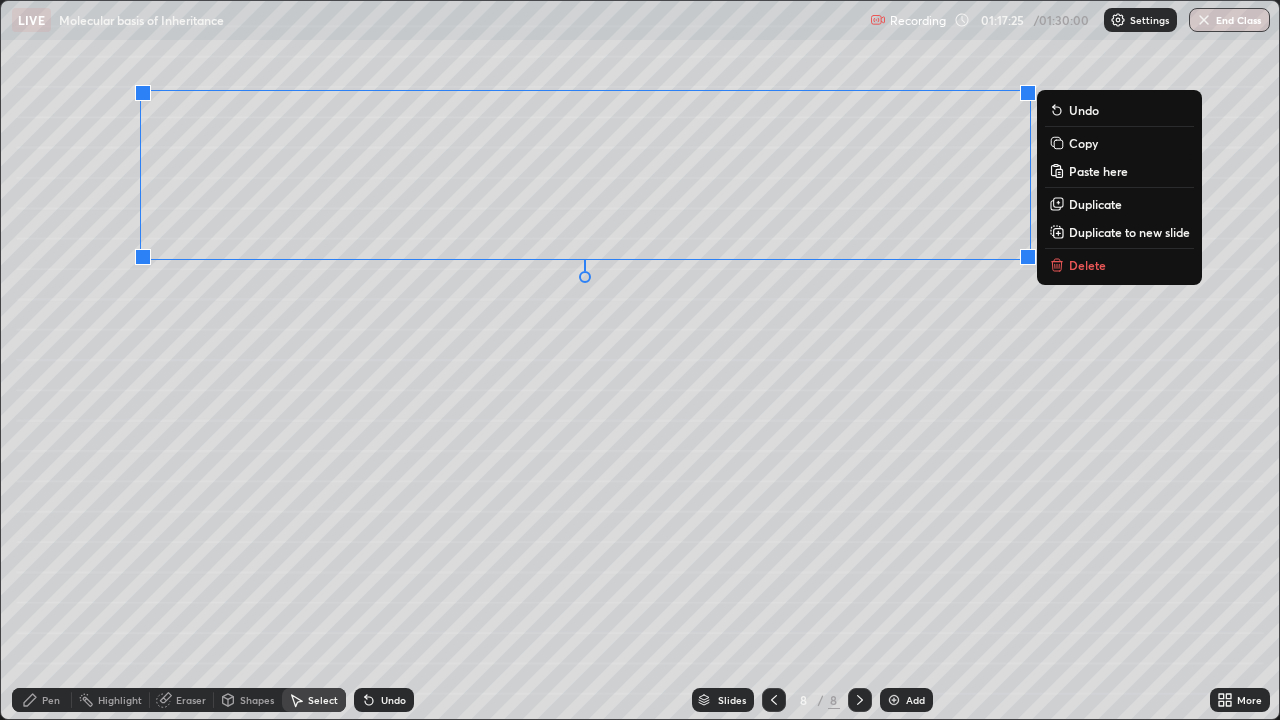 click 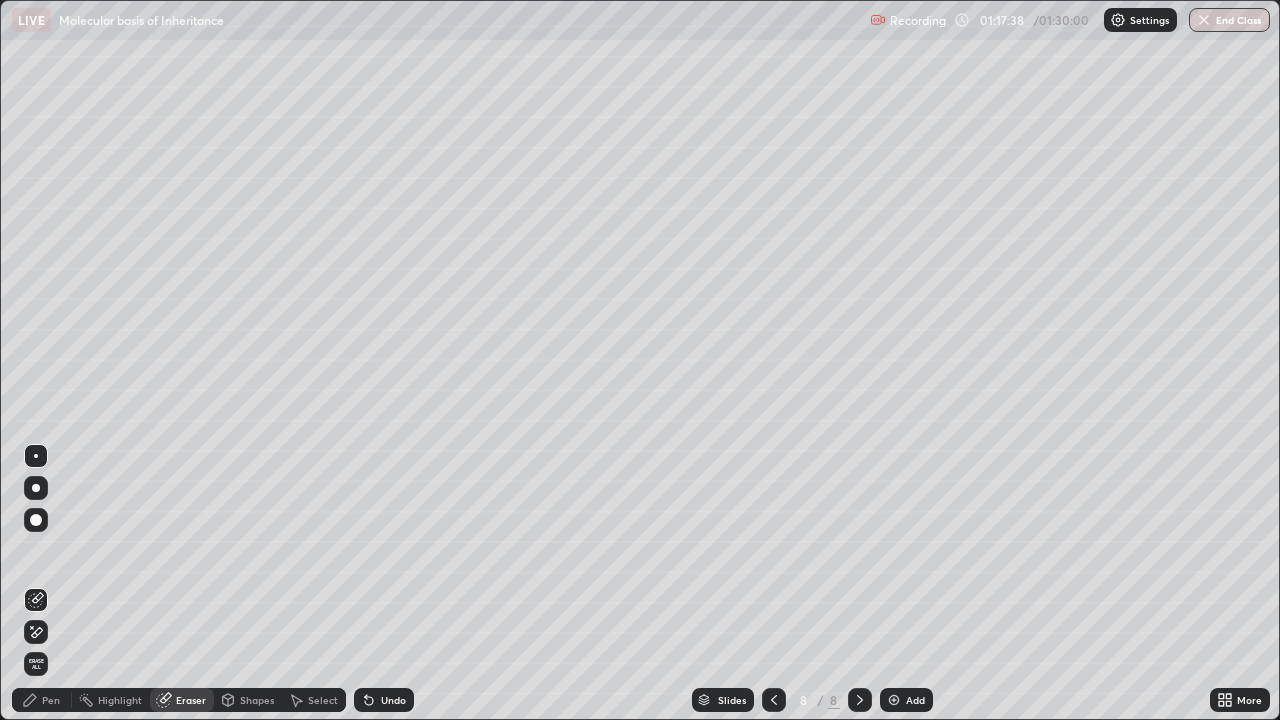 click on "Pen" at bounding box center (42, 700) 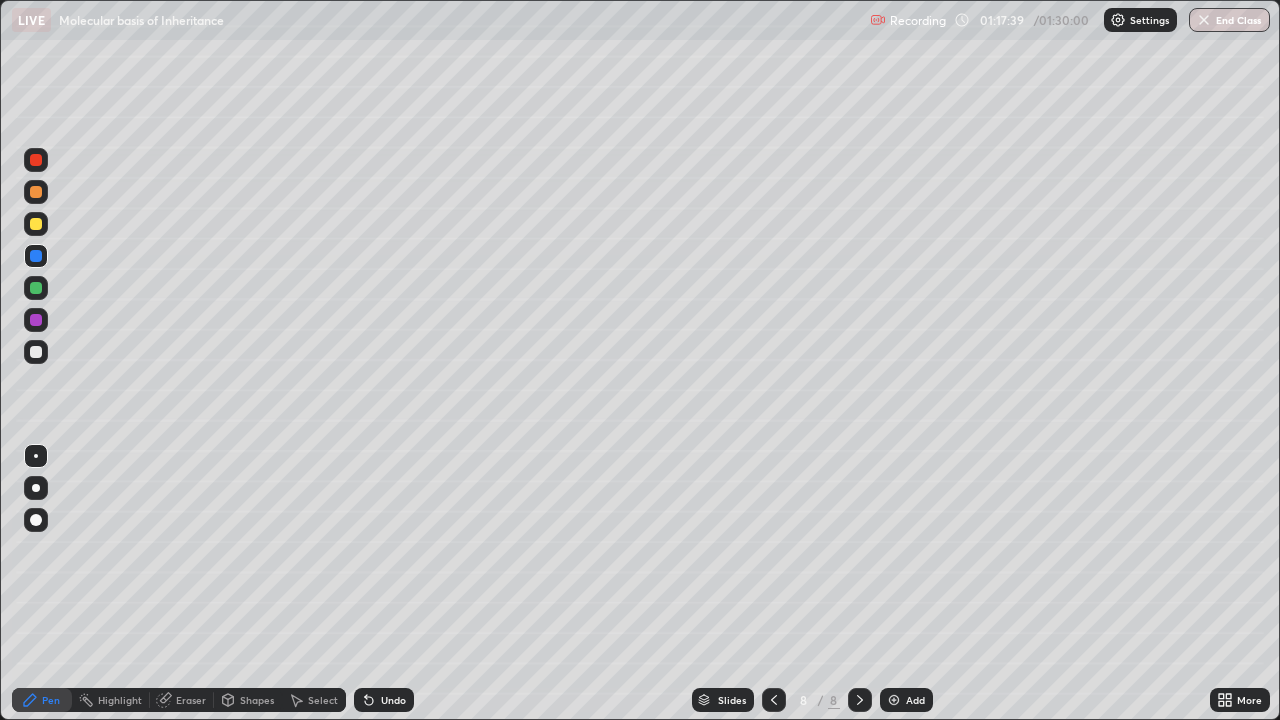 click at bounding box center (36, 288) 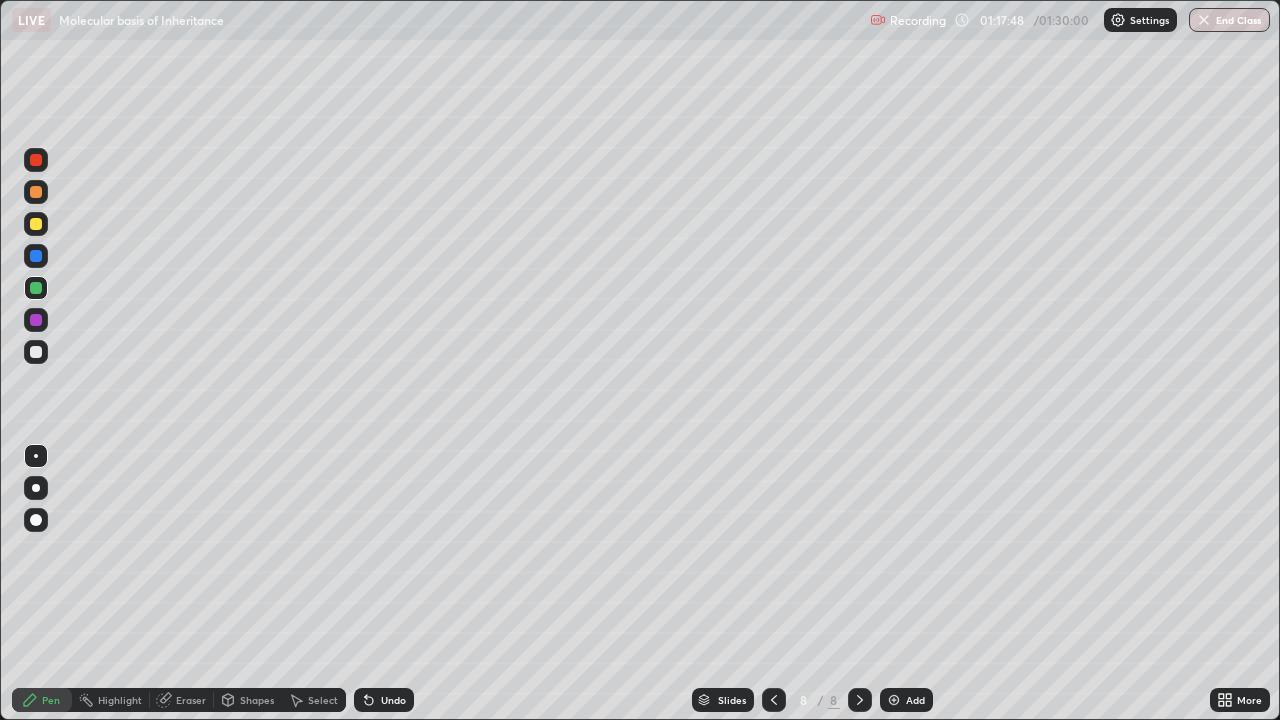 click on "Shapes" at bounding box center [248, 700] 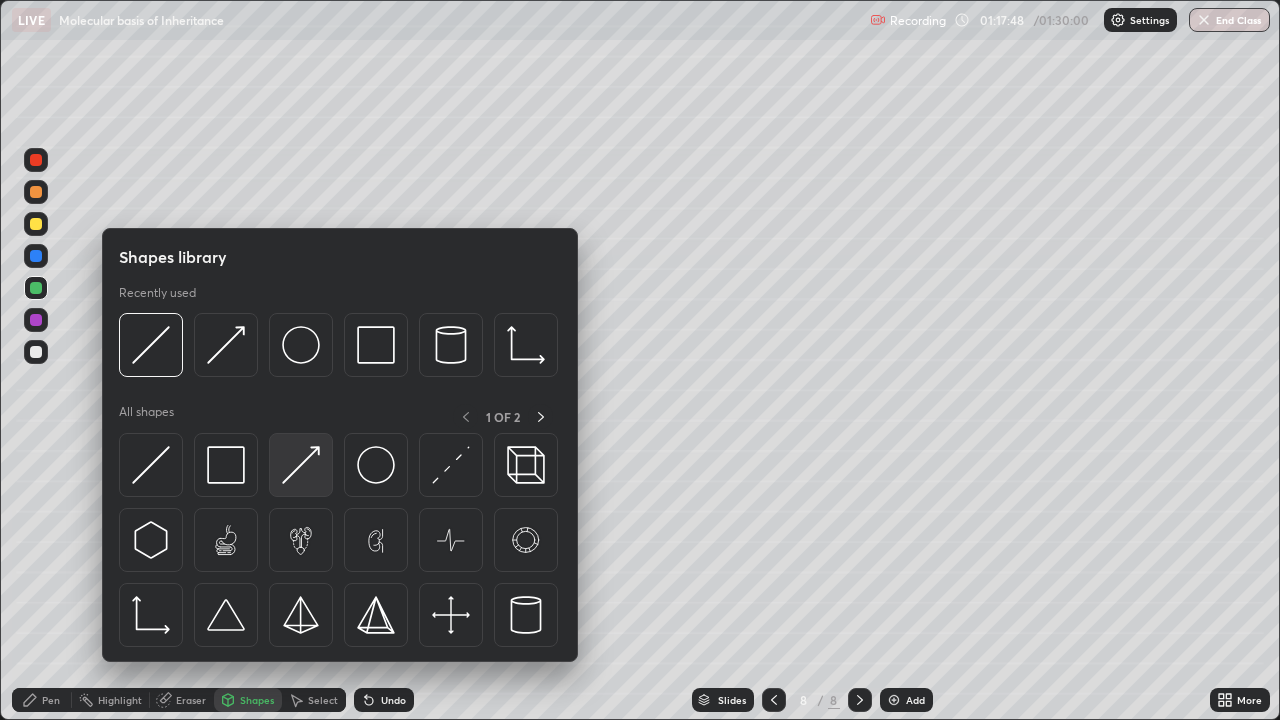 click at bounding box center (301, 465) 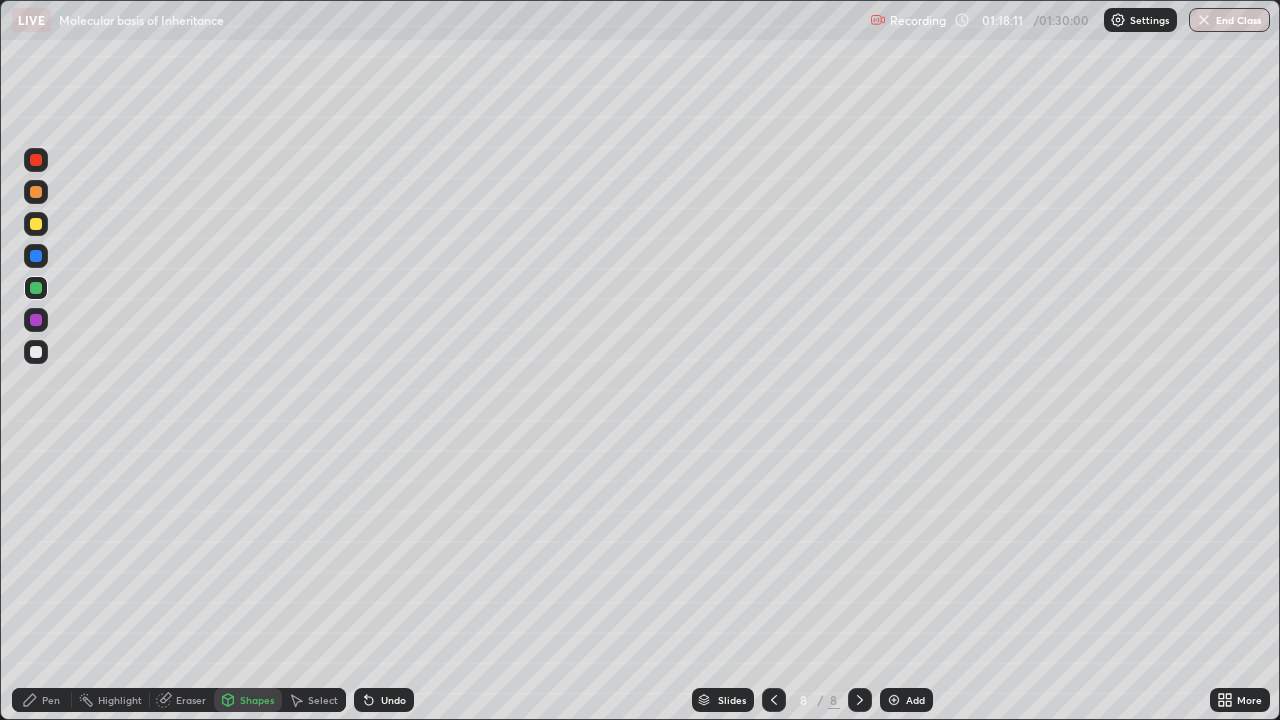 click on "Pen" at bounding box center [51, 700] 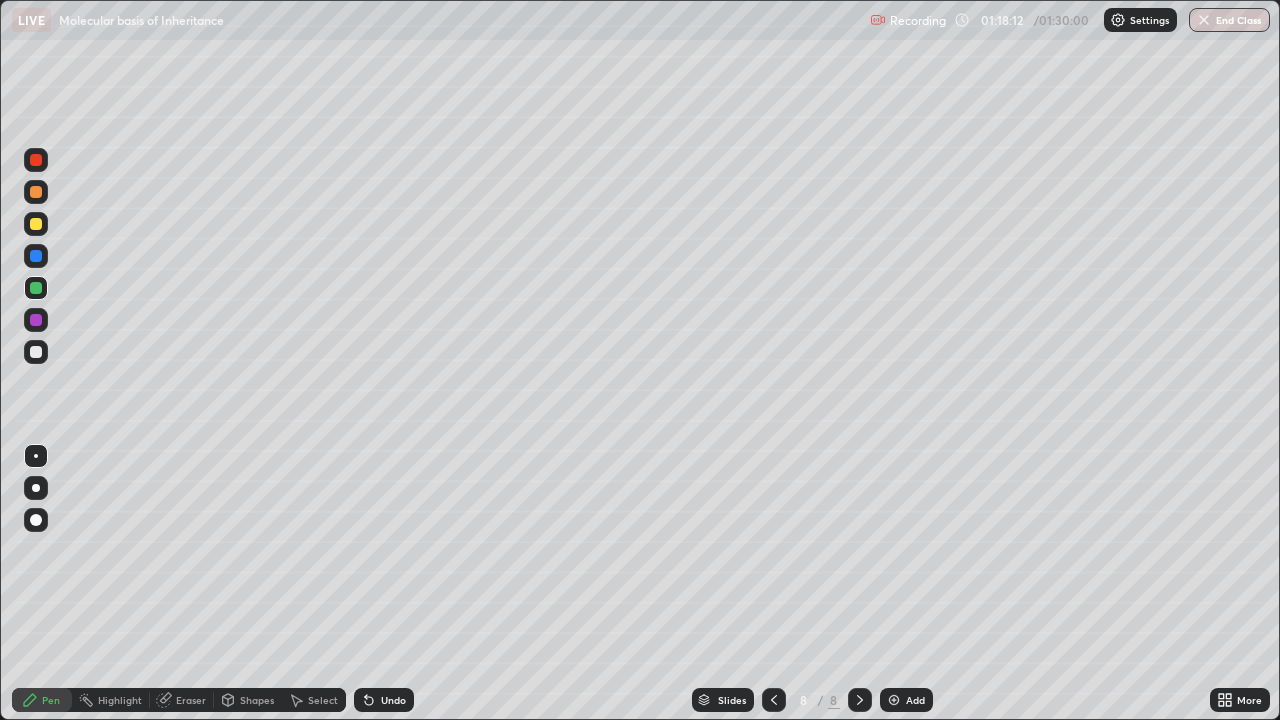 click at bounding box center [36, 224] 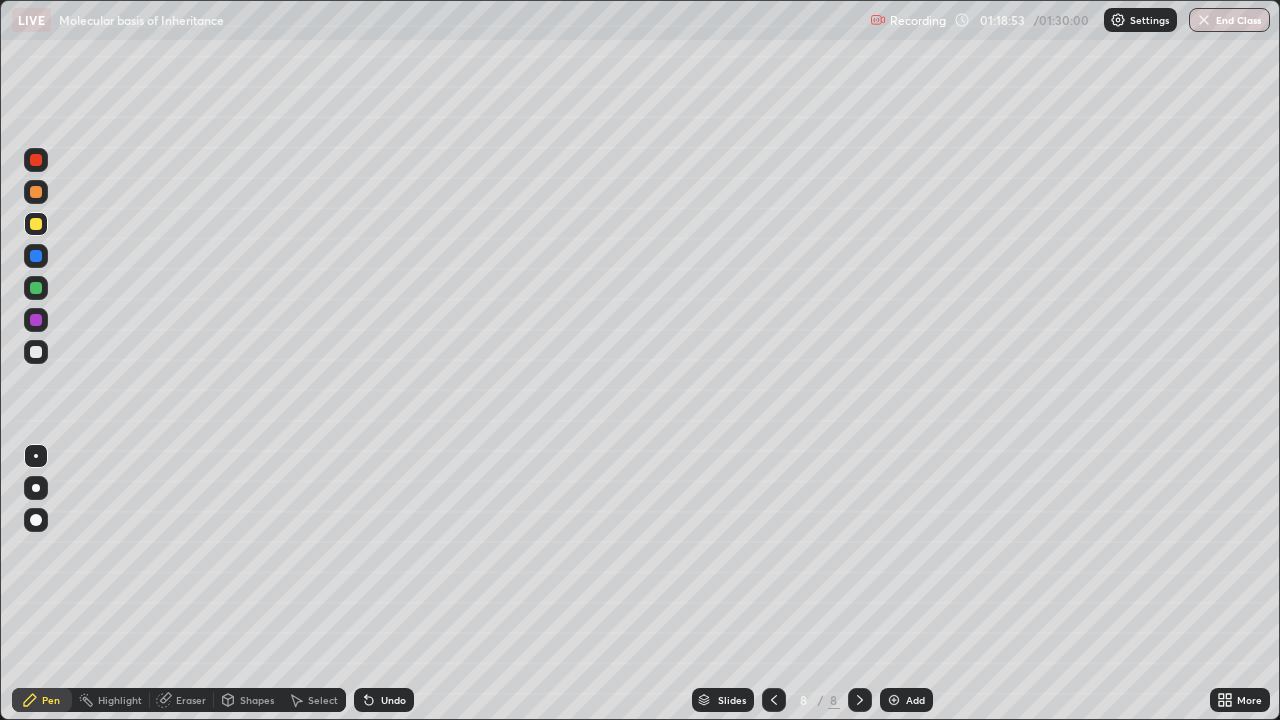 click at bounding box center (36, 352) 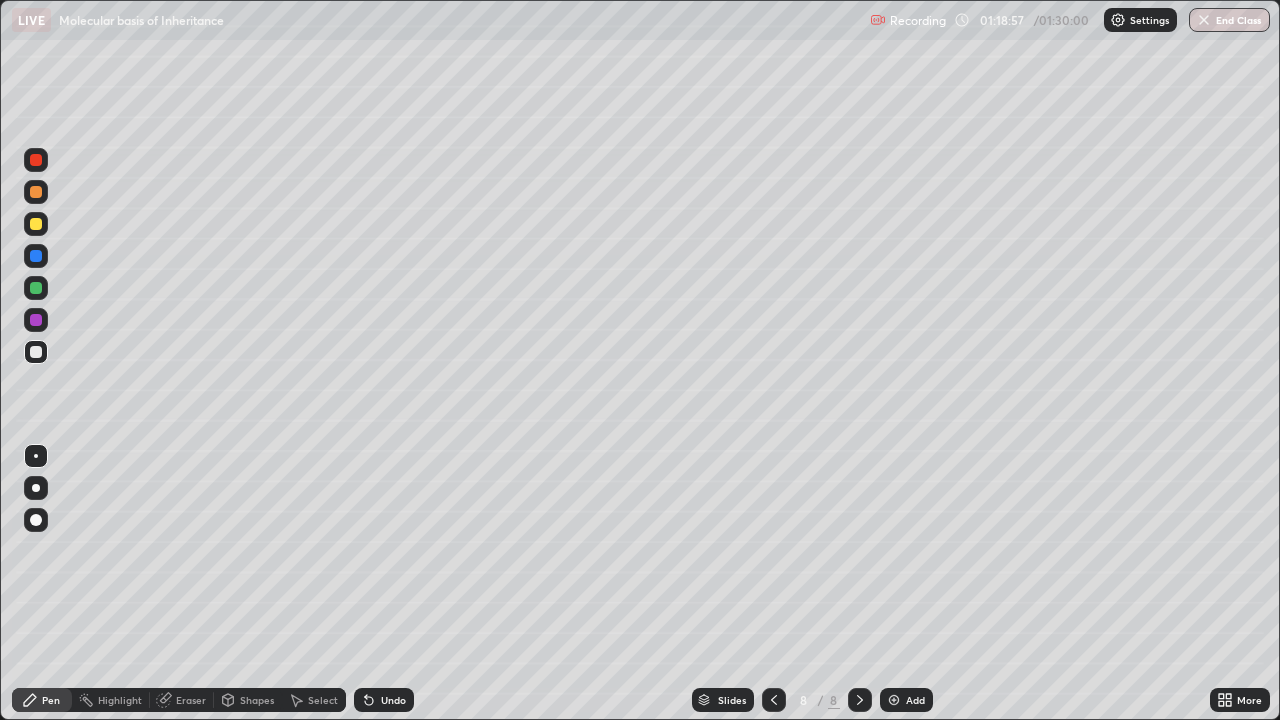 click at bounding box center (36, 224) 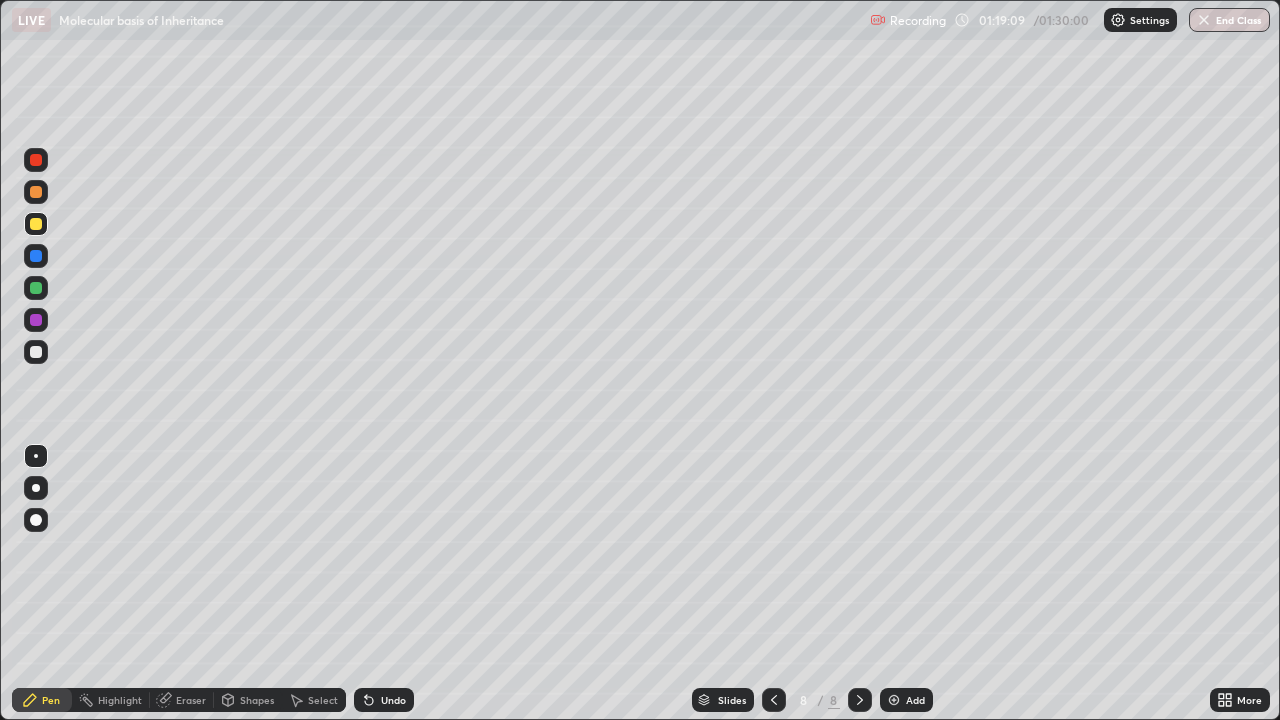 click on "Select" at bounding box center [314, 700] 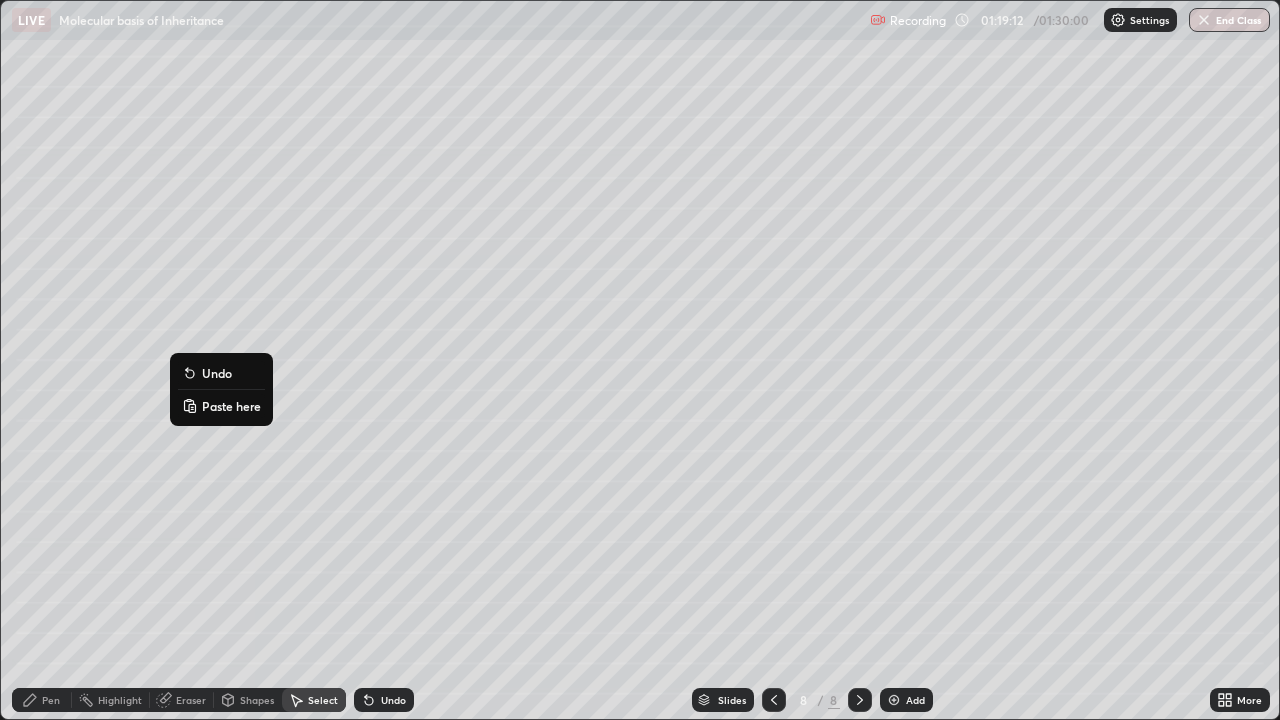 click on "Paste here" at bounding box center [231, 406] 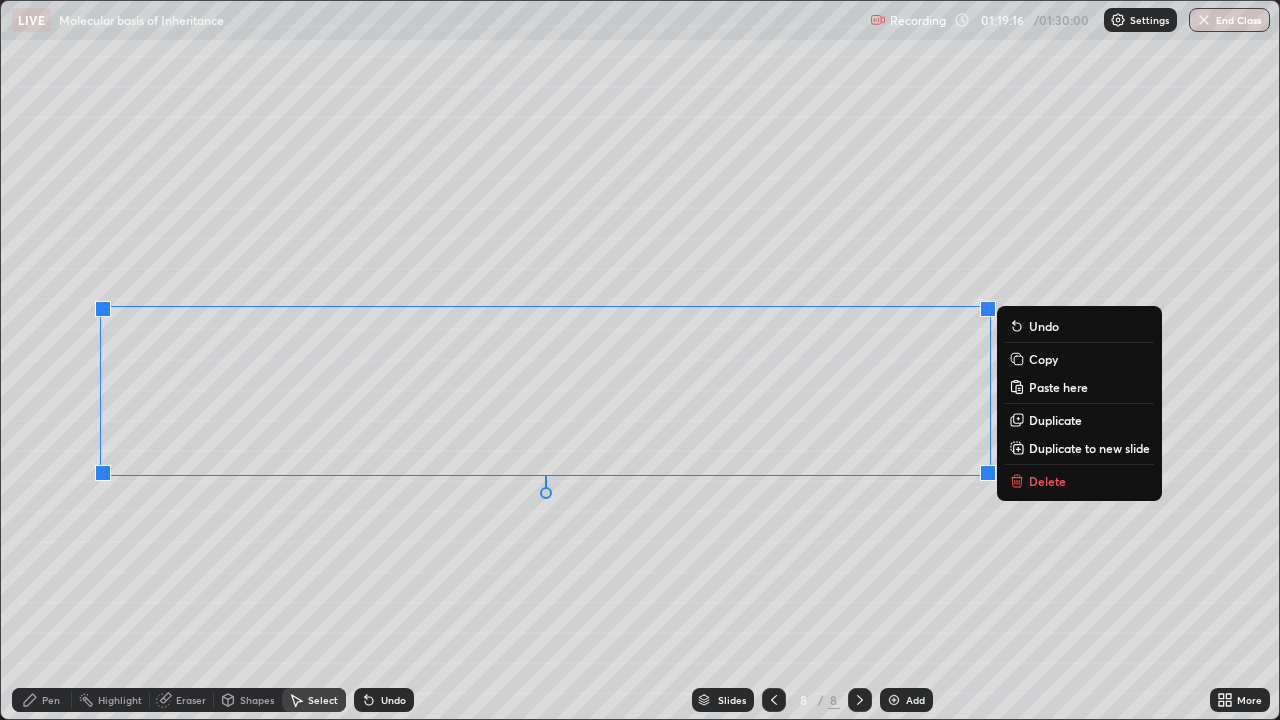 click 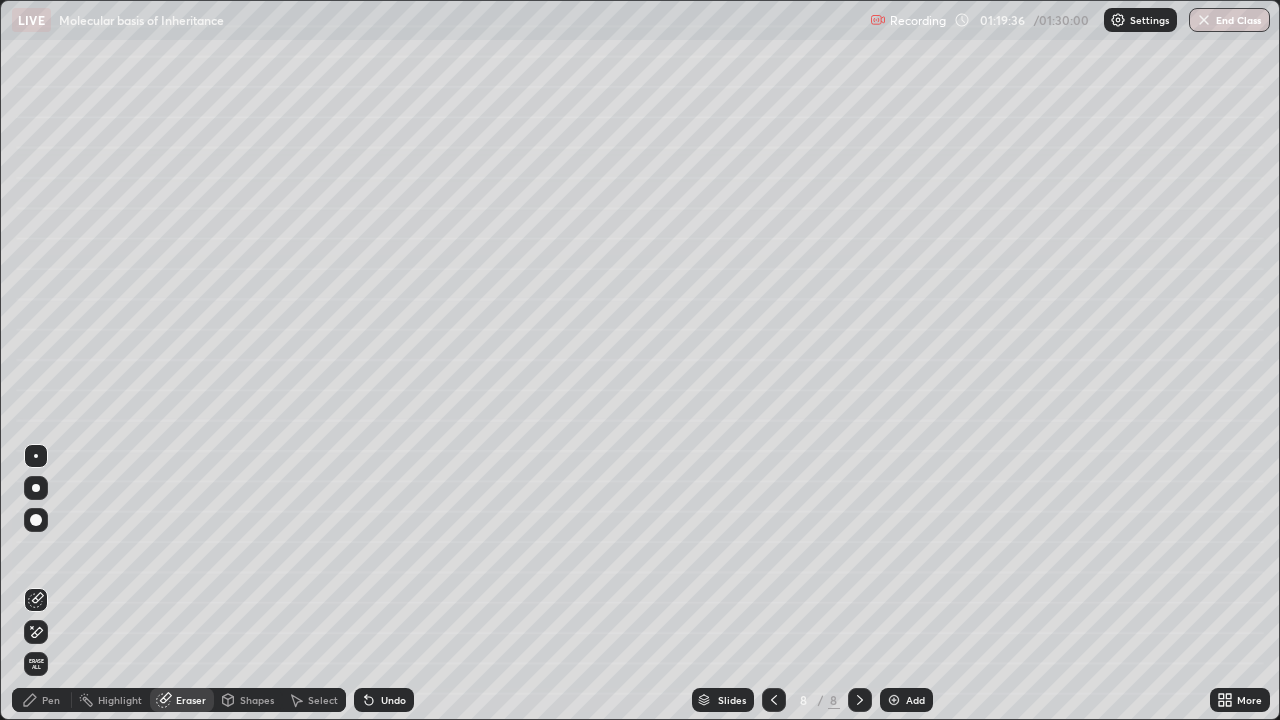 click on "Pen" at bounding box center (42, 700) 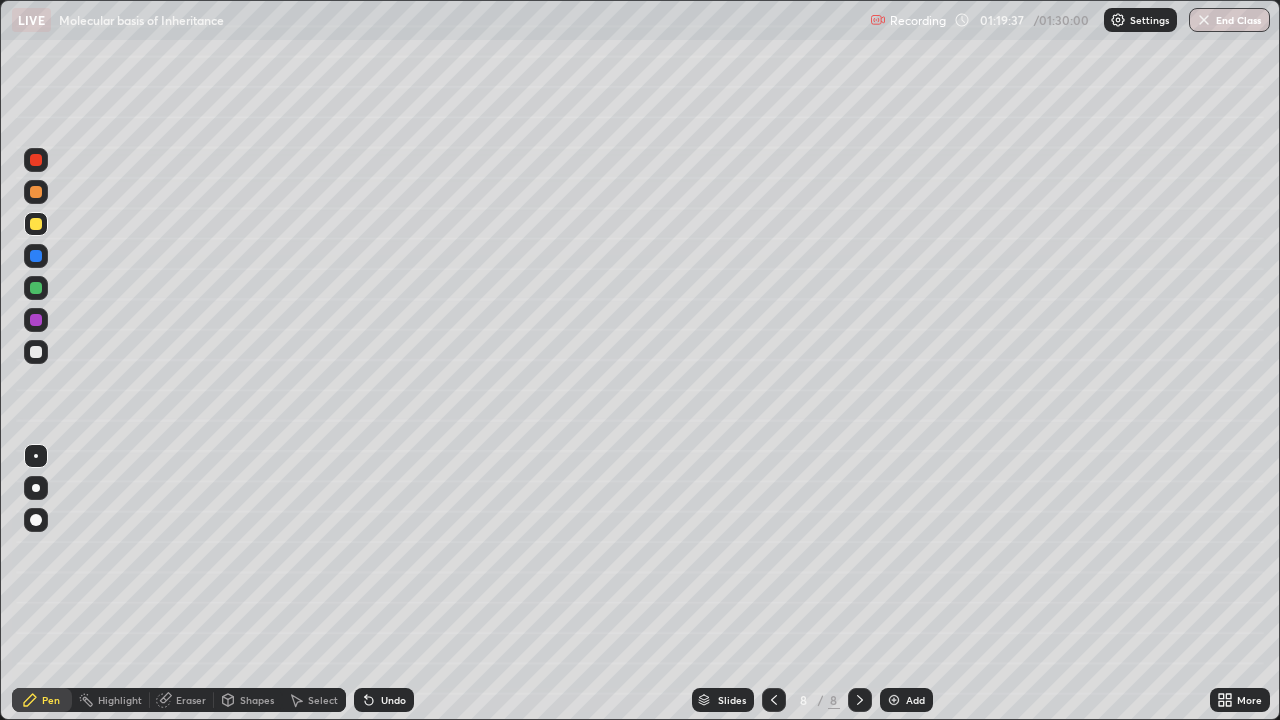 click at bounding box center [36, 352] 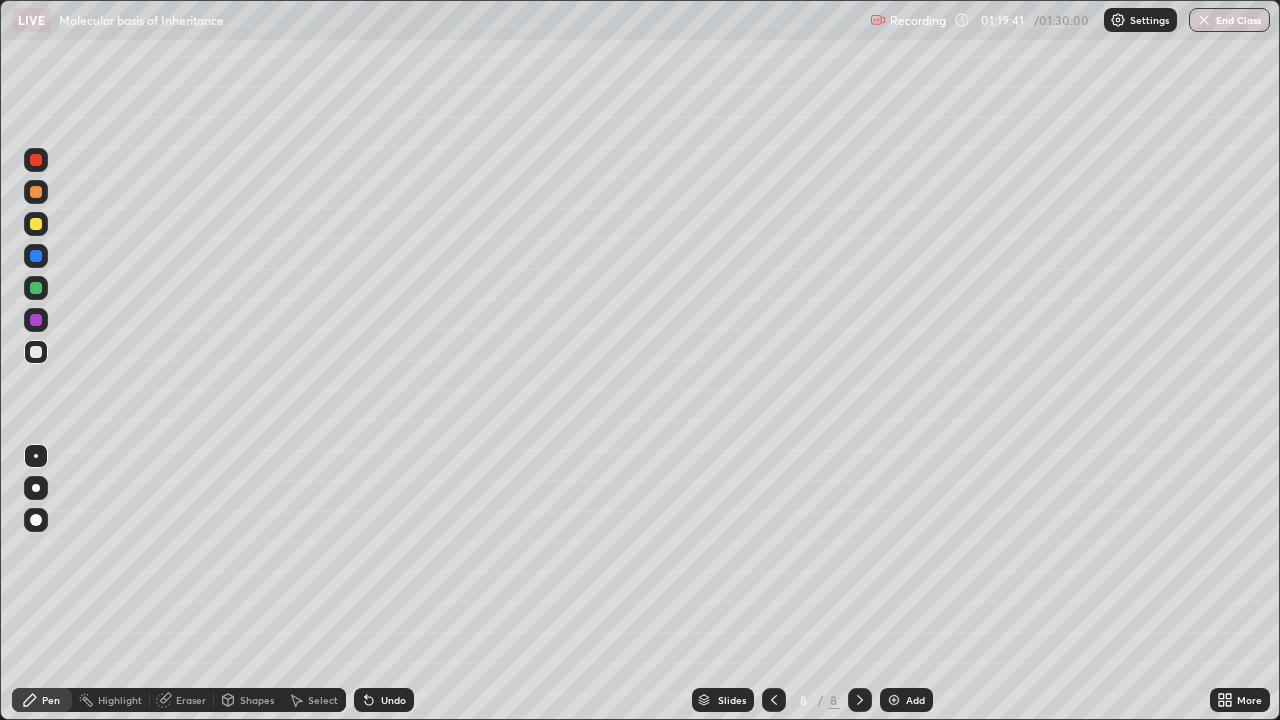 click on "Shapes" at bounding box center [248, 700] 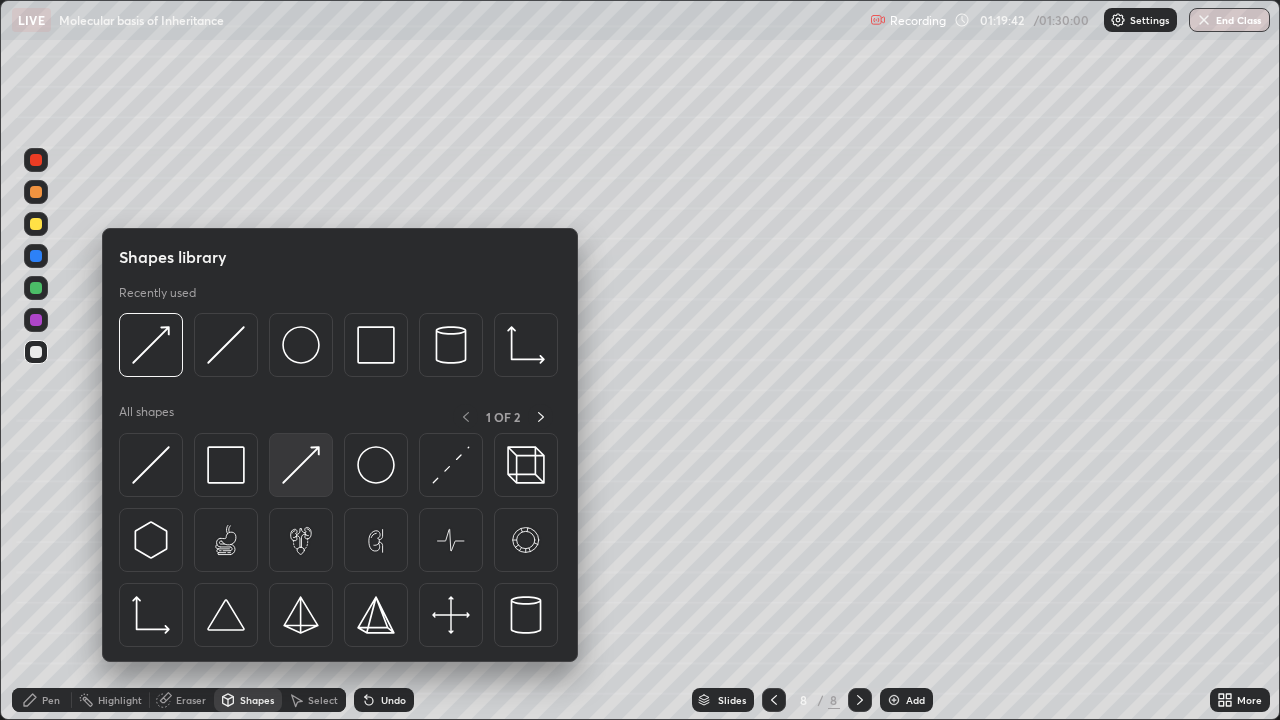 click at bounding box center [301, 465] 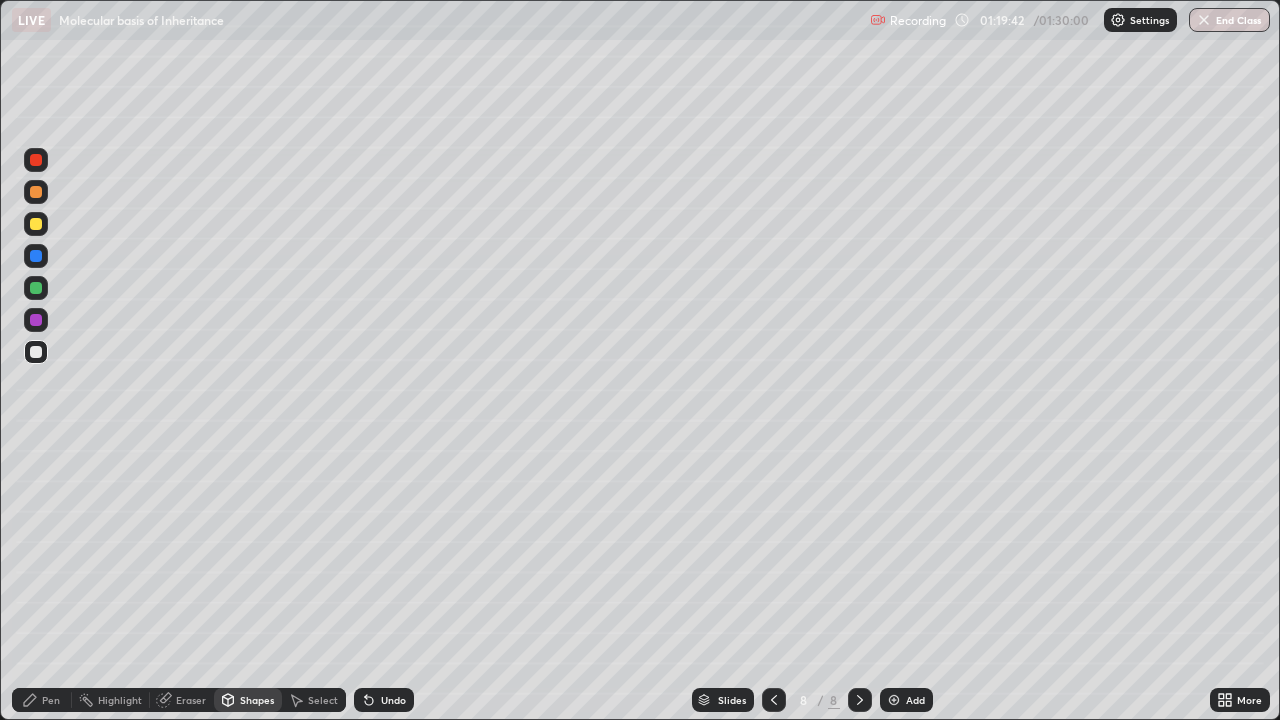 click at bounding box center (36, 288) 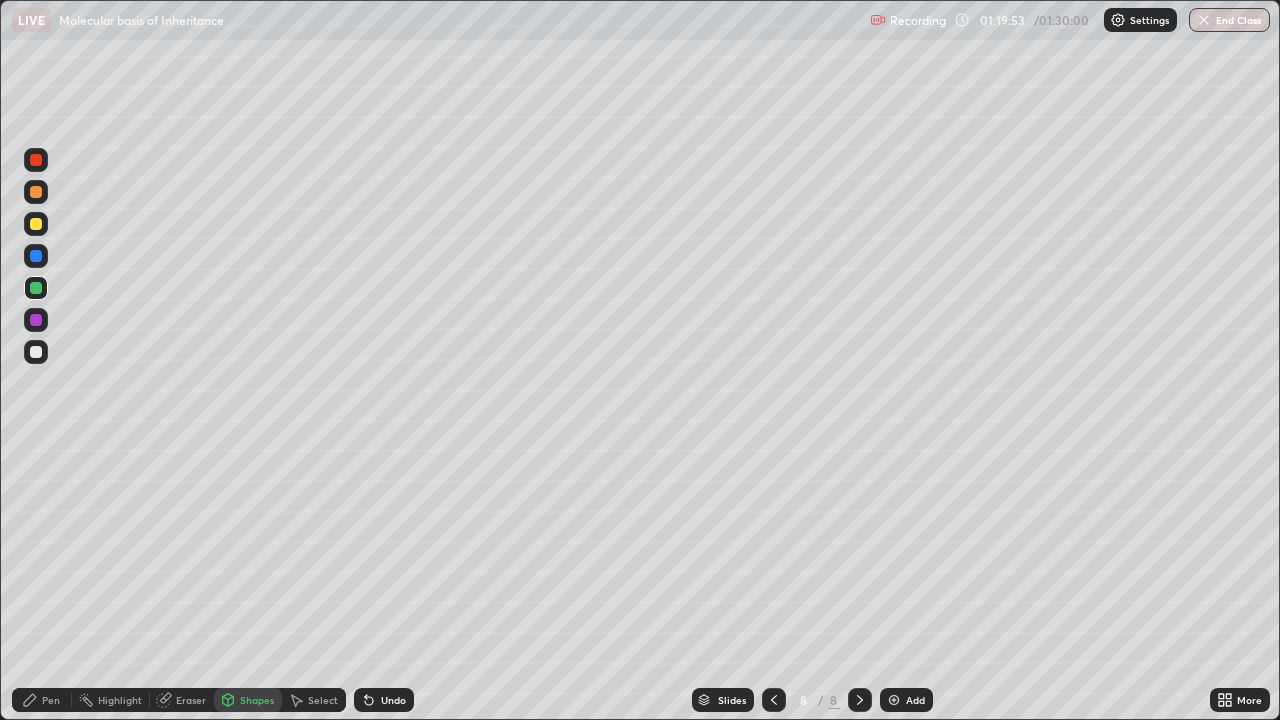 click on "Pen" at bounding box center (42, 700) 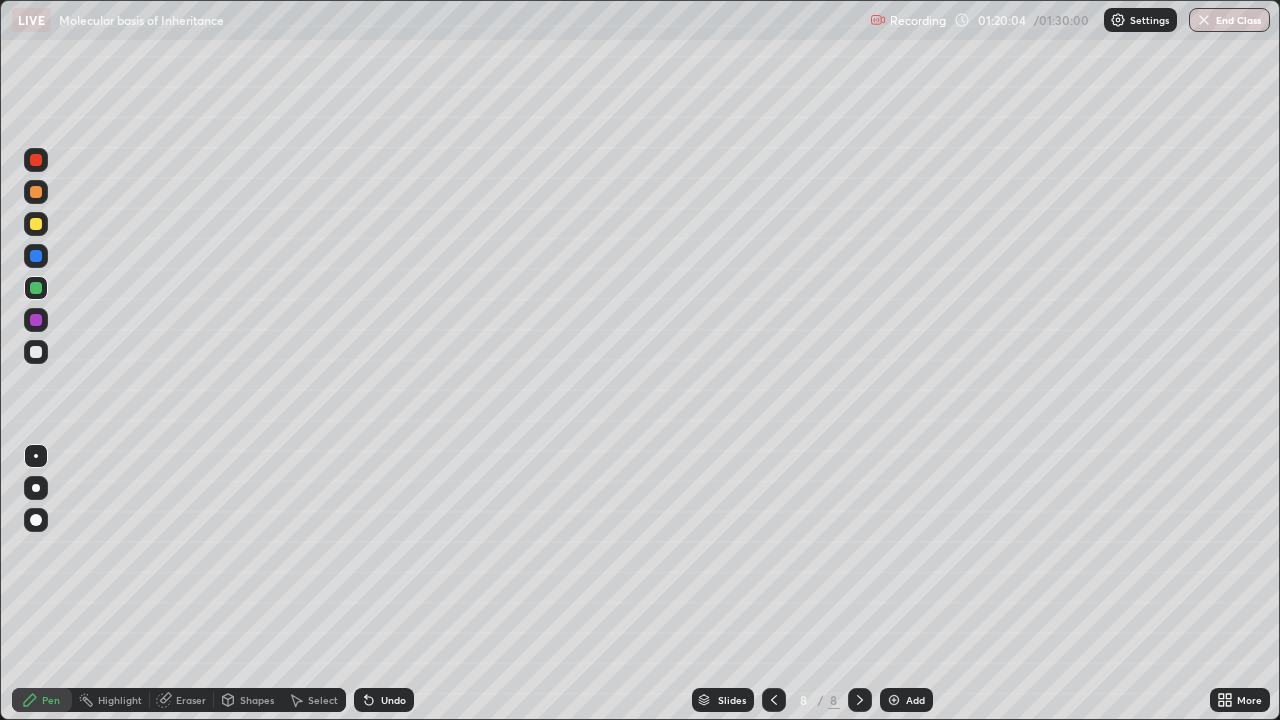 click at bounding box center (36, 224) 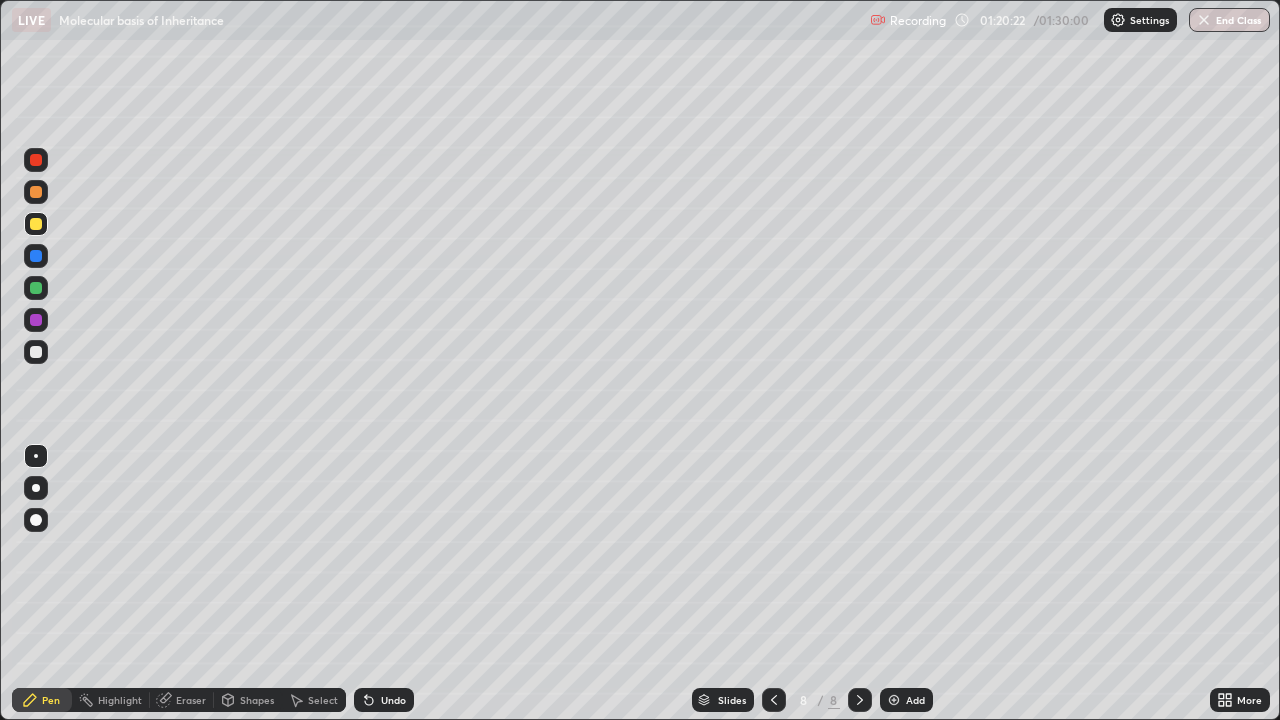 click on "Shapes" at bounding box center (248, 700) 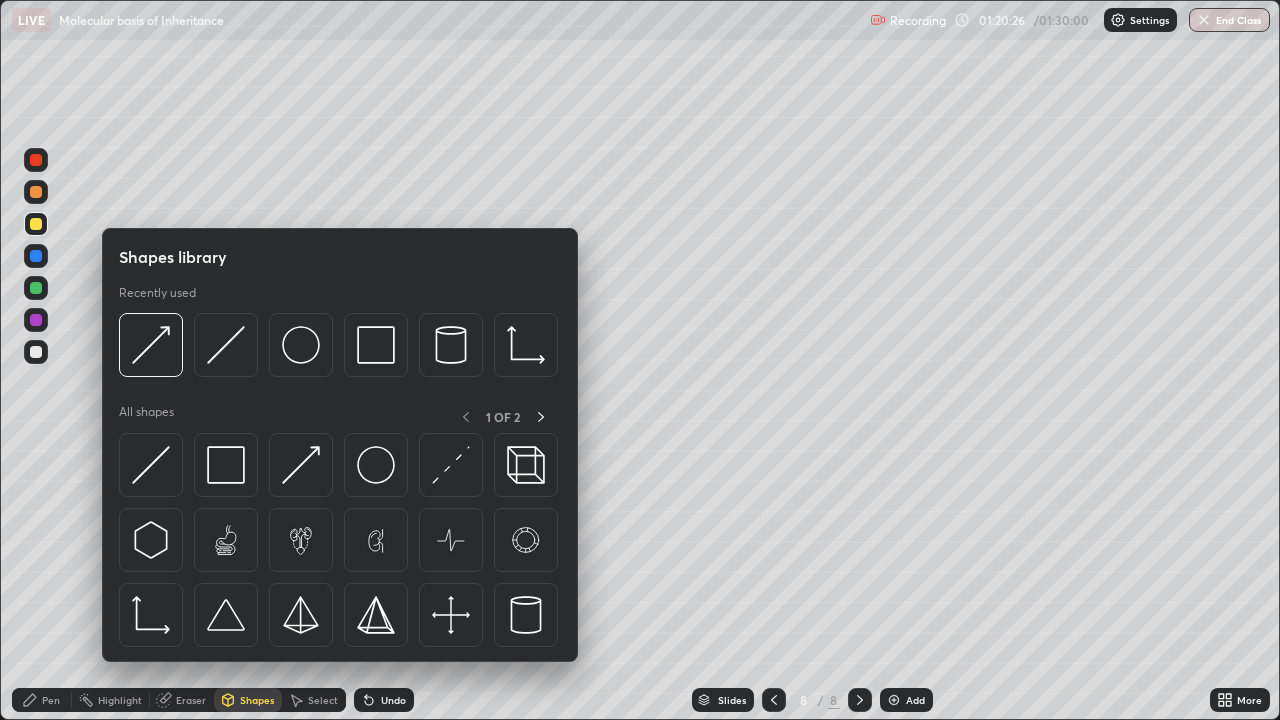 click at bounding box center [36, 192] 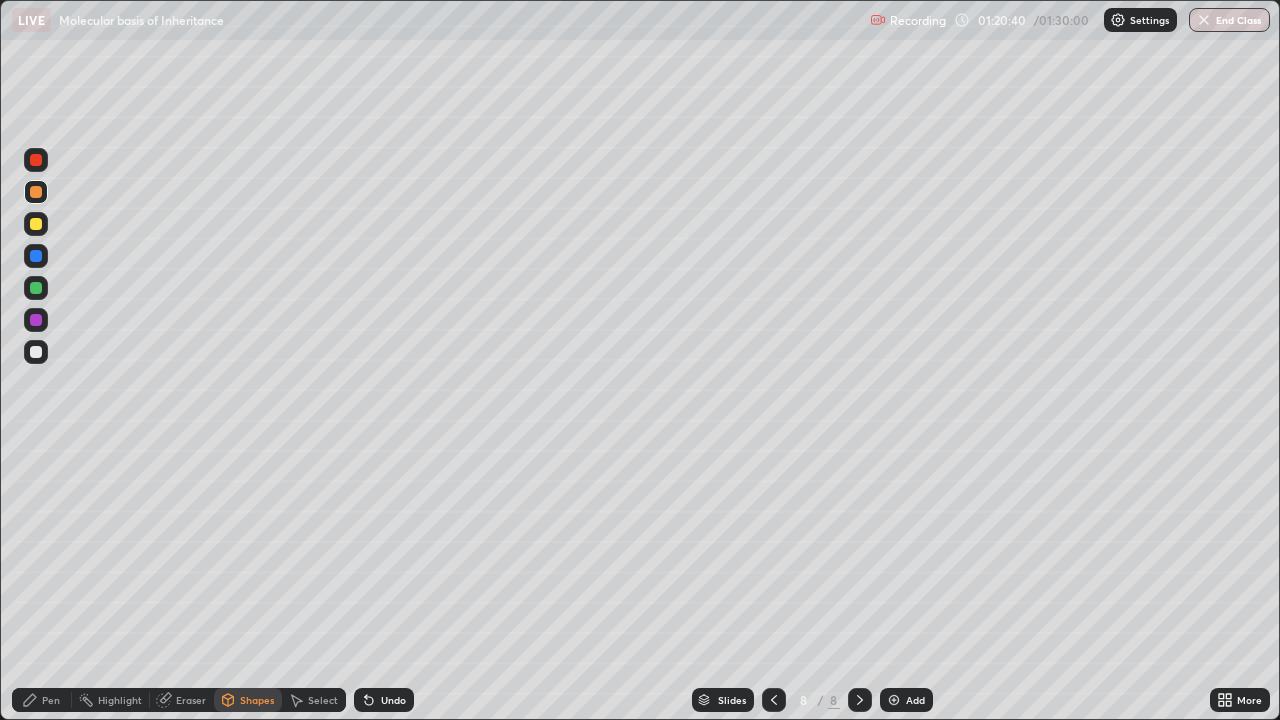 click on "Pen" at bounding box center (42, 700) 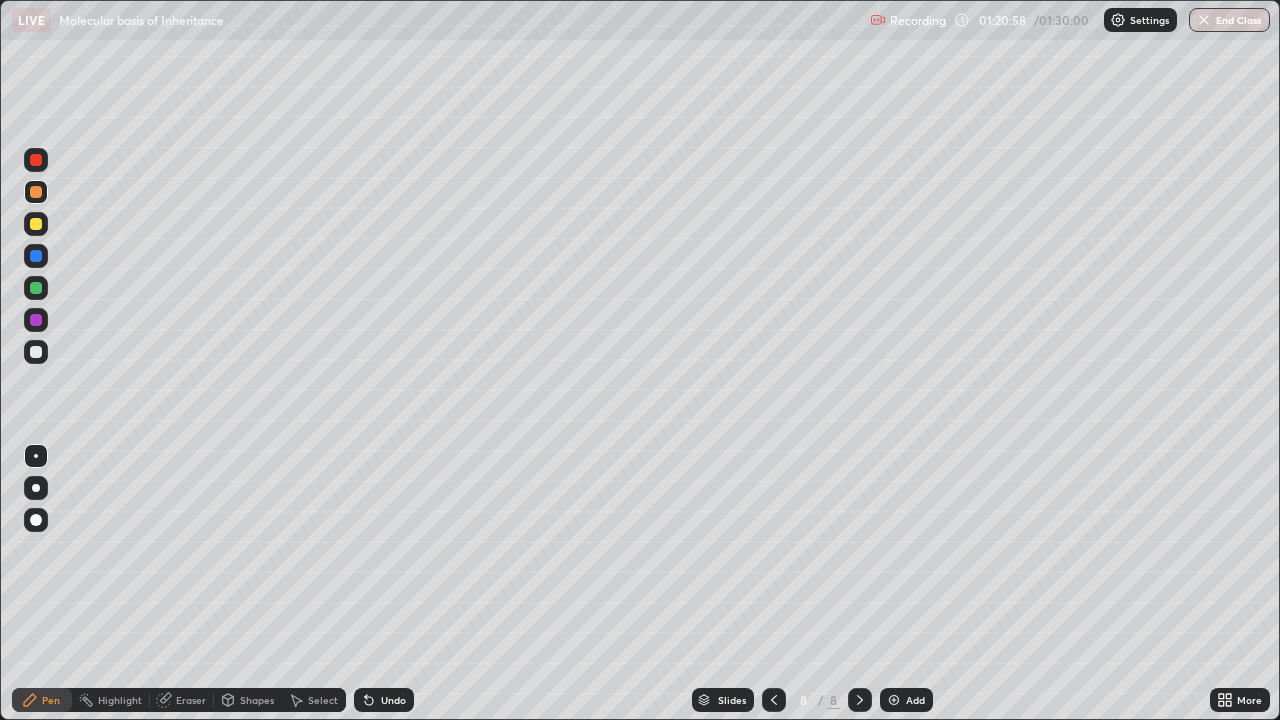 click at bounding box center [36, 320] 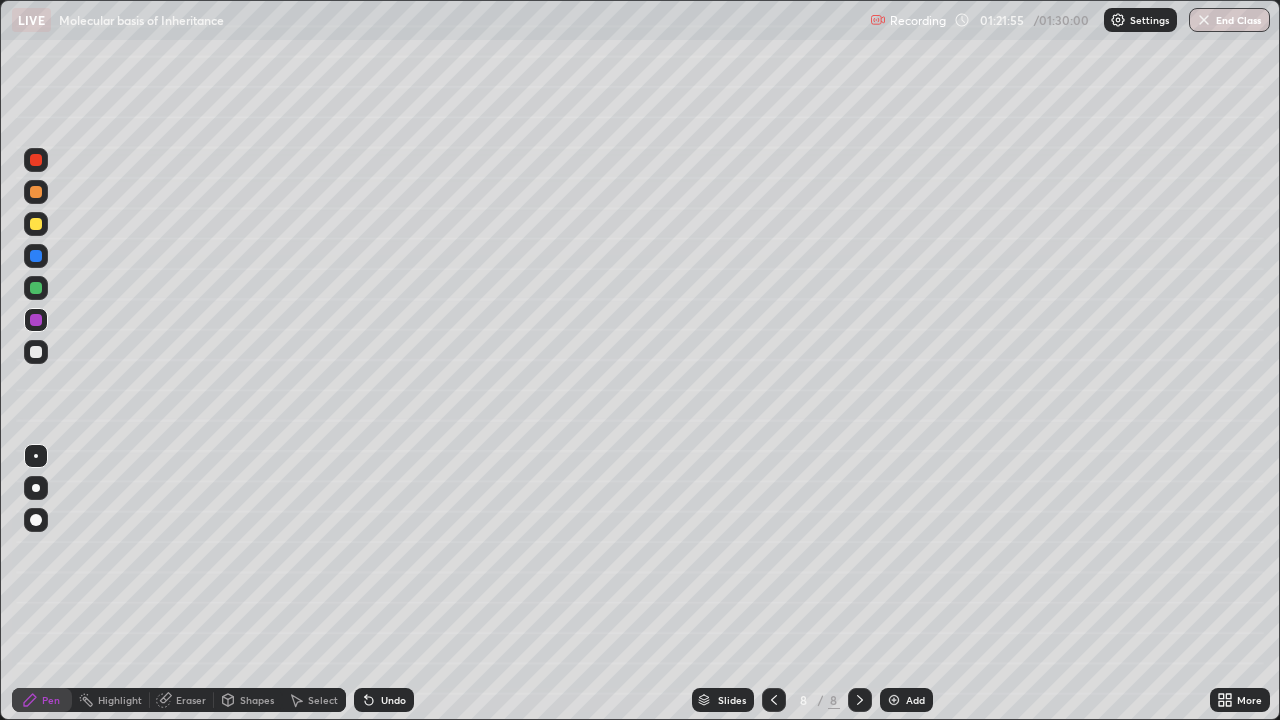 click at bounding box center (36, 256) 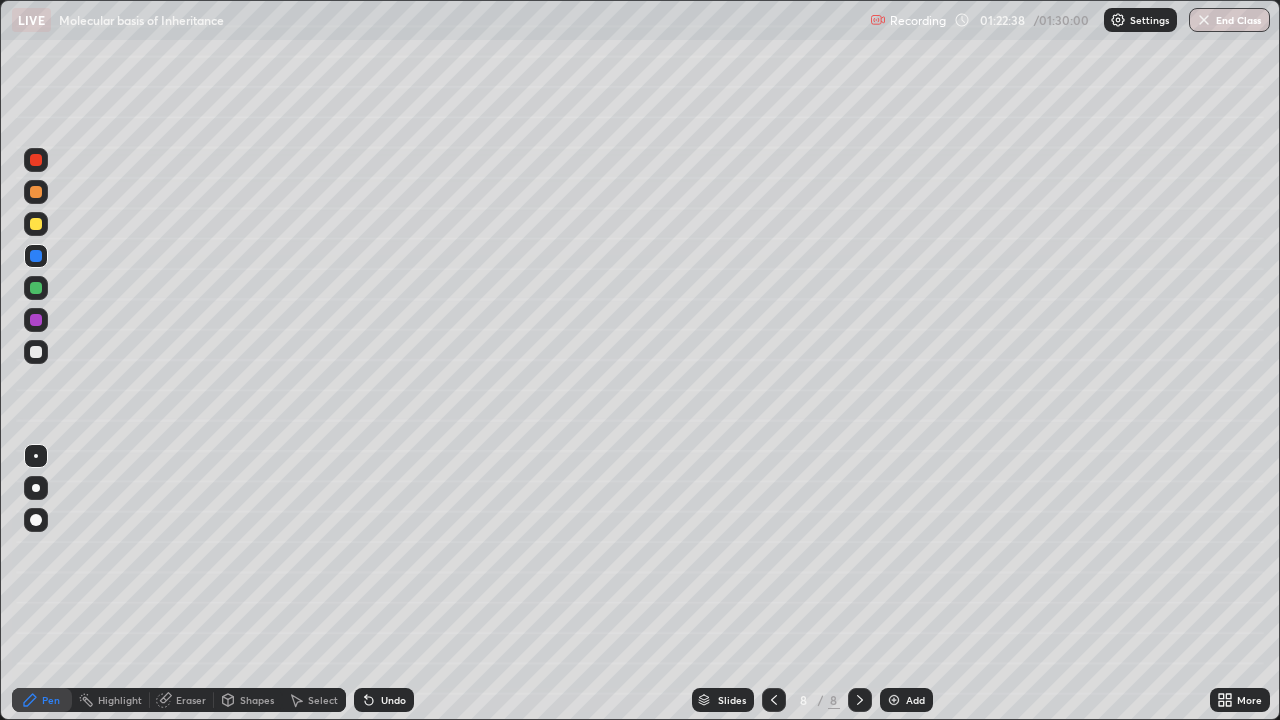 click 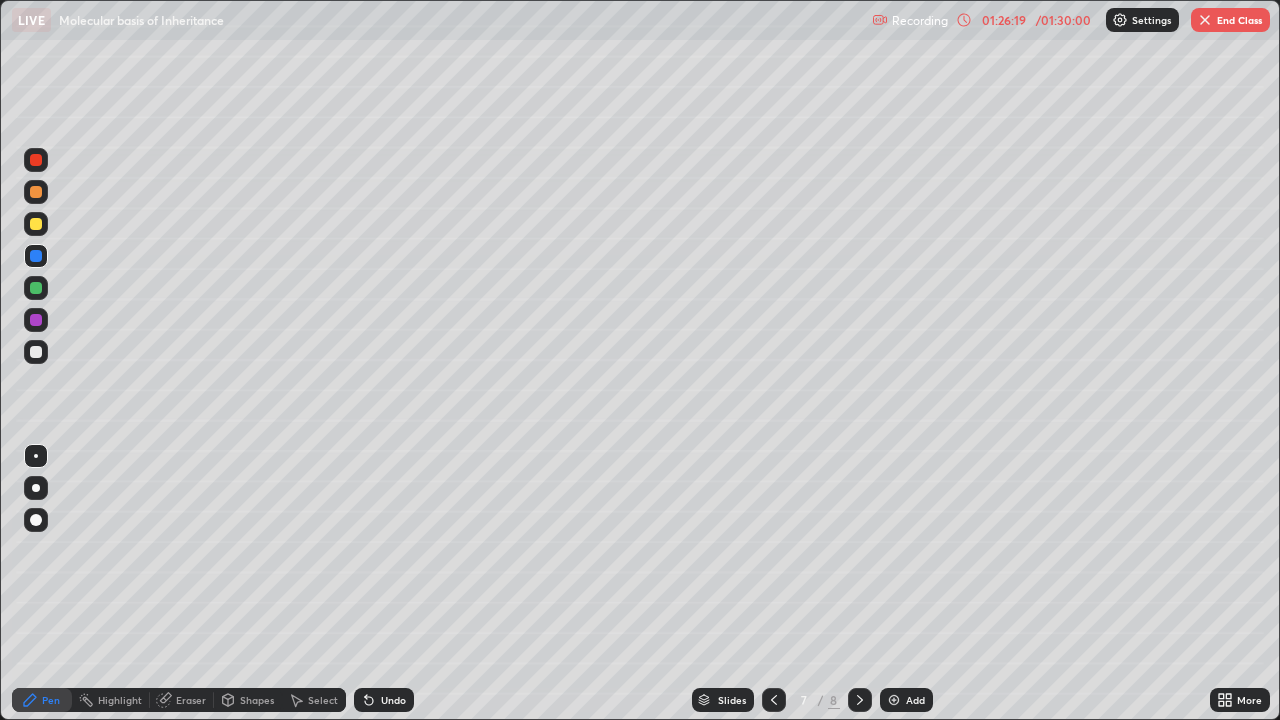click 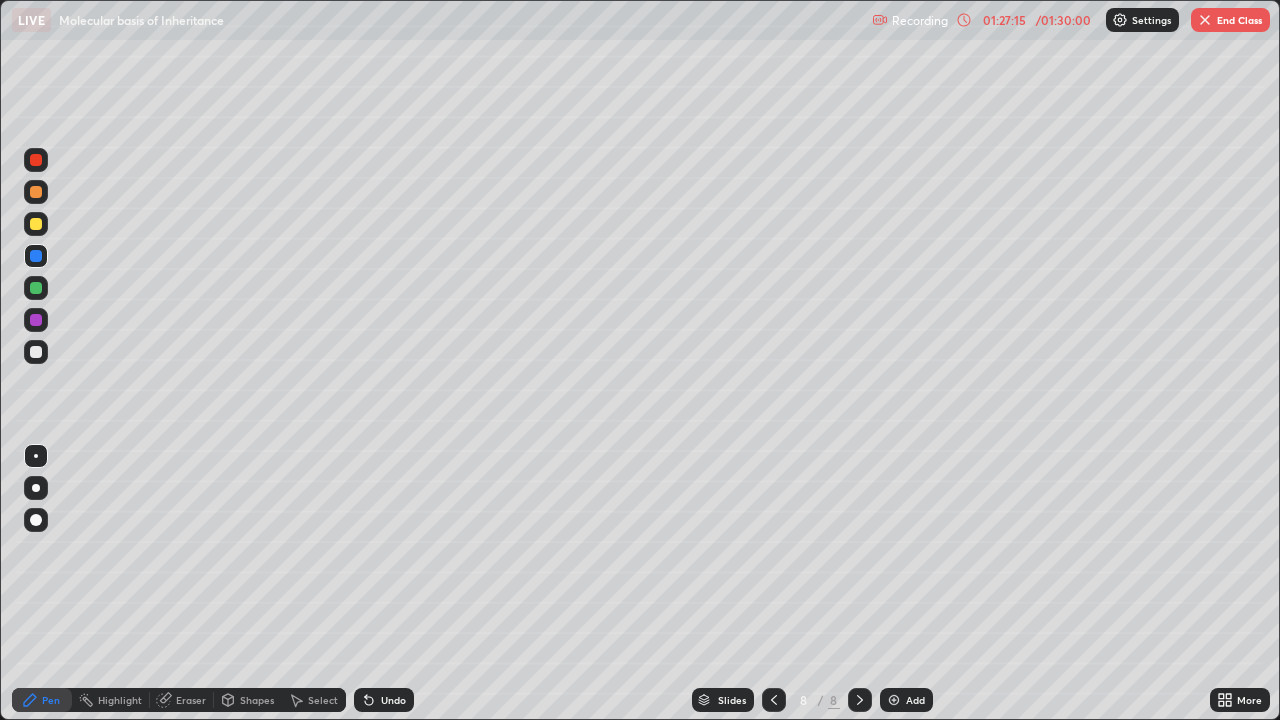 click 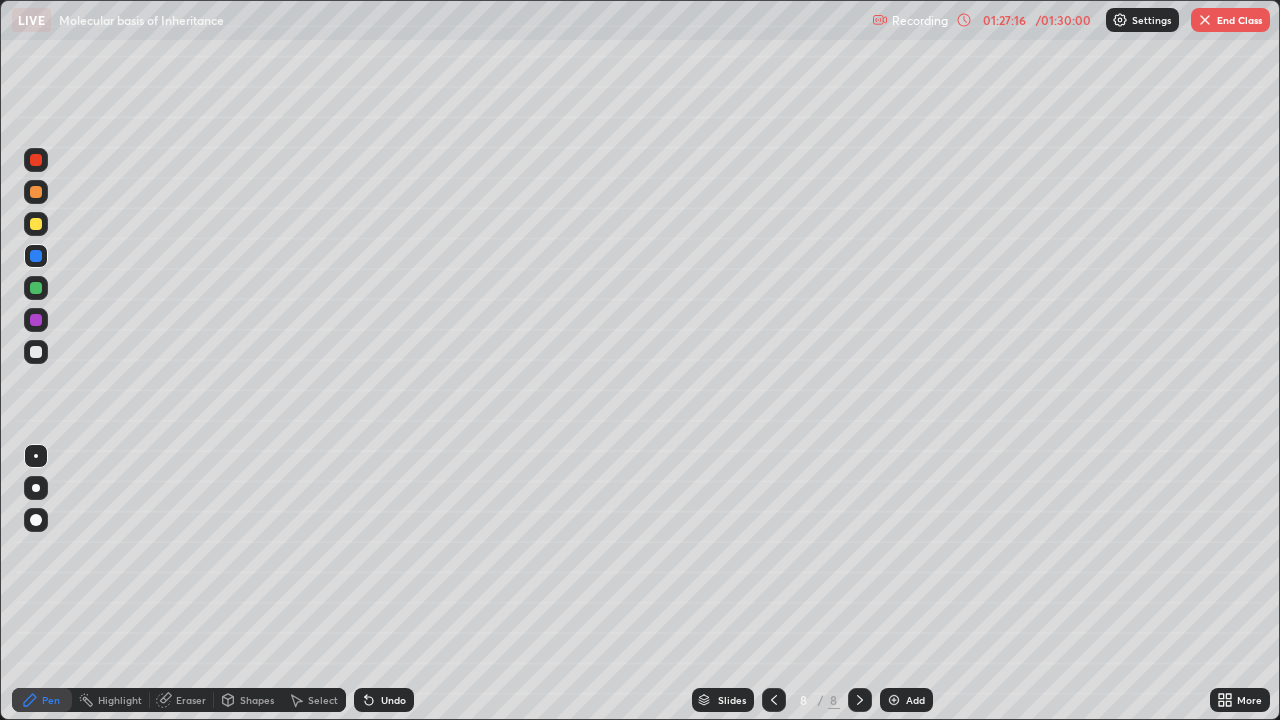 click at bounding box center (894, 700) 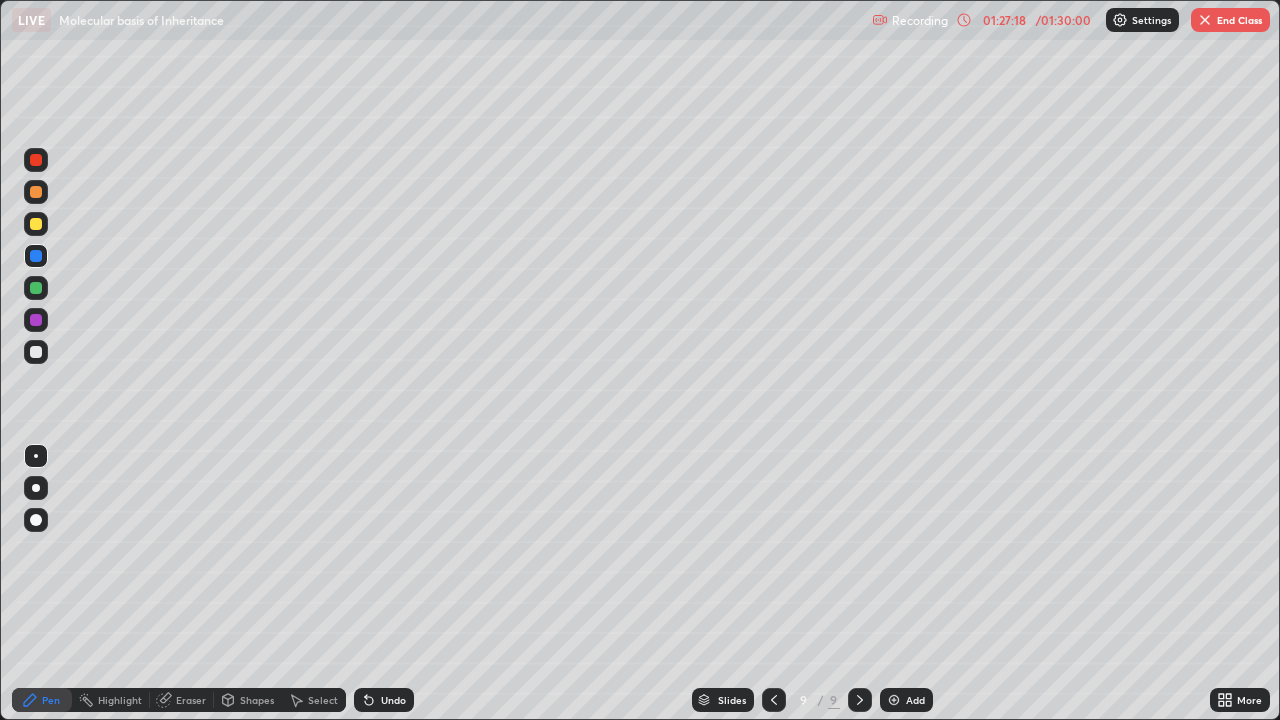 click on "End Class" at bounding box center [1230, 20] 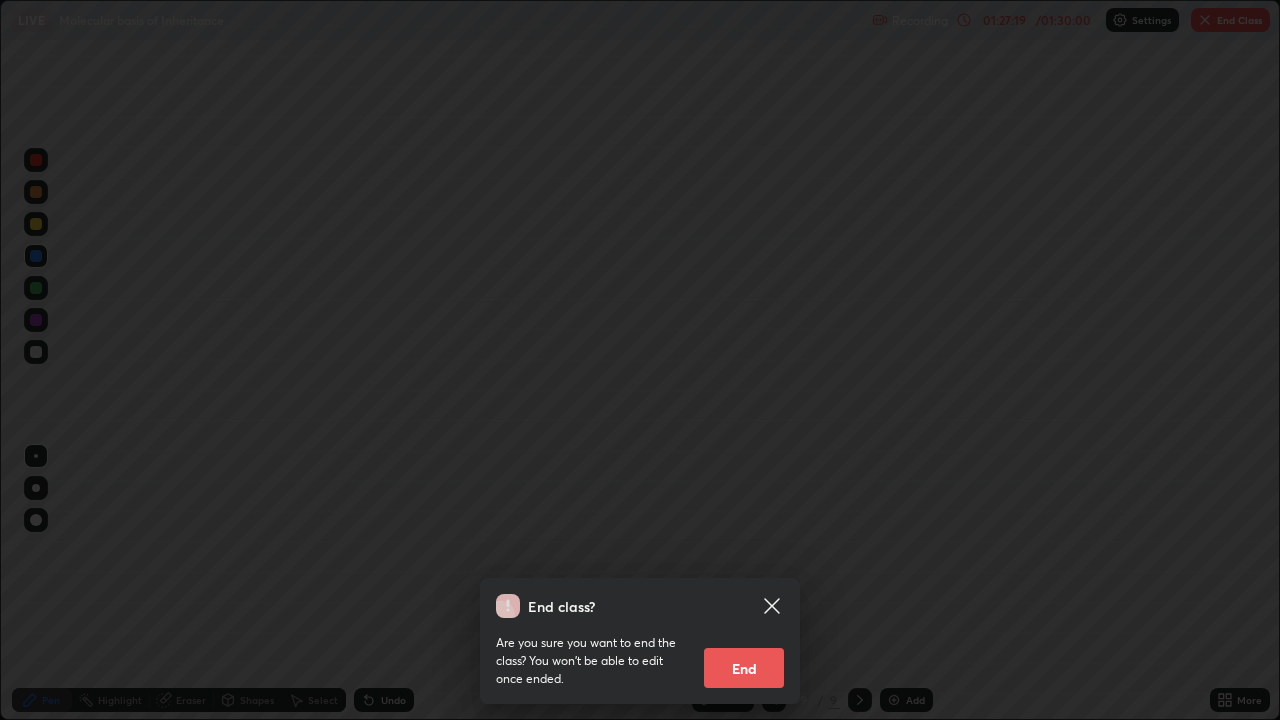 click on "End" at bounding box center (744, 668) 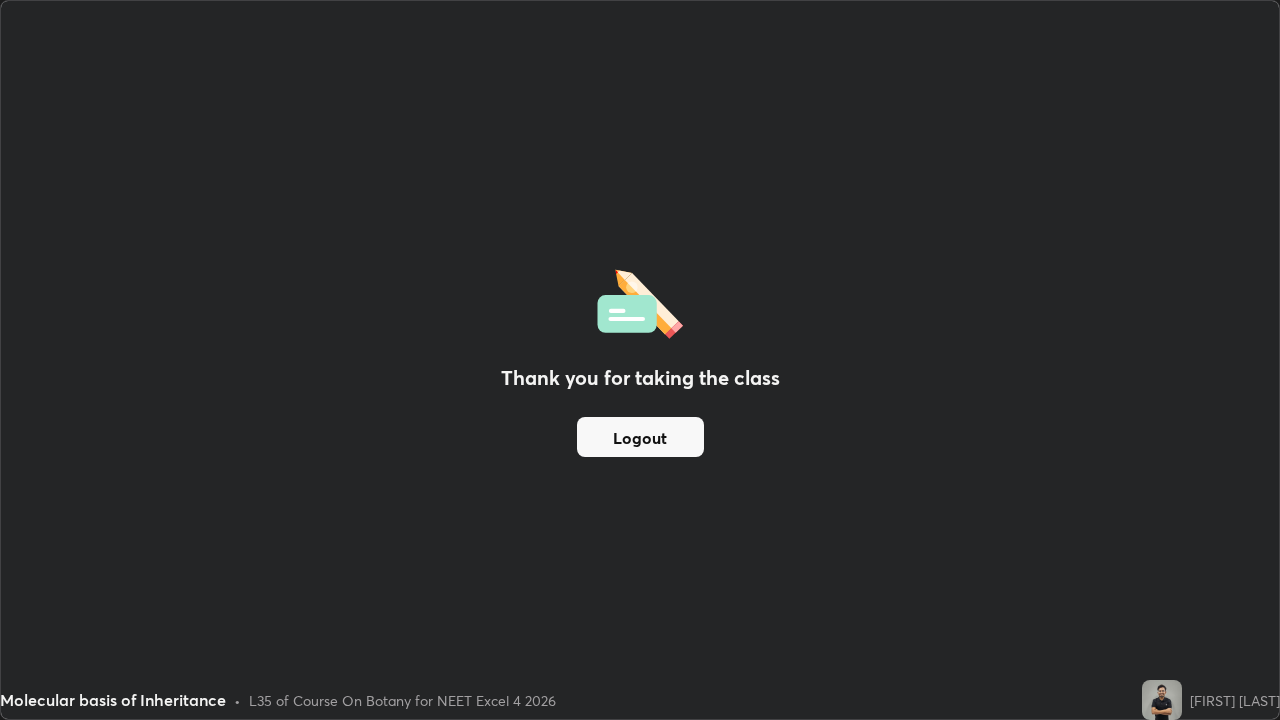 click on "Logout" at bounding box center [640, 437] 